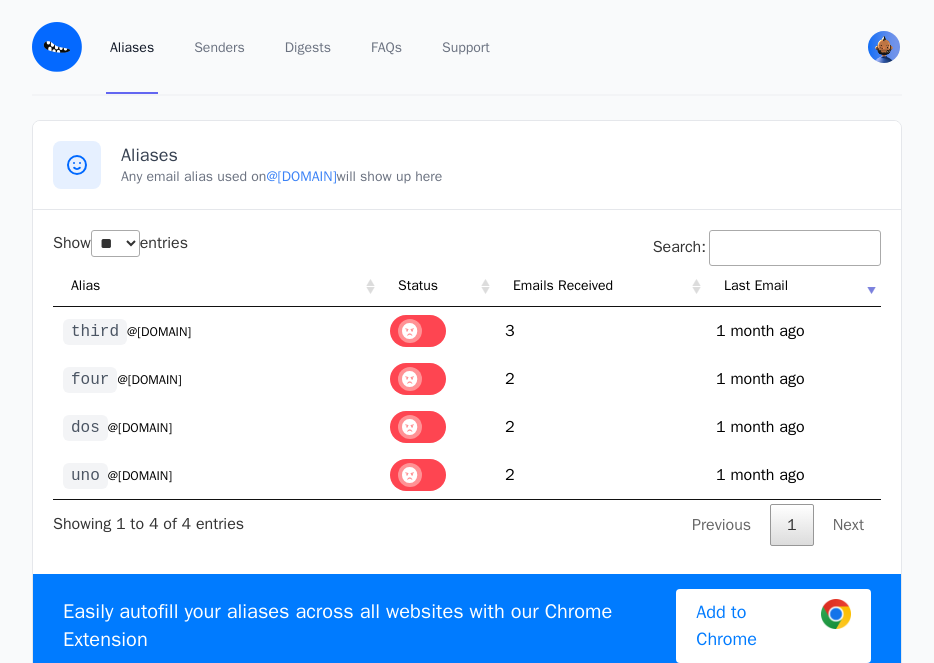 select on "**" 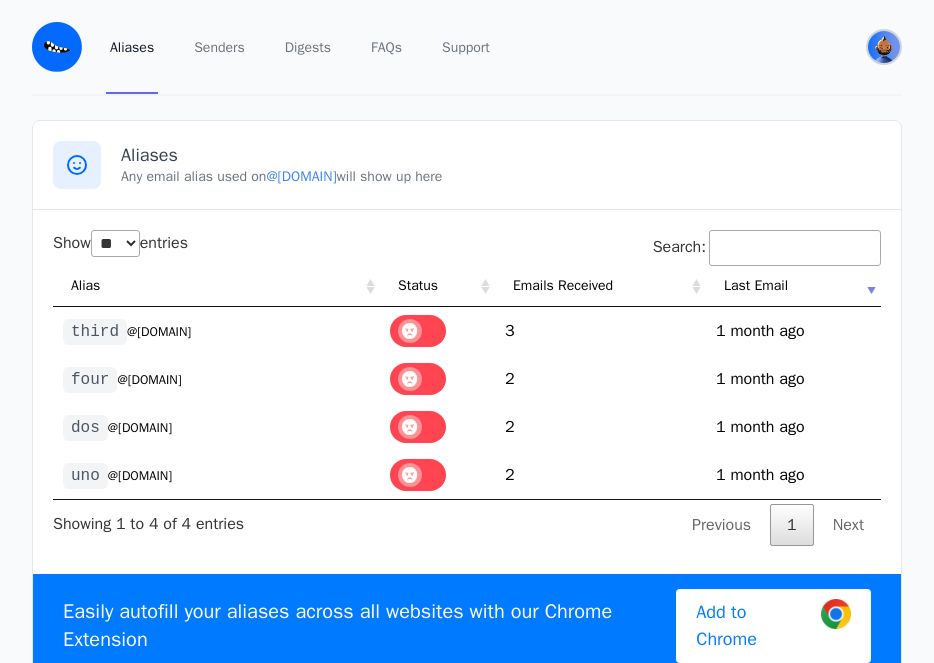 click at bounding box center (884, 47) 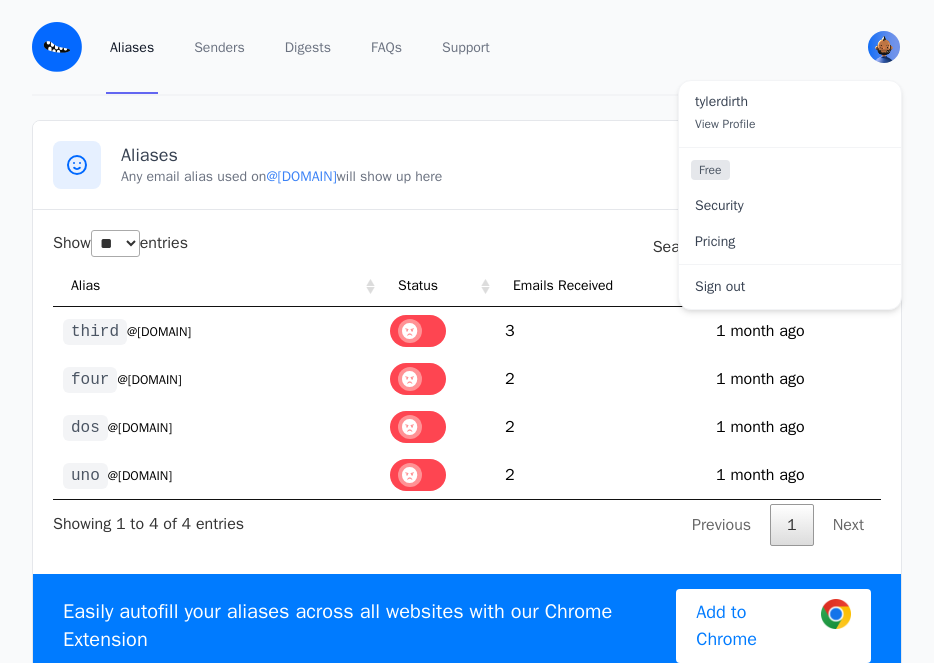 click on "Aliases
Any email alias used on  @tylerdirth.eml.monster  will show up here
Show  ** ** ** ***  entries Search:
Alias Status Emails Received Last Email
third @tylerdirth.eml.monster
3
1750977557 1 month ago
four @tylerdirth.eml.monster
2
1750060947 1 month ago
dos @tylerdirth.eml.monster
2 uno 2 1" at bounding box center [467, 409] 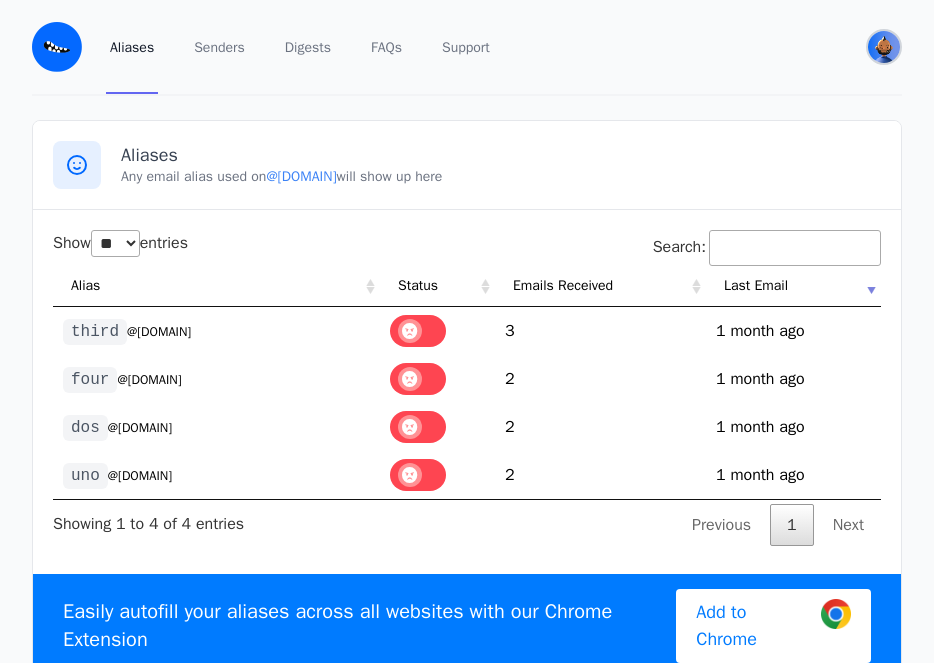 click at bounding box center [884, 47] 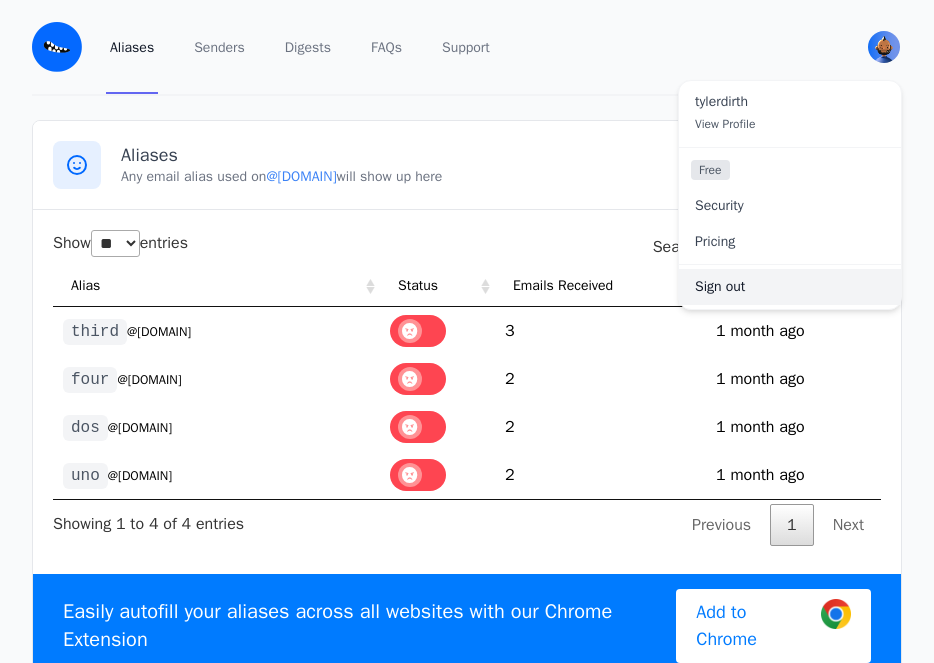 click on "Sign out" at bounding box center (790, 287) 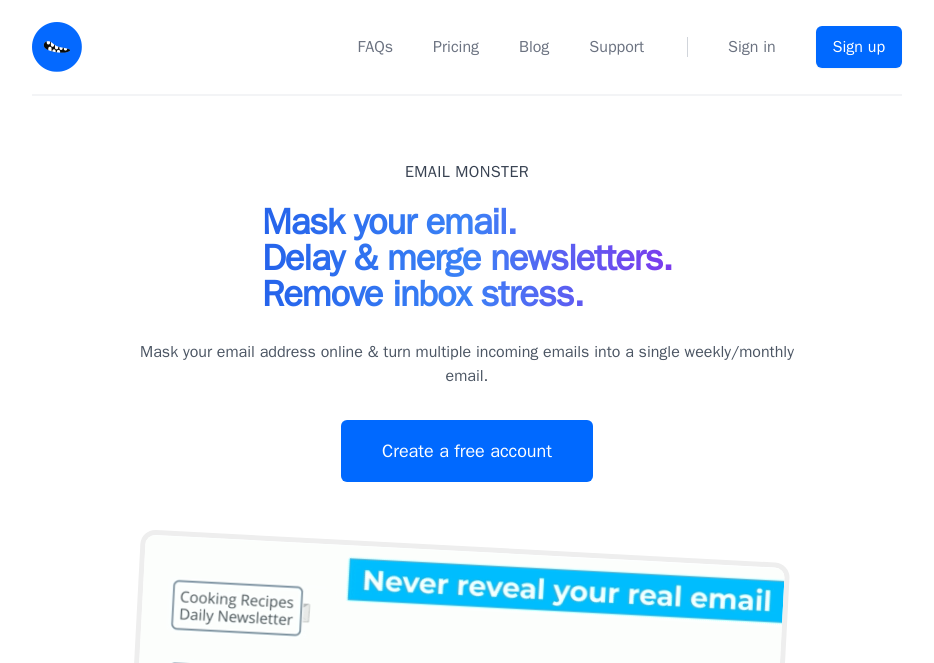 scroll, scrollTop: 0, scrollLeft: 0, axis: both 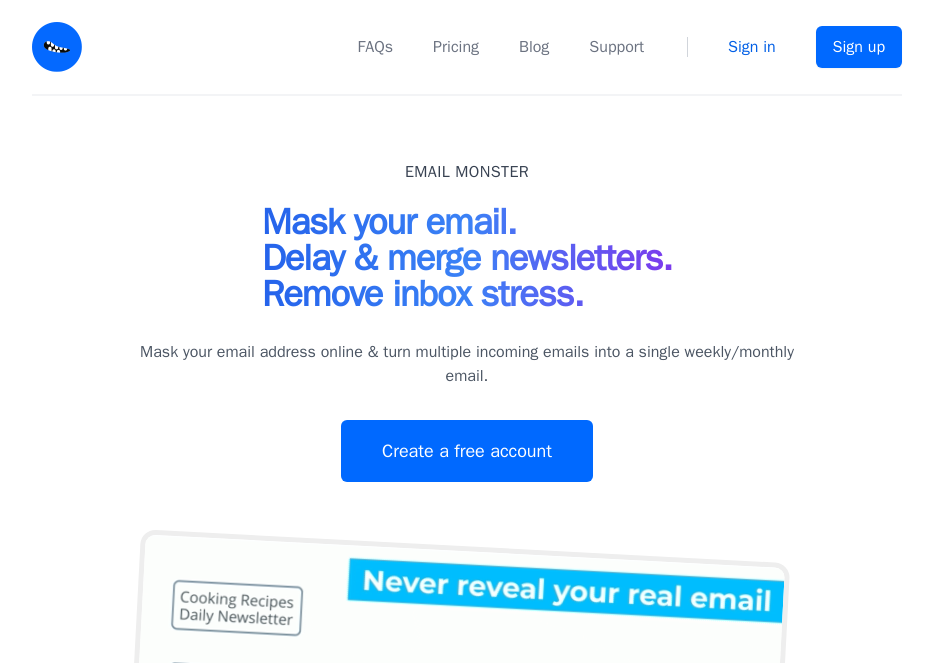 click on "Sign in" at bounding box center [752, 47] 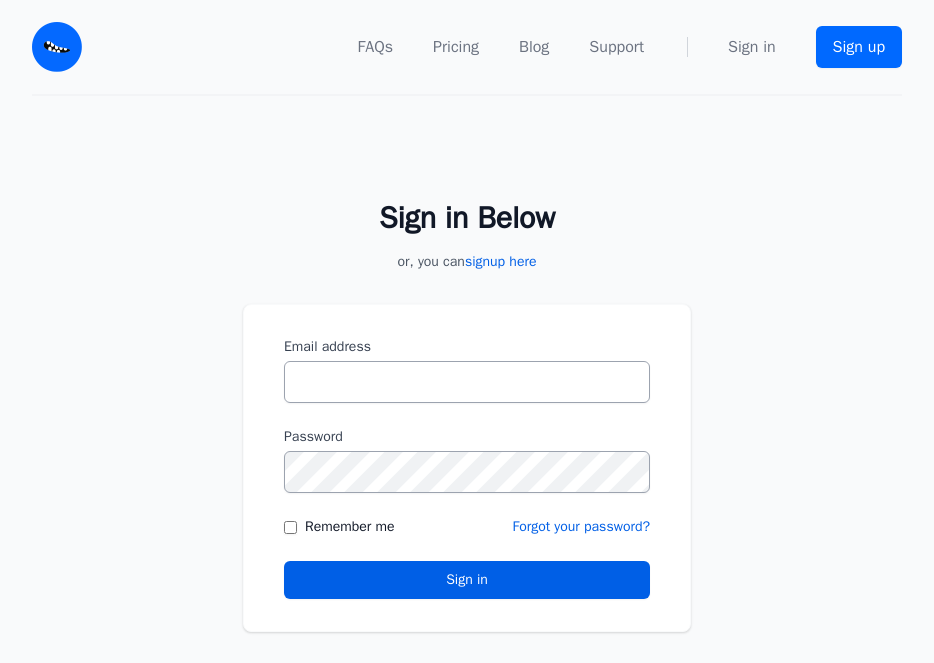 scroll, scrollTop: 0, scrollLeft: 0, axis: both 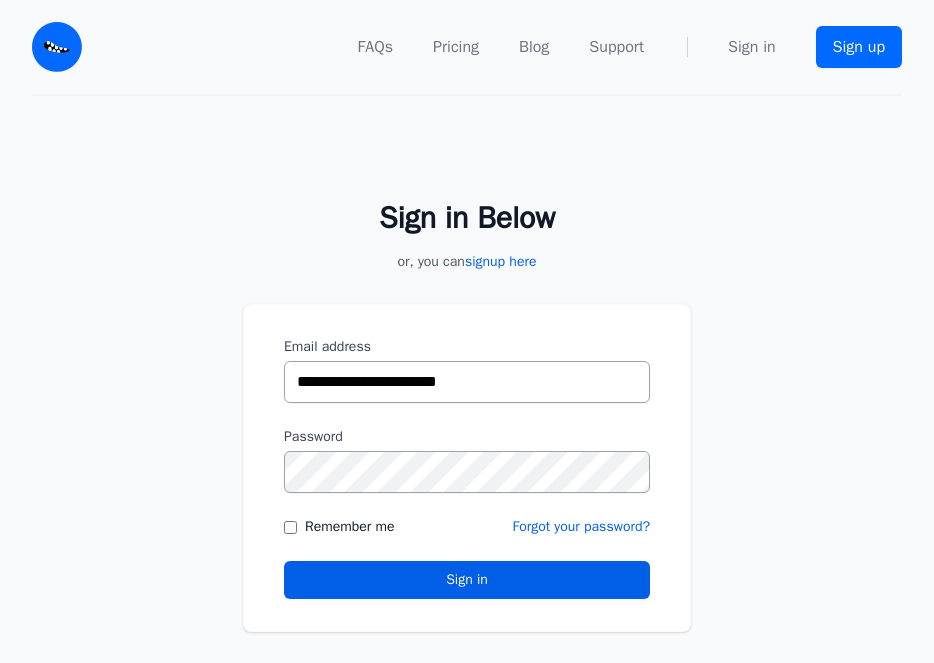 click on "**********" at bounding box center [467, 382] 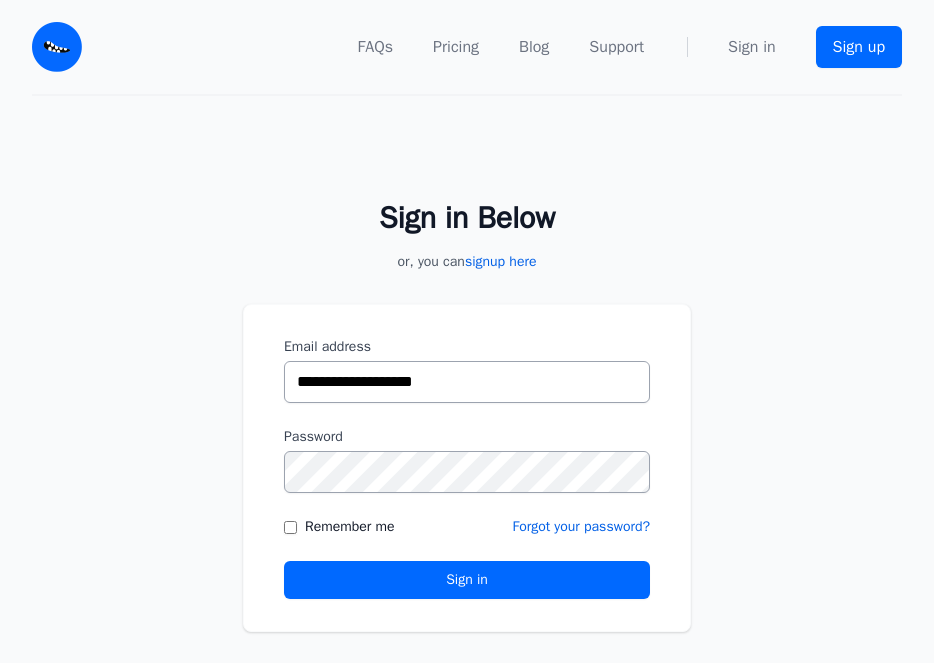 type on "**********" 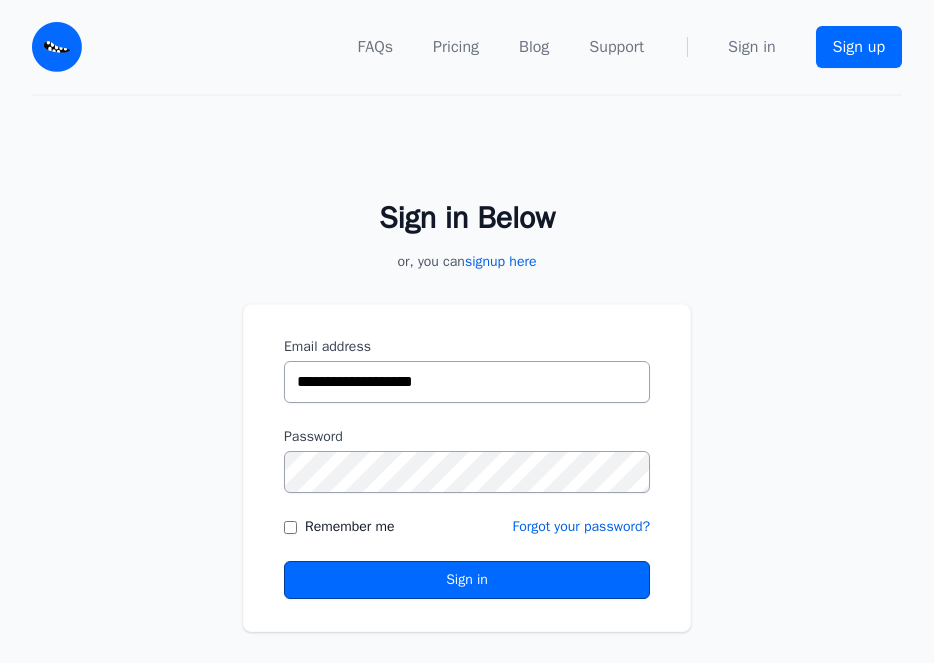 click on "Sign in" at bounding box center (467, 580) 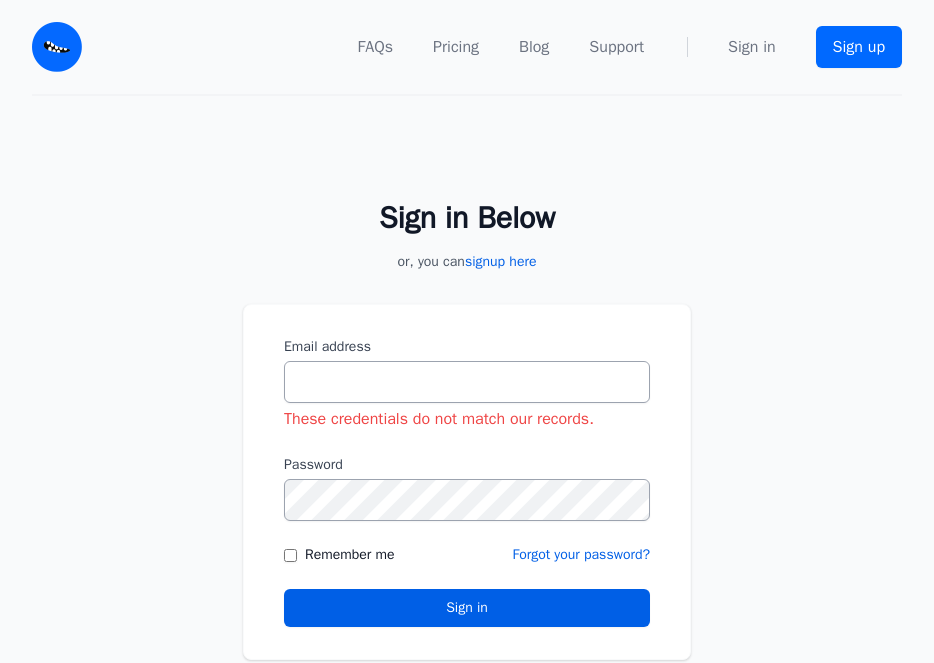 scroll, scrollTop: 0, scrollLeft: 0, axis: both 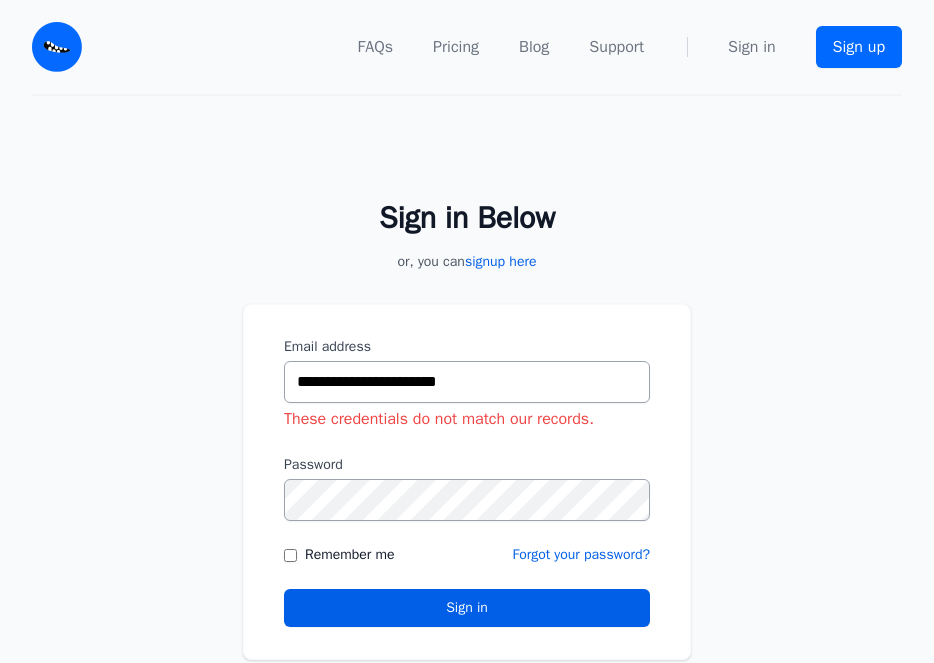 click on "**********" at bounding box center [467, 382] 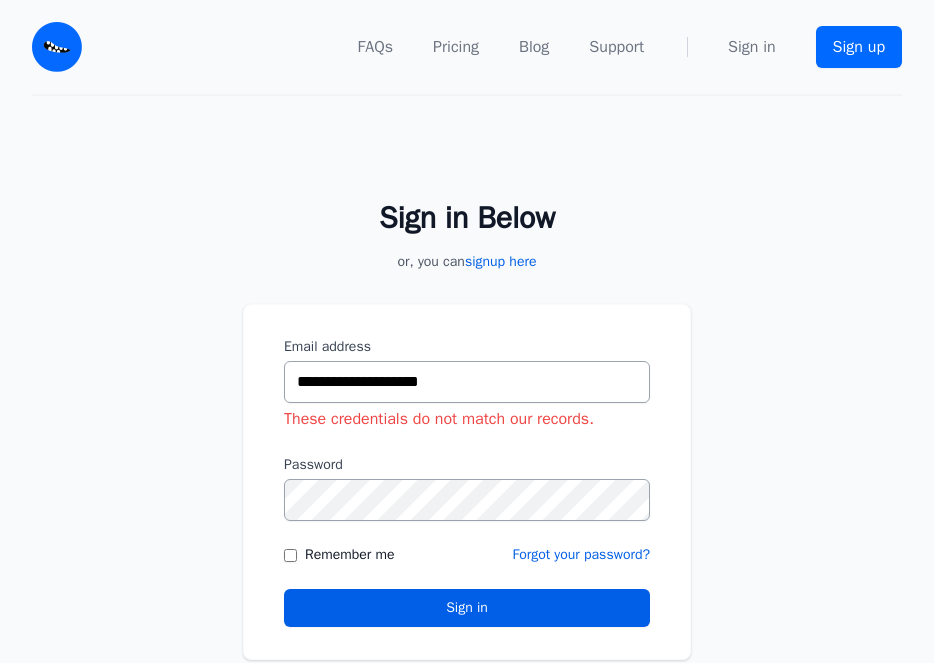 type on "**********" 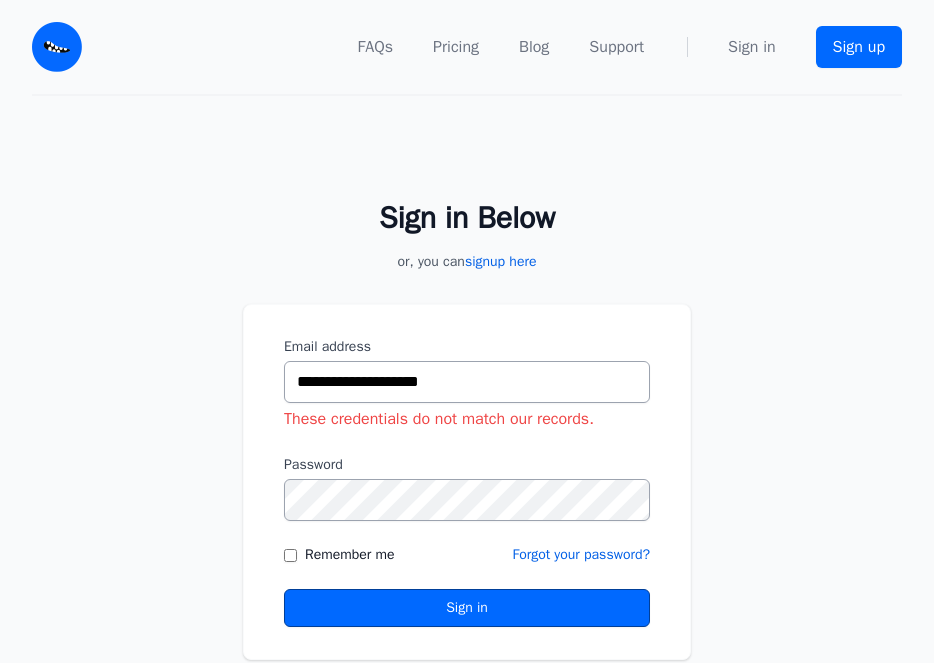 click on "Sign in" at bounding box center [467, 608] 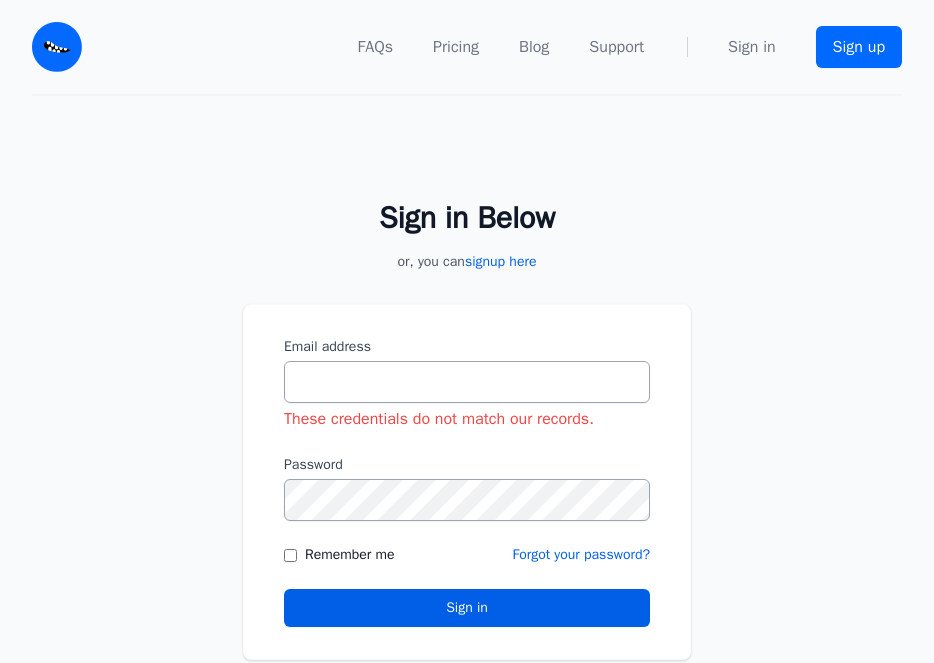 scroll, scrollTop: 0, scrollLeft: 0, axis: both 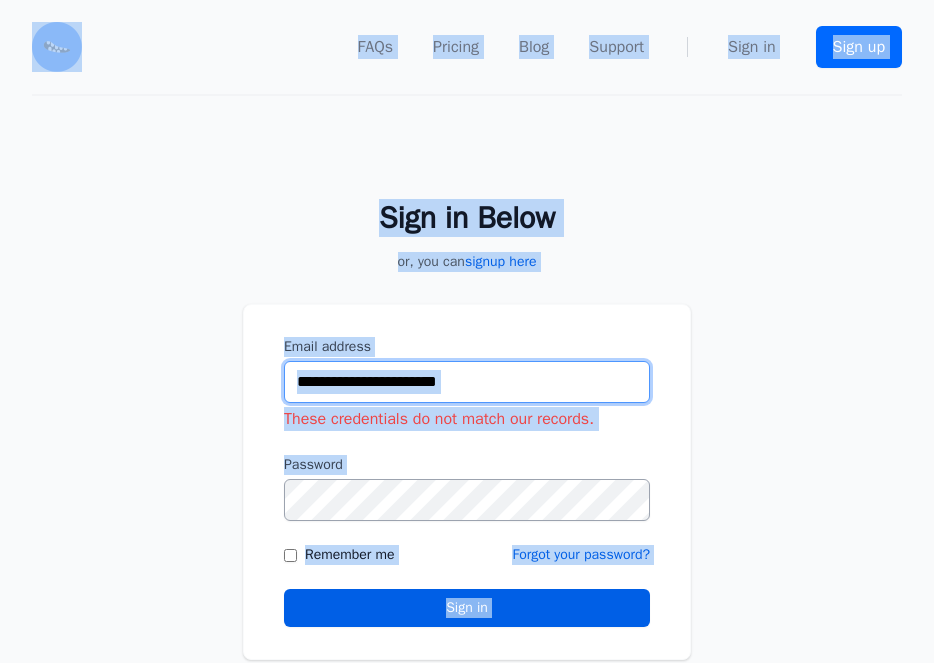 click on "**********" at bounding box center [467, 382] 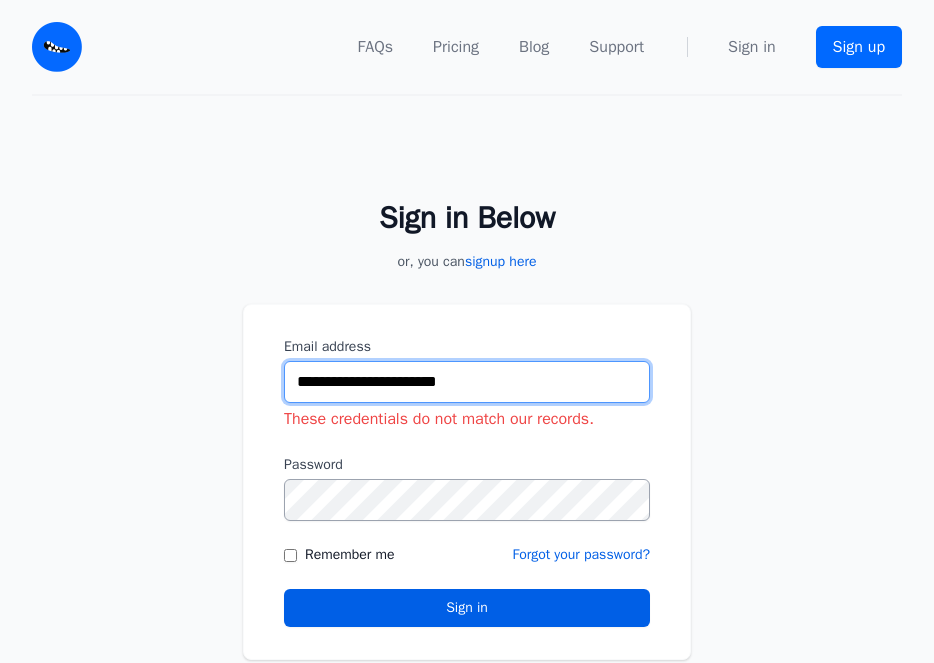 paste 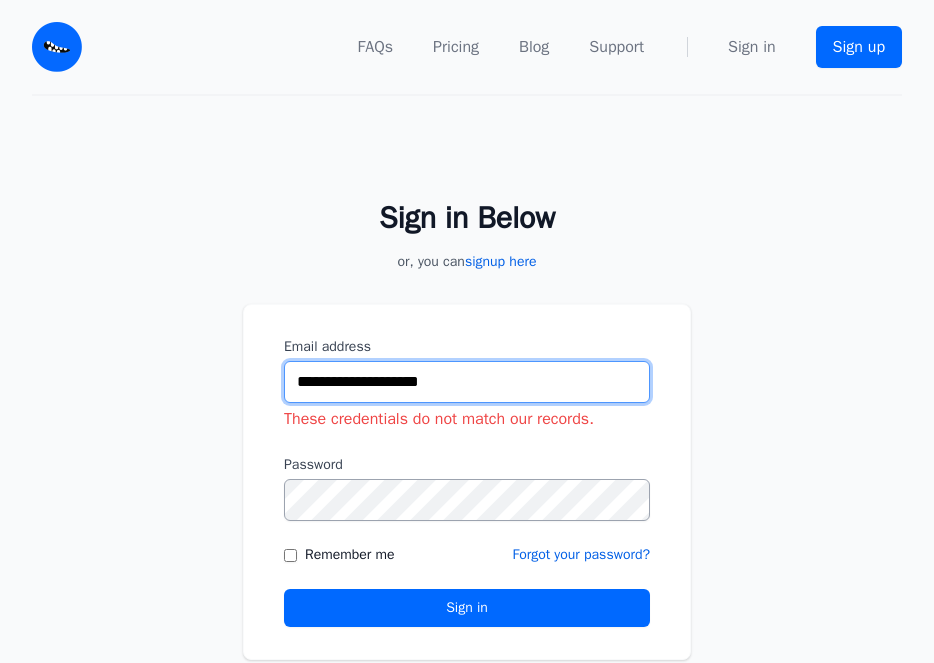 type on "**********" 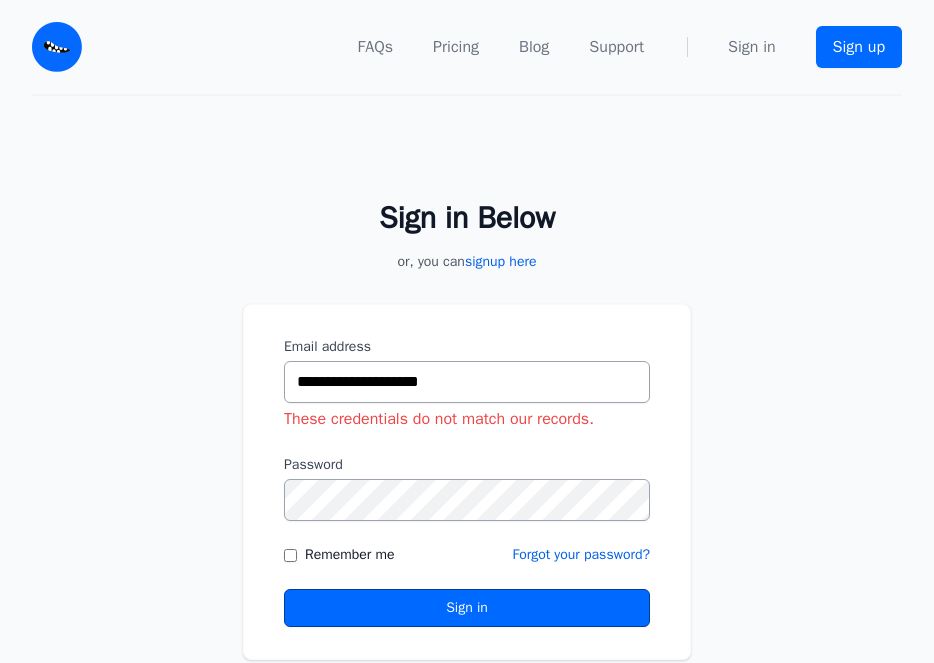 click on "Sign in" at bounding box center (467, 608) 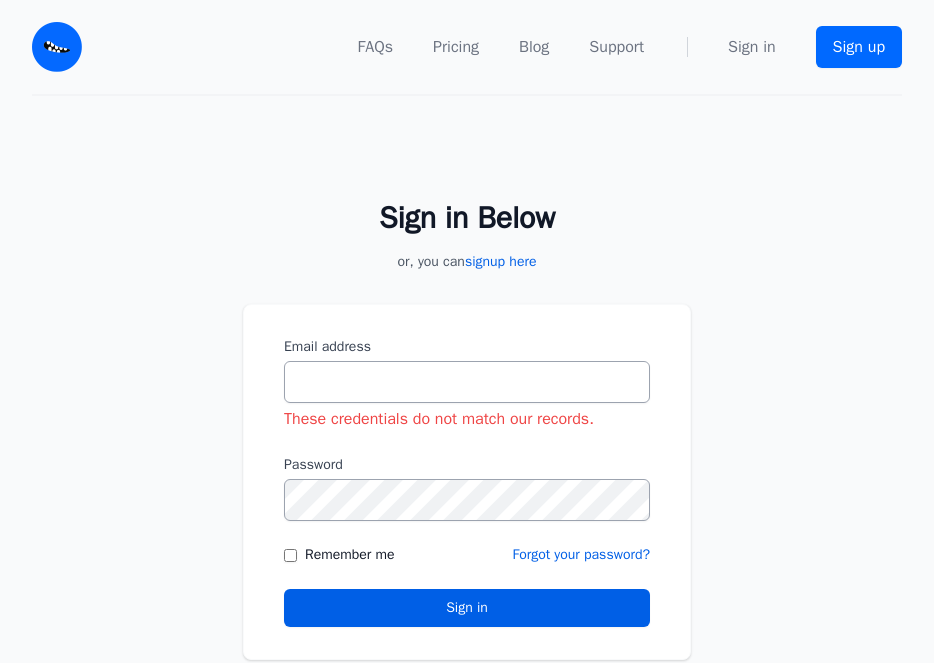 scroll, scrollTop: 0, scrollLeft: 0, axis: both 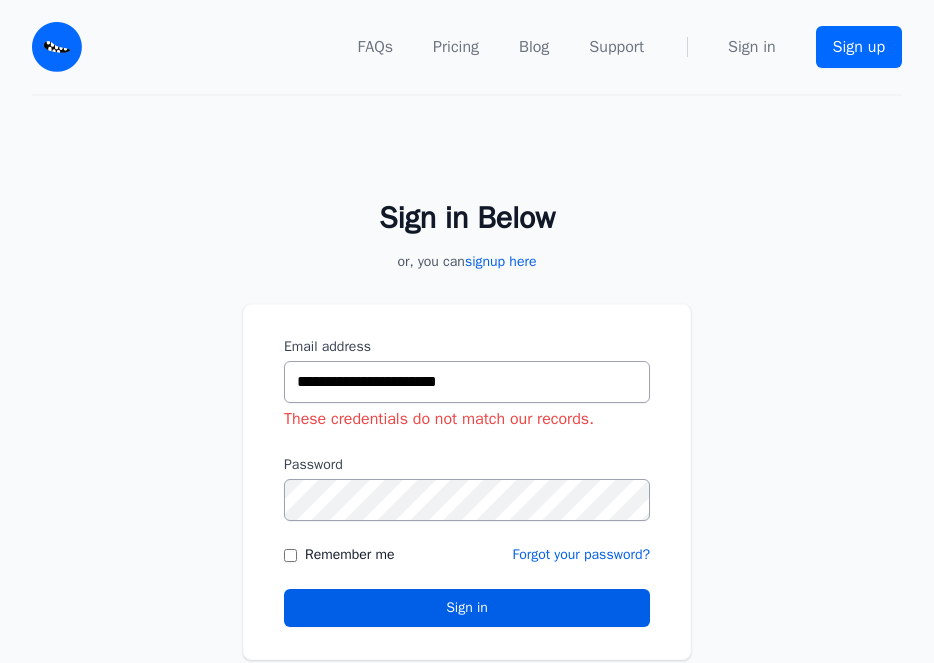 click on "**********" at bounding box center [467, 382] 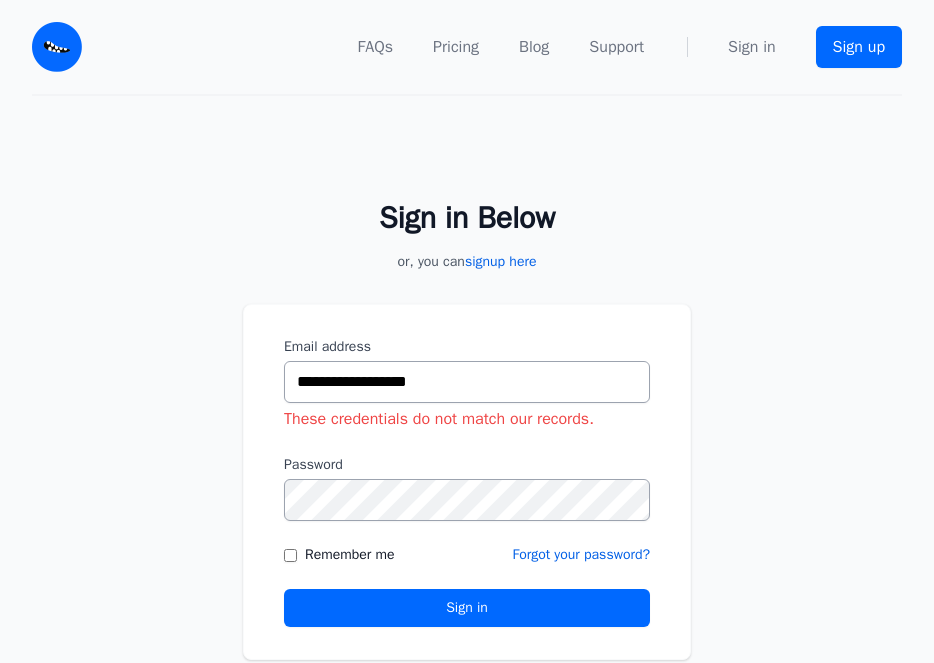 type on "**********" 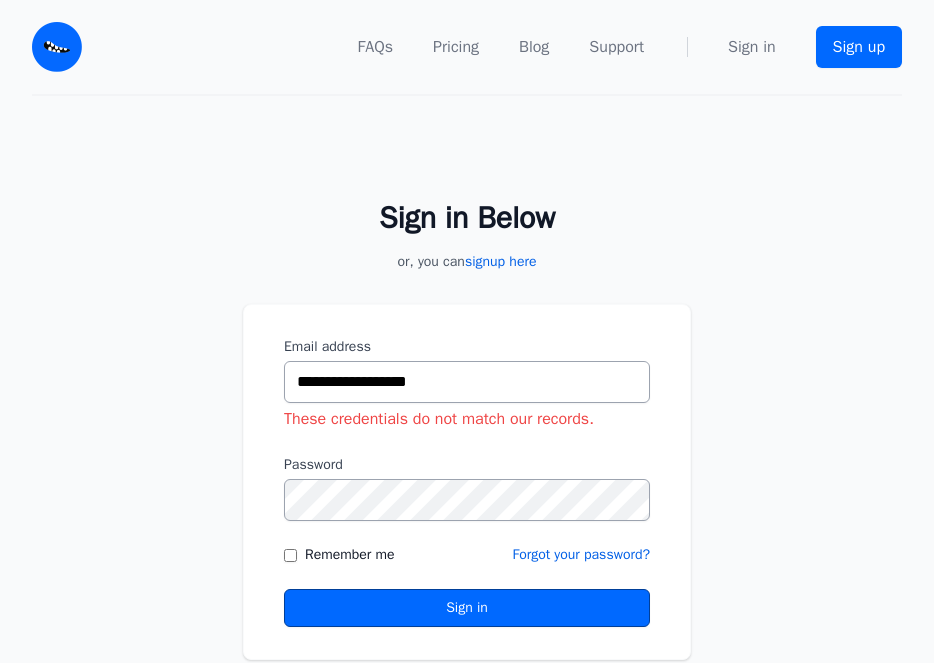 click on "Sign in" at bounding box center (467, 608) 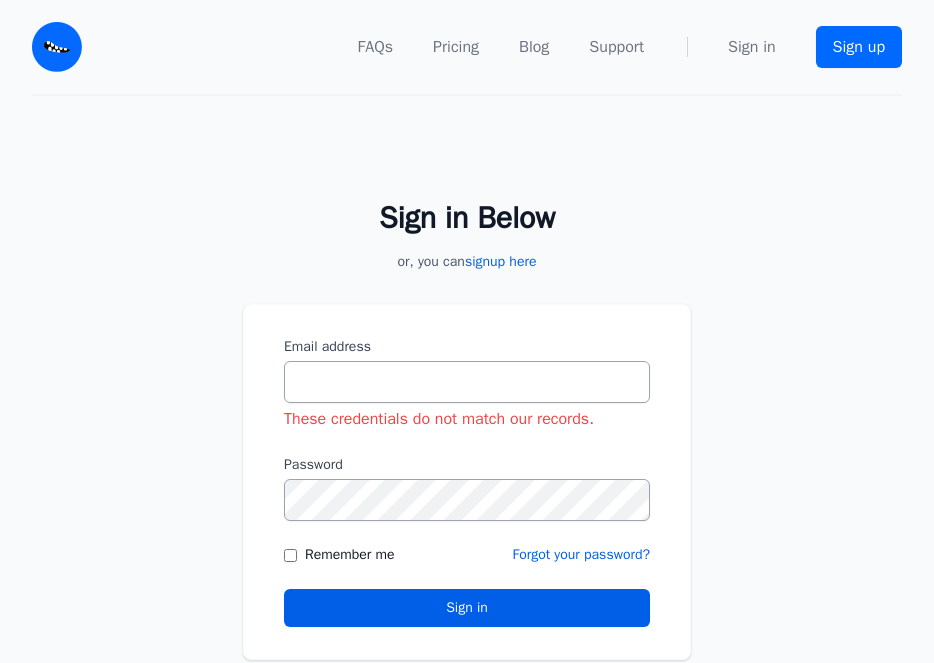 scroll, scrollTop: 0, scrollLeft: 0, axis: both 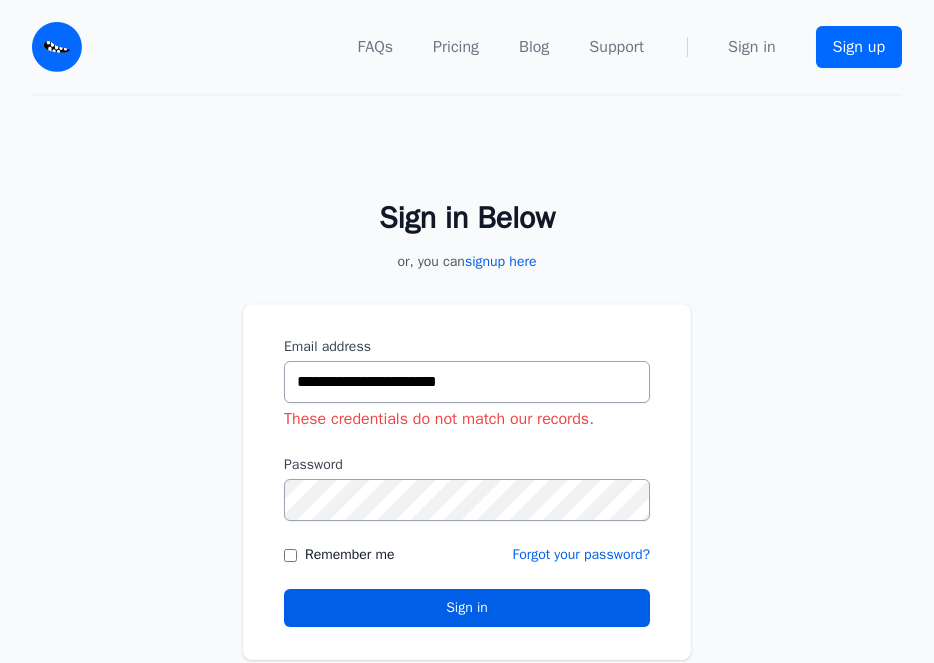 click on "**********" at bounding box center [467, 382] 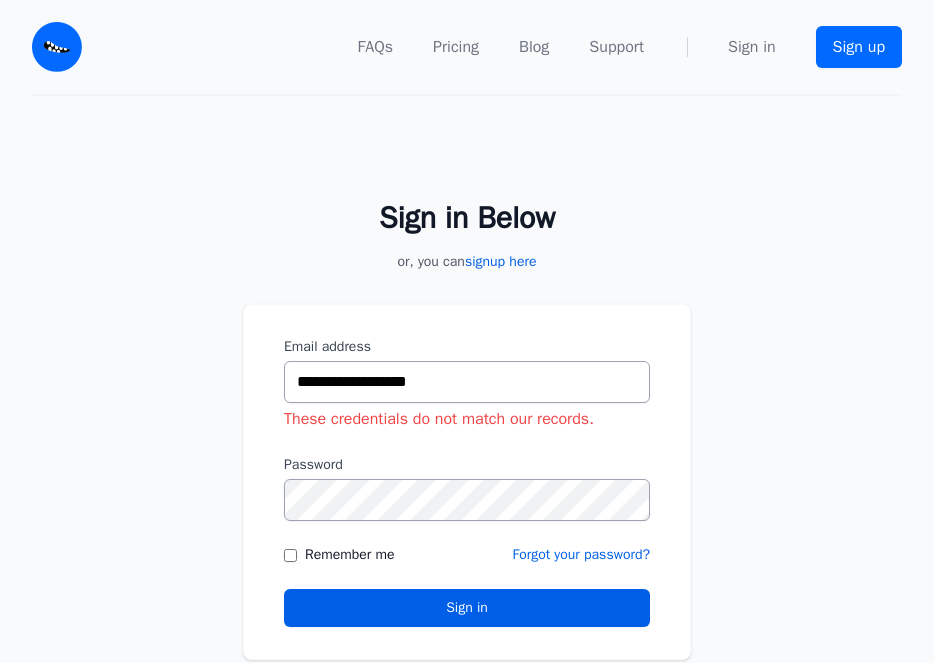 type on "**********" 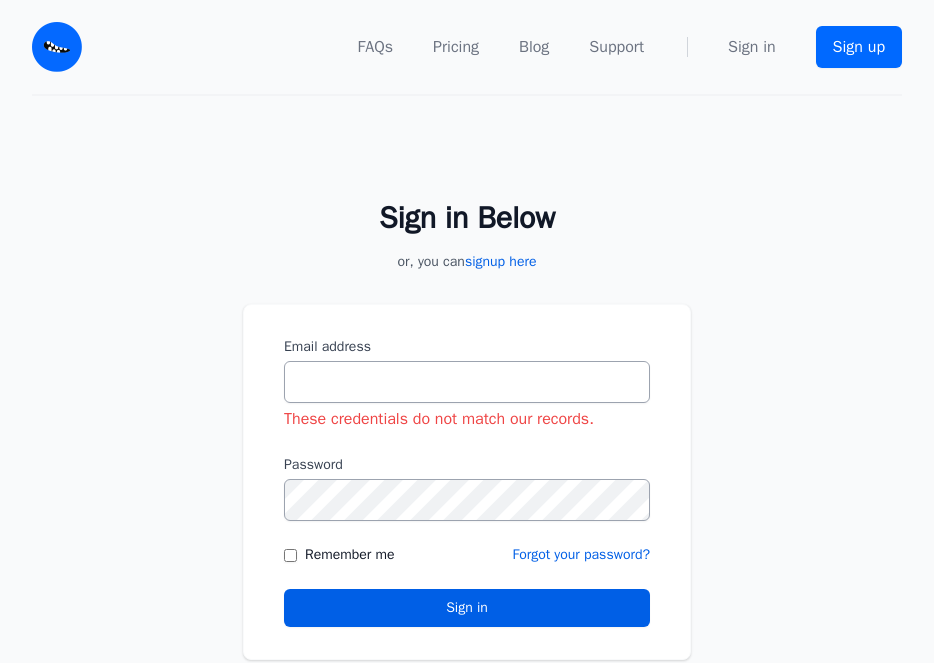 scroll, scrollTop: 0, scrollLeft: 0, axis: both 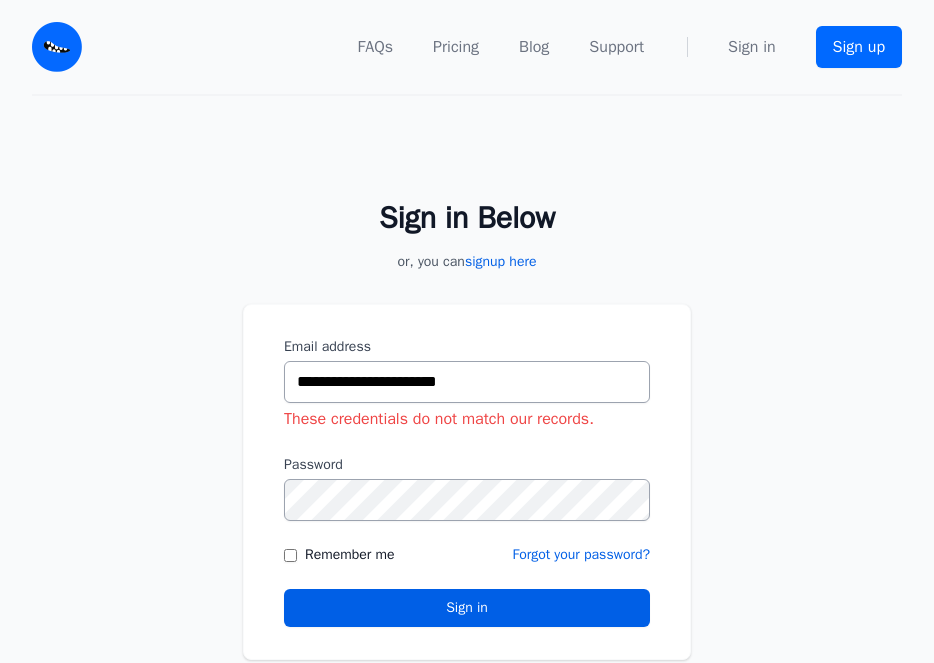 click on "**********" at bounding box center [467, 382] 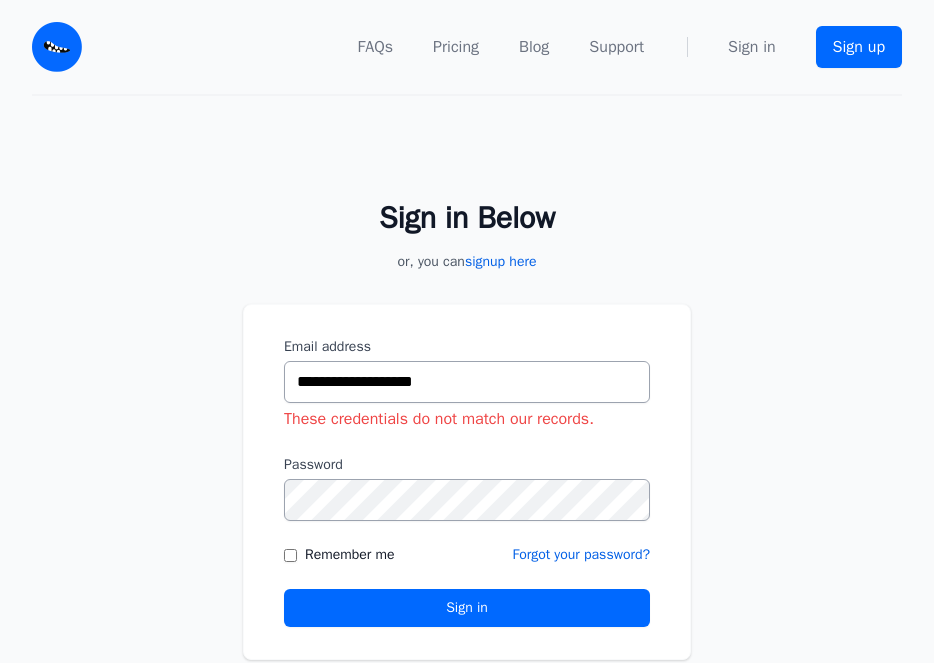type on "**********" 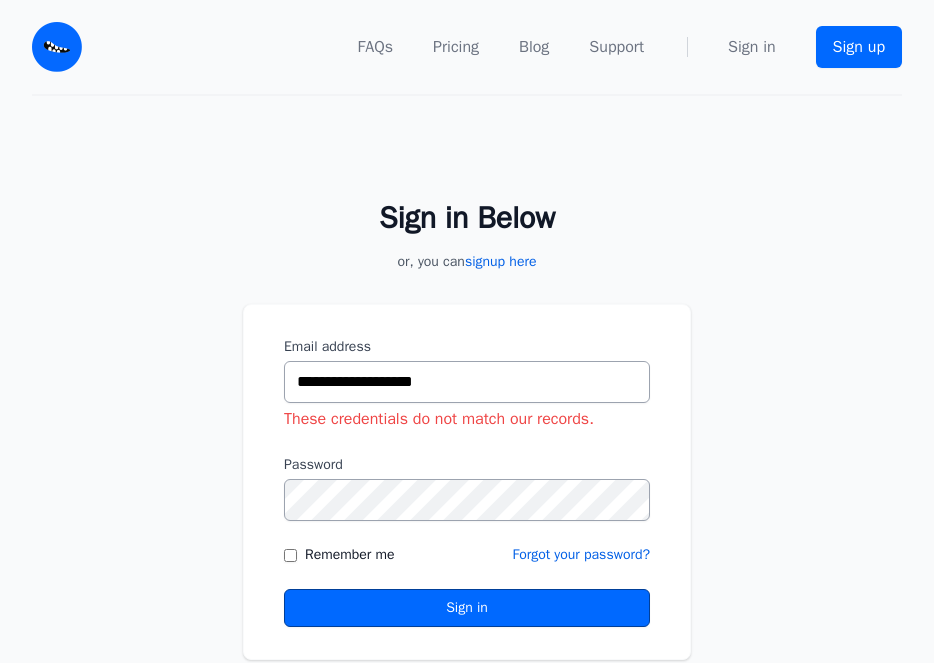 click on "Sign in" at bounding box center (467, 608) 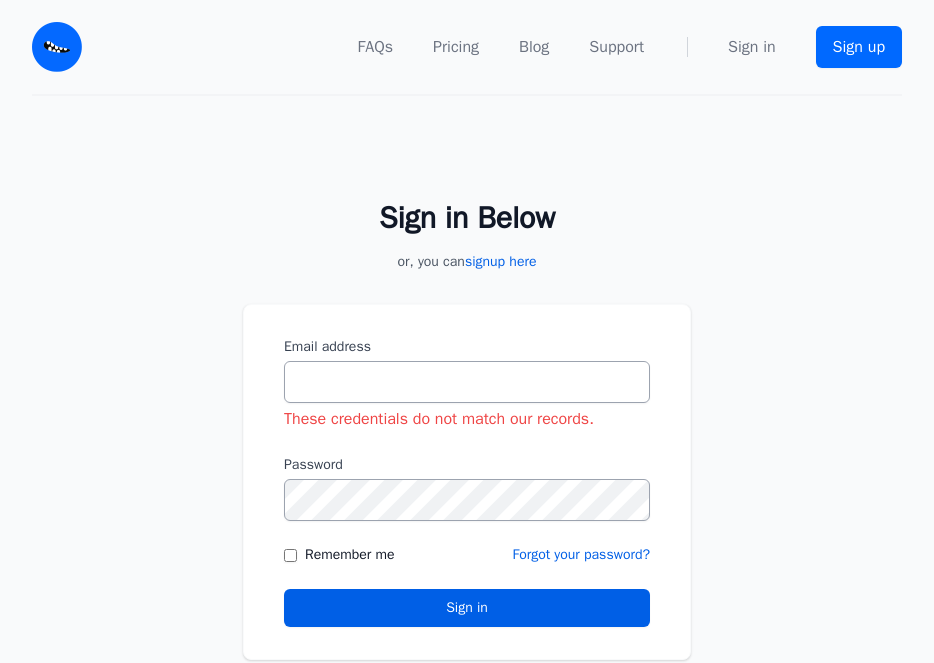 scroll, scrollTop: 0, scrollLeft: 0, axis: both 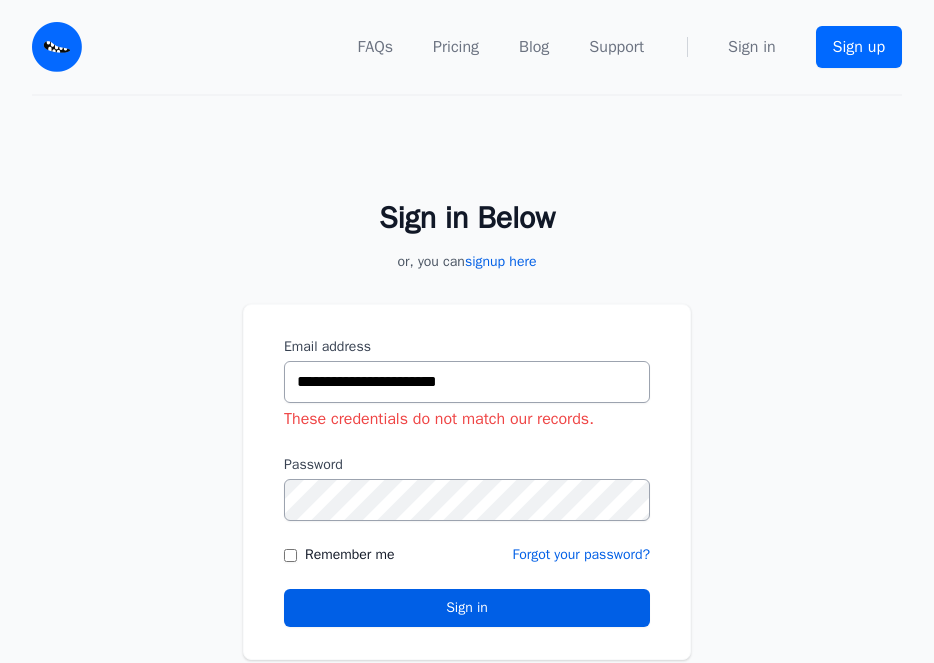 click on "**********" at bounding box center (467, 382) 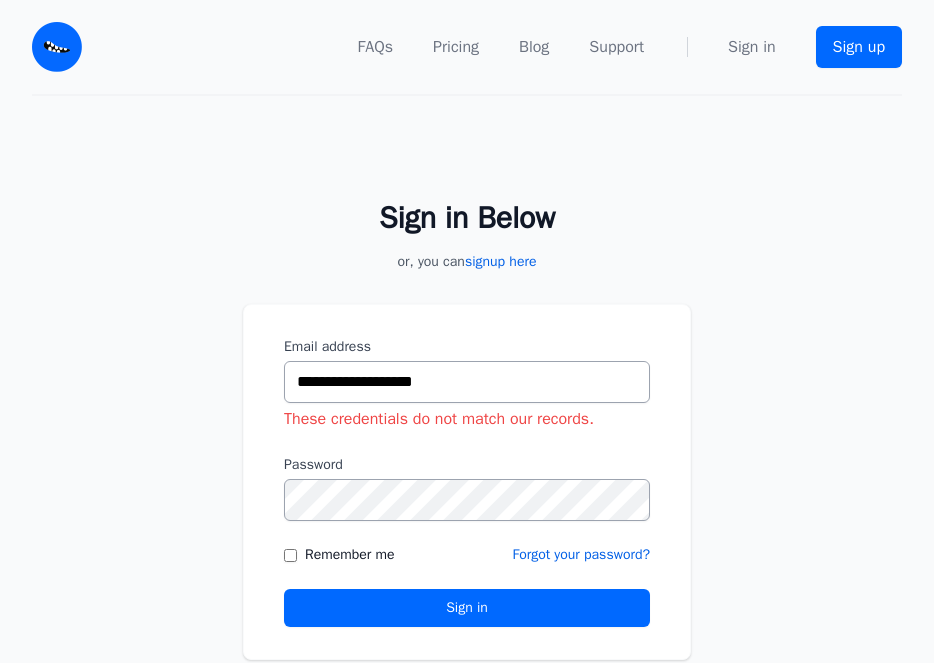 type on "**********" 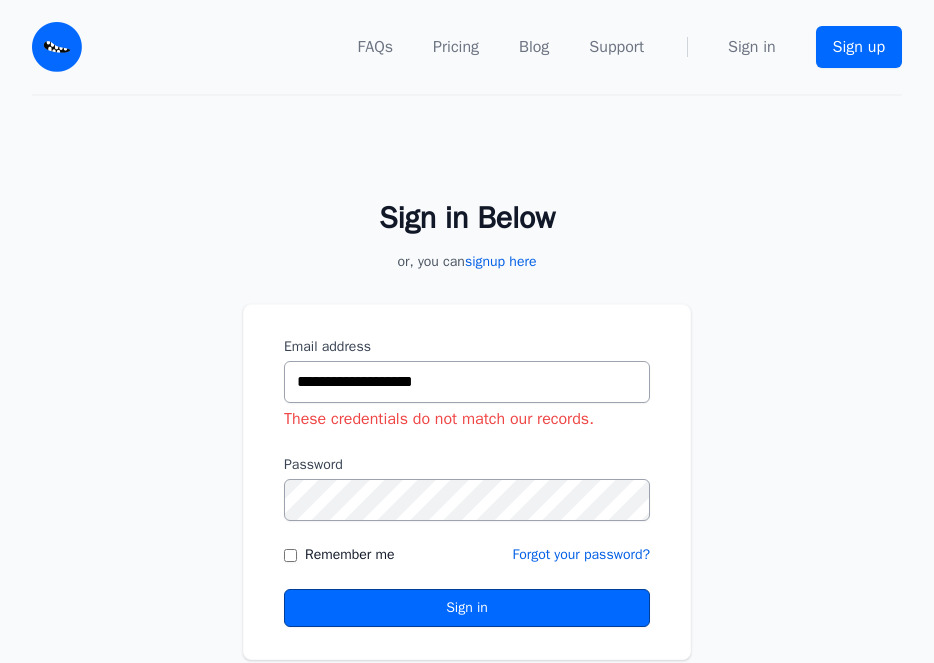 click on "Sign in" at bounding box center (467, 608) 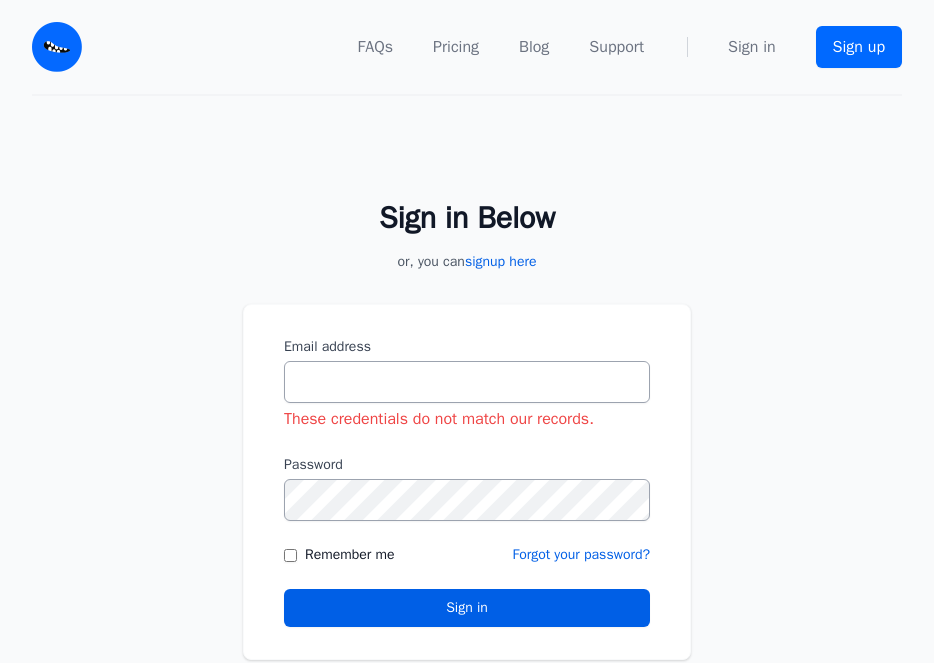 scroll, scrollTop: 0, scrollLeft: 0, axis: both 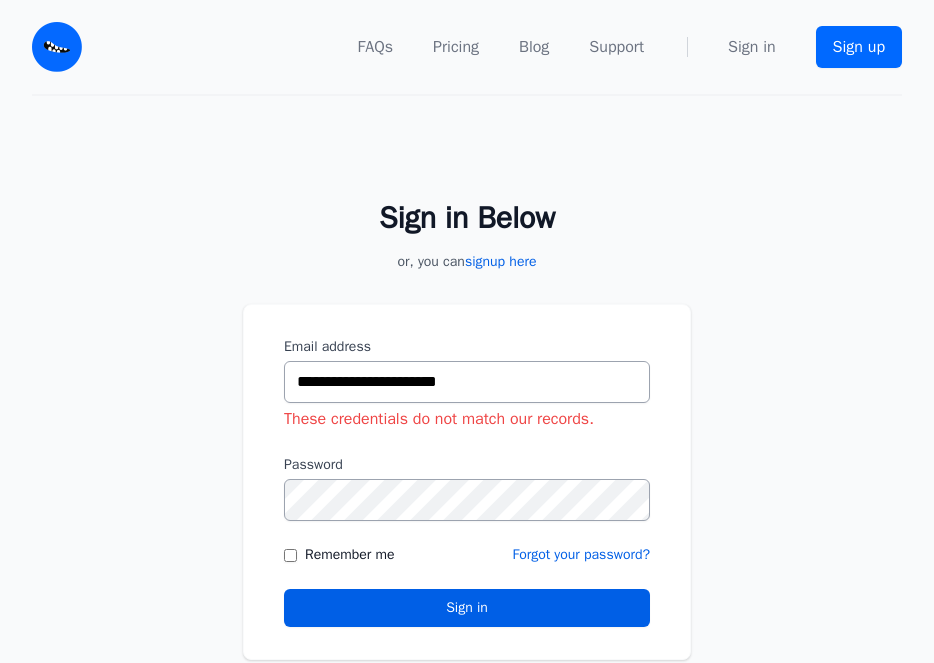 click on "**********" at bounding box center [467, 382] 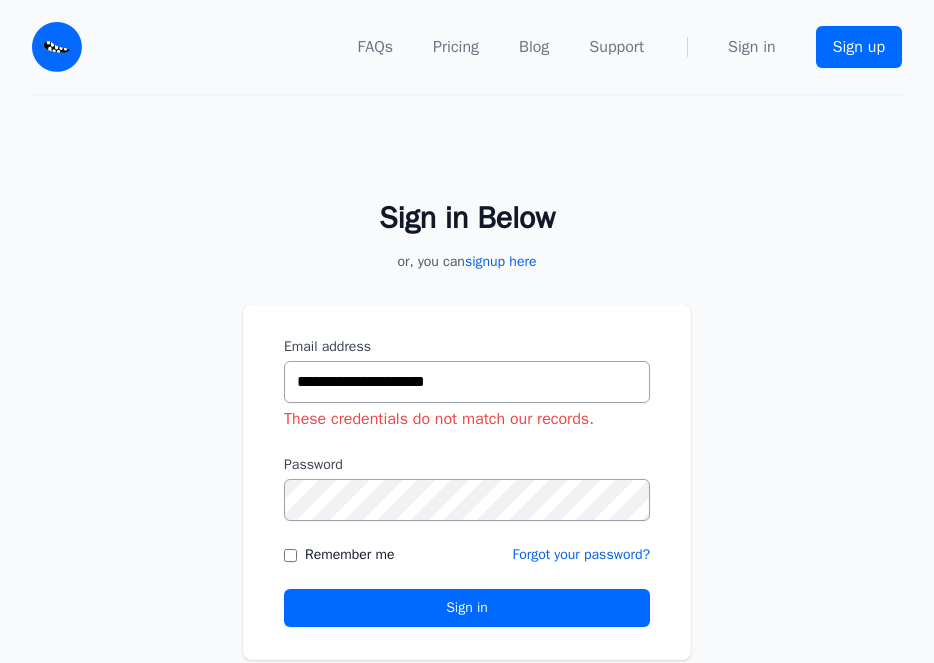 type on "**********" 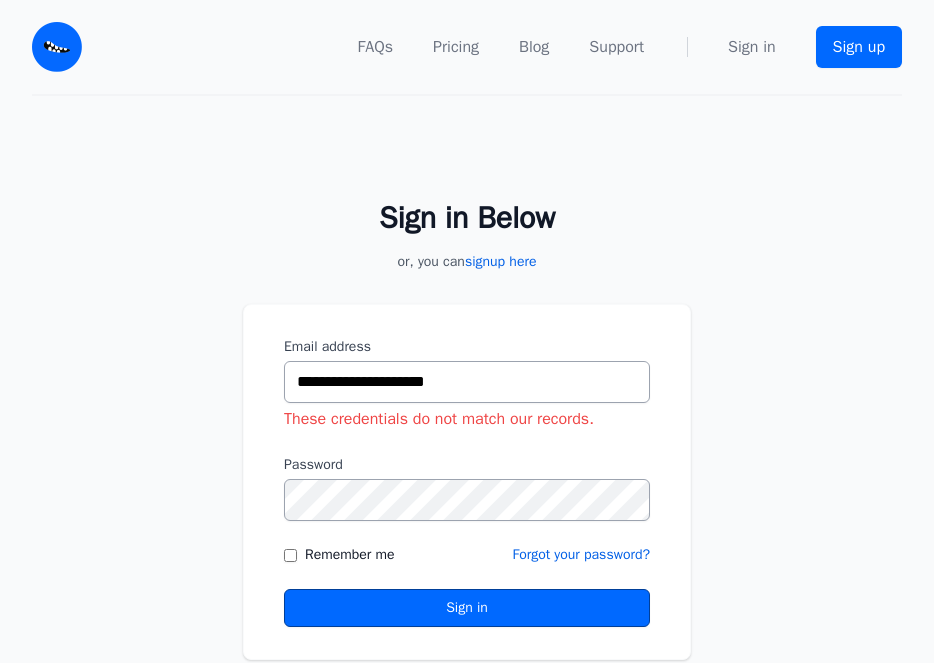 click on "Sign in" at bounding box center (467, 608) 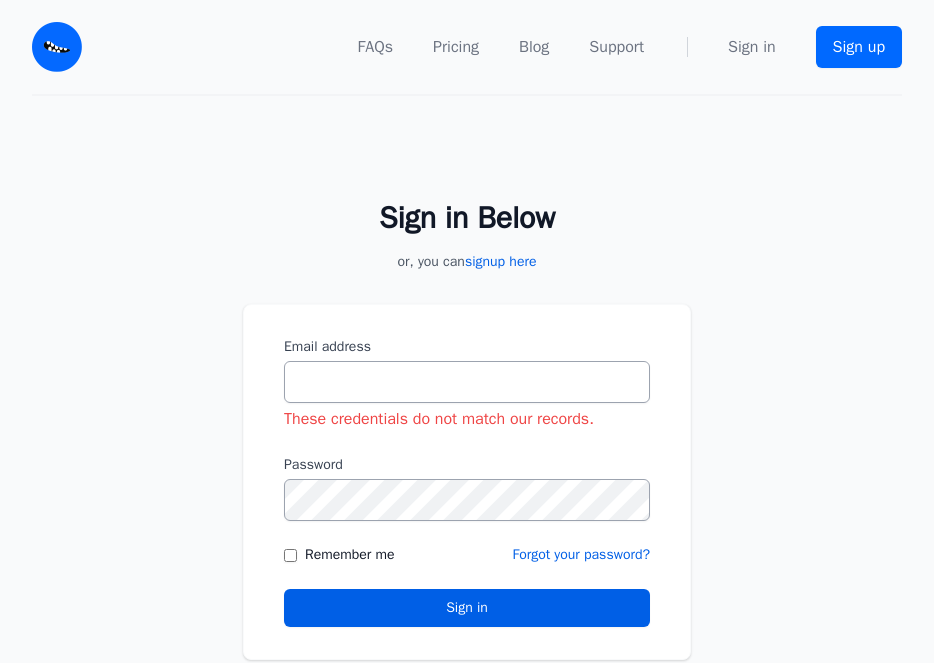 scroll, scrollTop: 0, scrollLeft: 0, axis: both 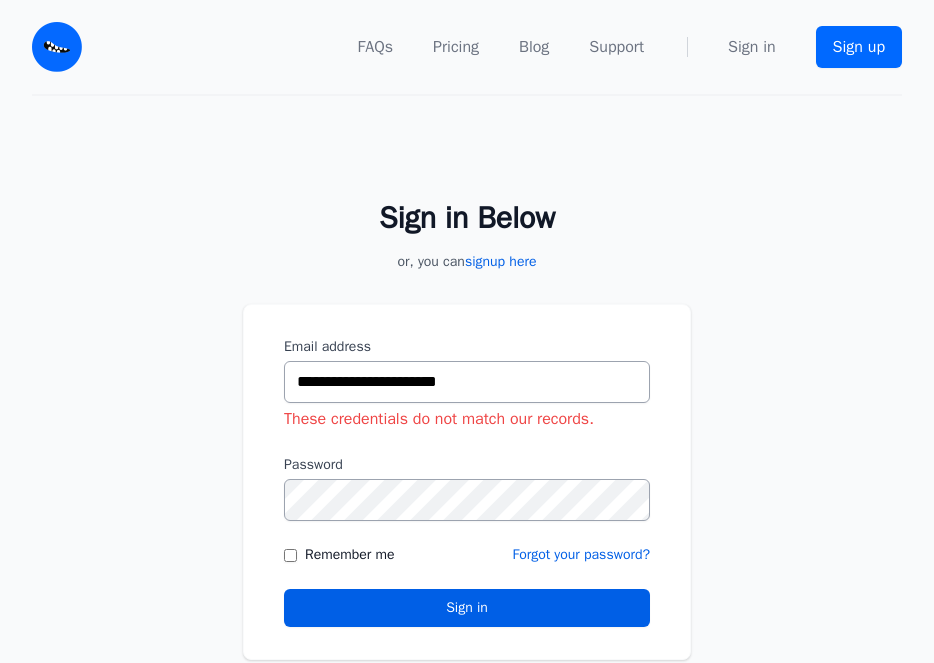 click on "**********" at bounding box center [467, 382] 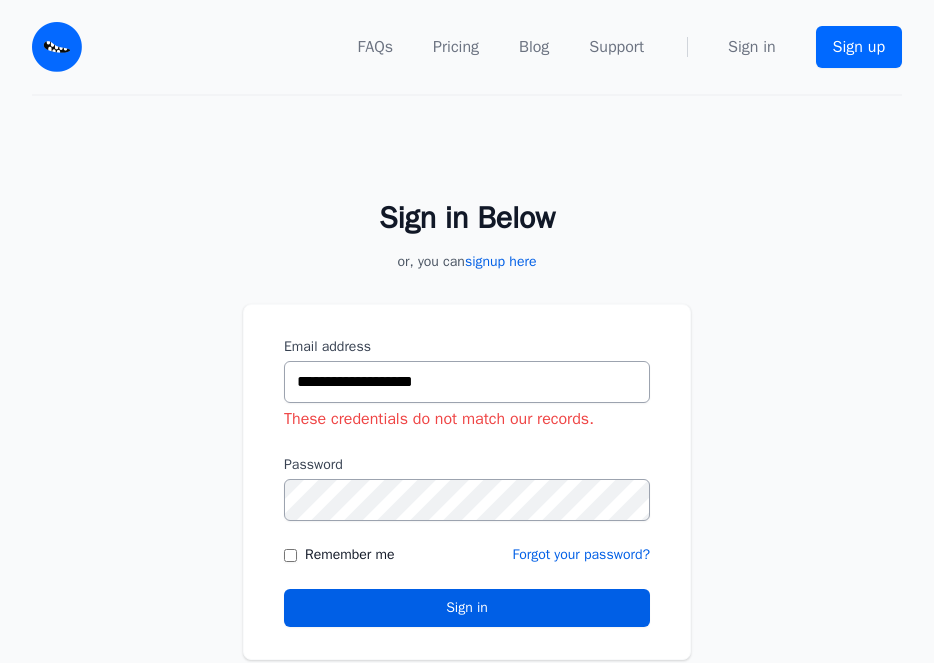 type on "**********" 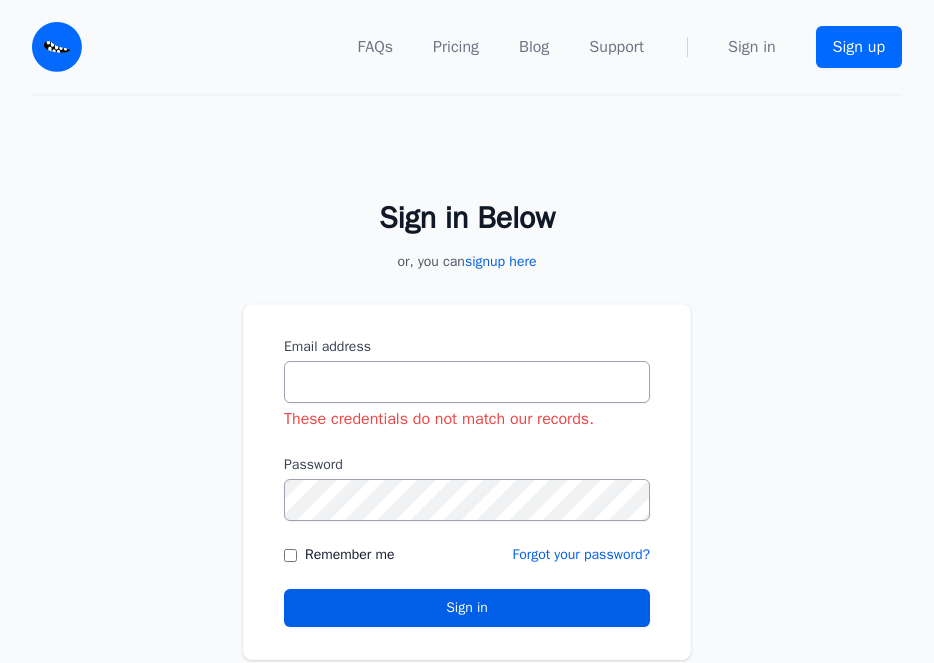 scroll, scrollTop: 0, scrollLeft: 0, axis: both 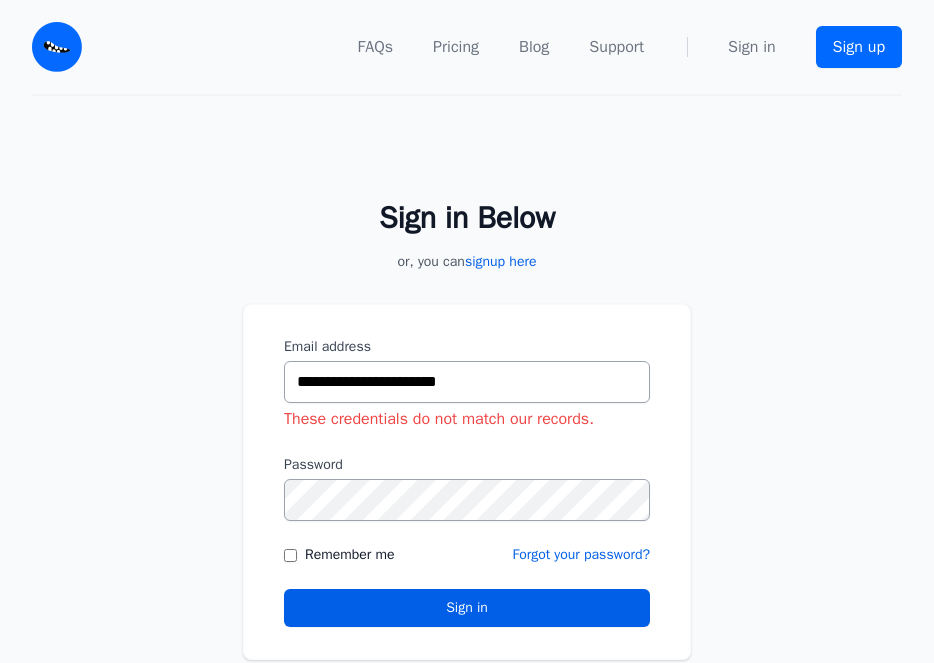 click on "**********" at bounding box center [467, 382] 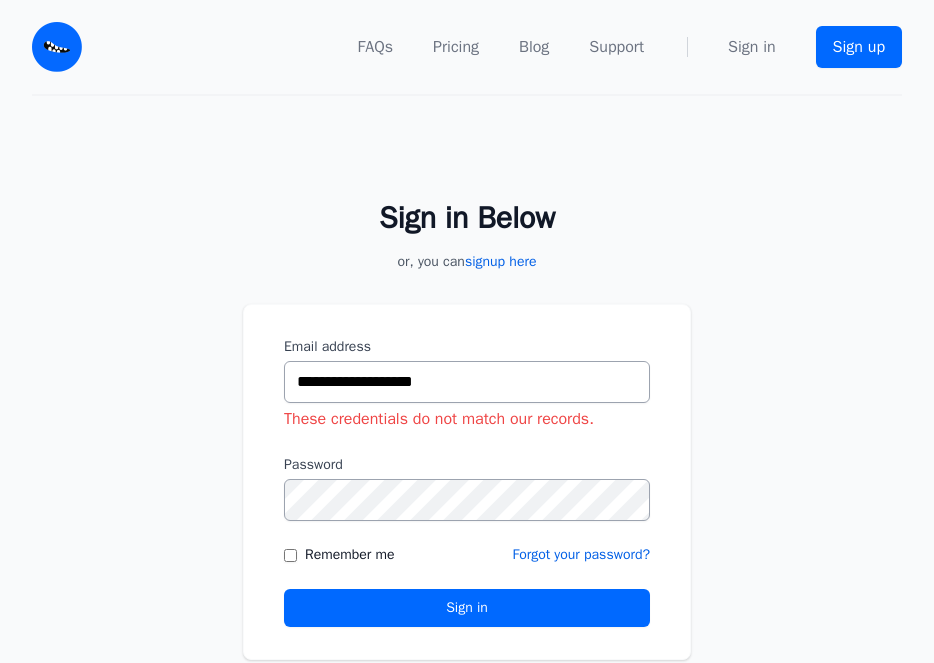 type on "**********" 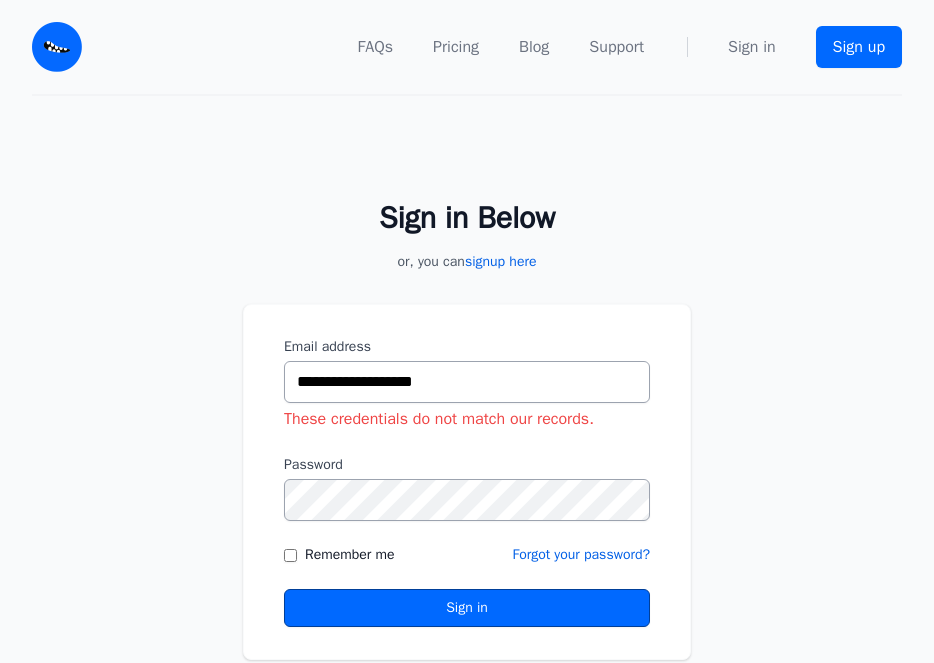 click on "Sign in" at bounding box center (467, 608) 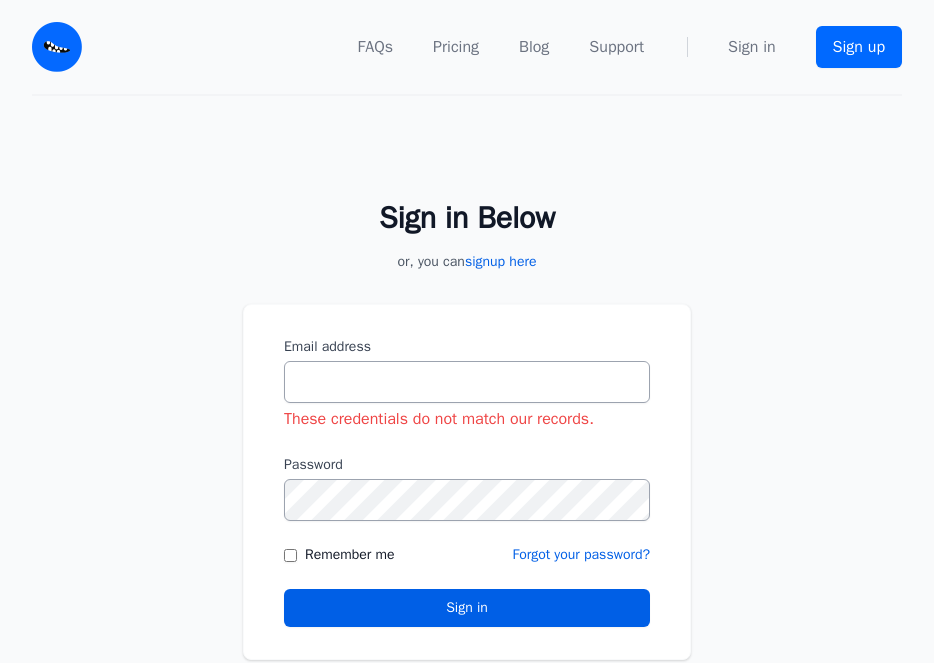 scroll, scrollTop: 0, scrollLeft: 0, axis: both 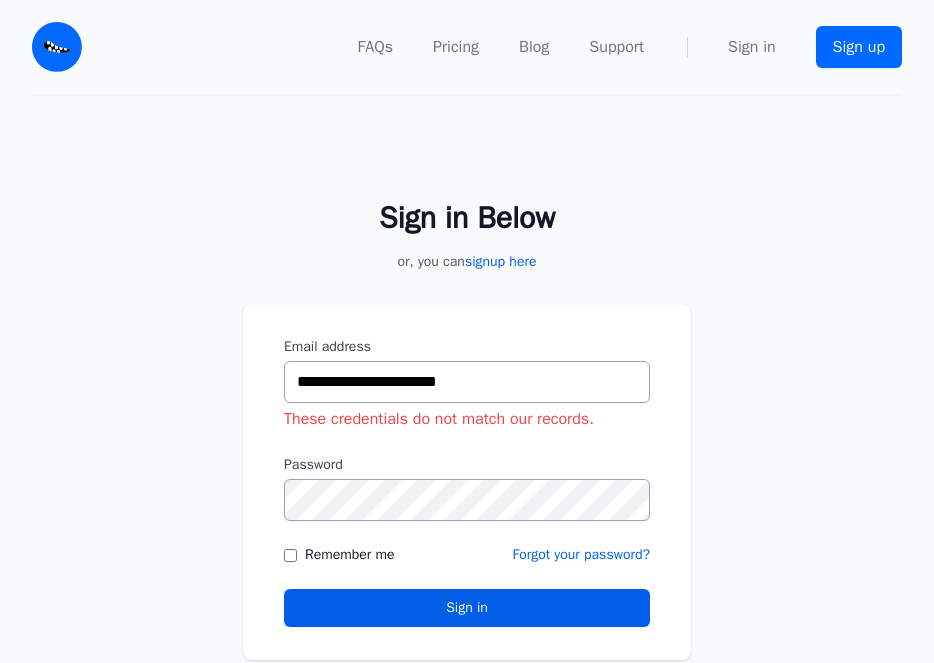 click on "**********" at bounding box center [467, 382] 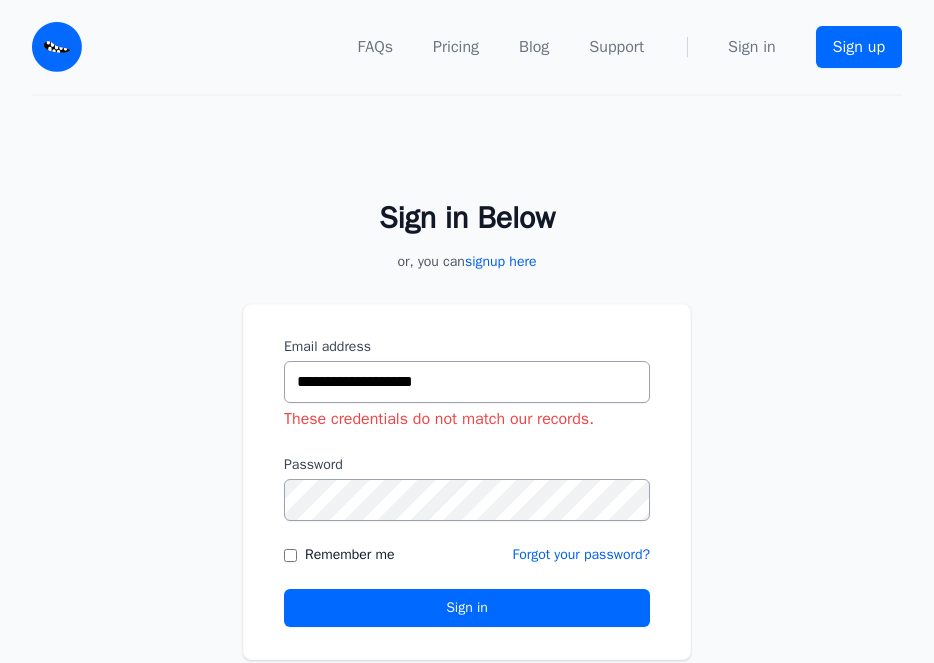 type on "**********" 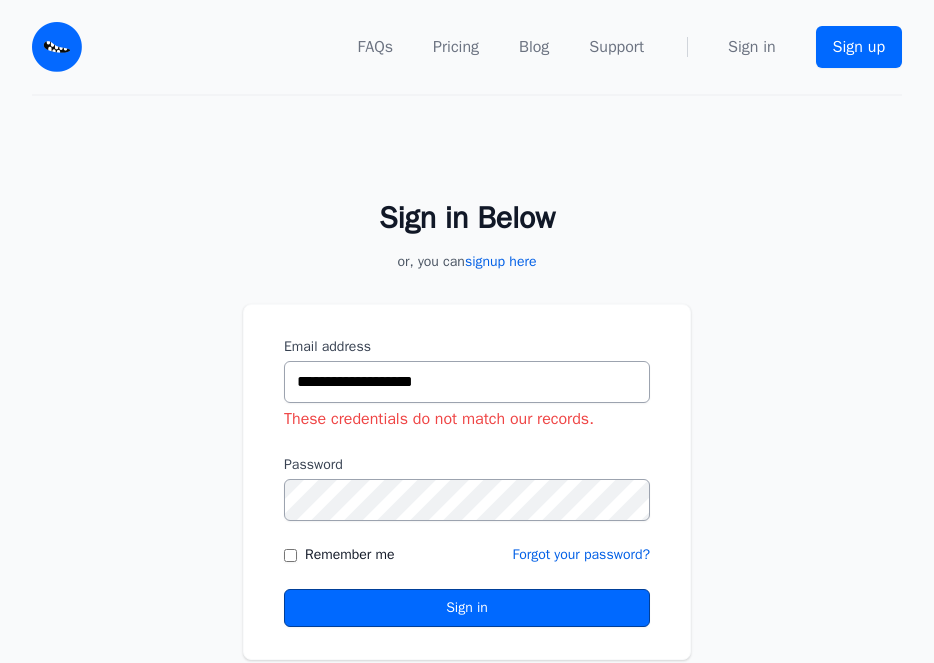 click on "Sign in" at bounding box center [467, 608] 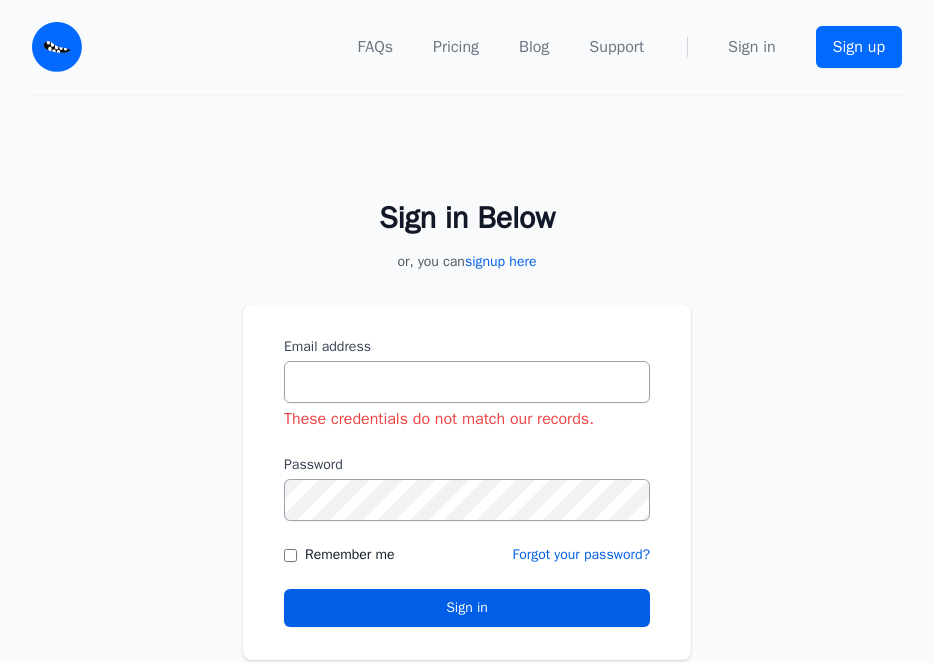 scroll, scrollTop: 0, scrollLeft: 0, axis: both 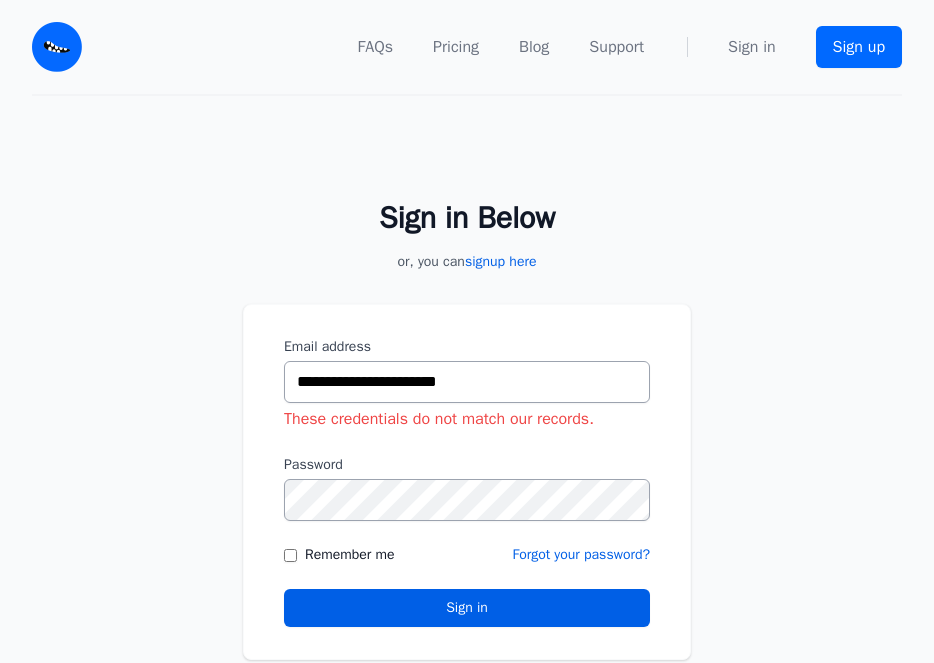 click on "**********" at bounding box center [467, 382] 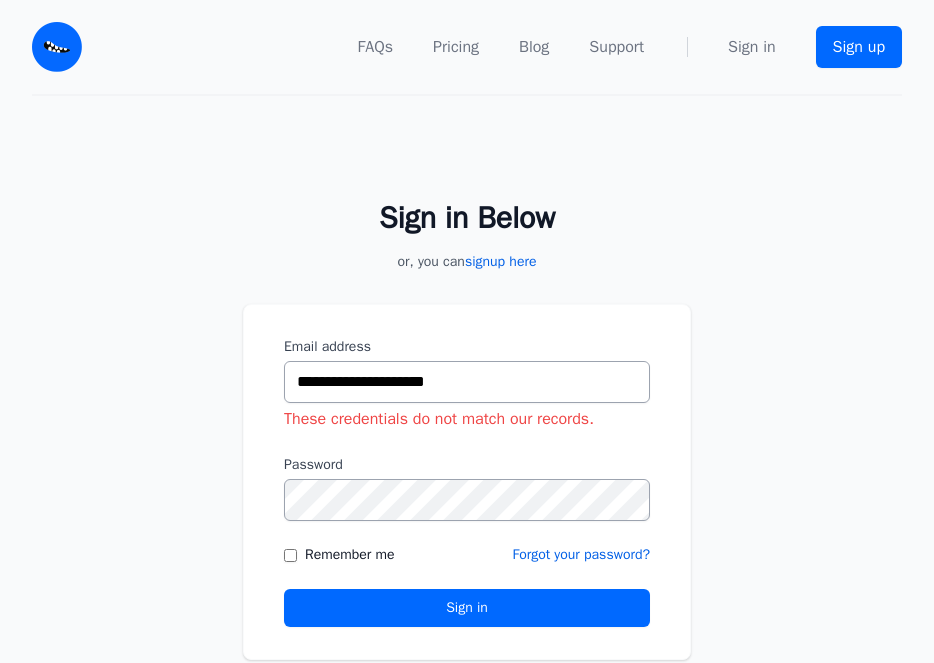 type on "**********" 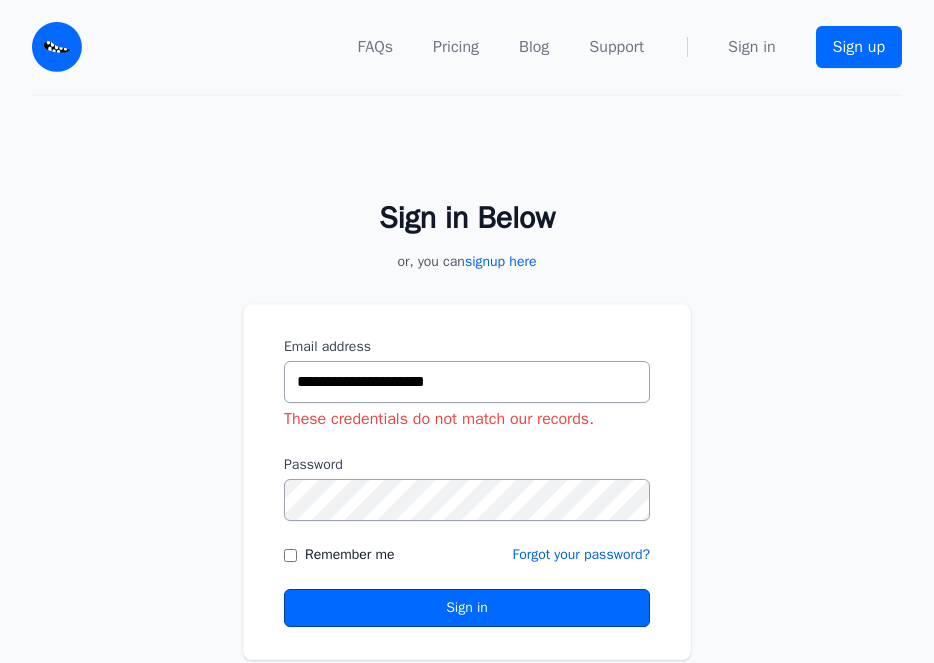 click on "Sign in" at bounding box center (467, 608) 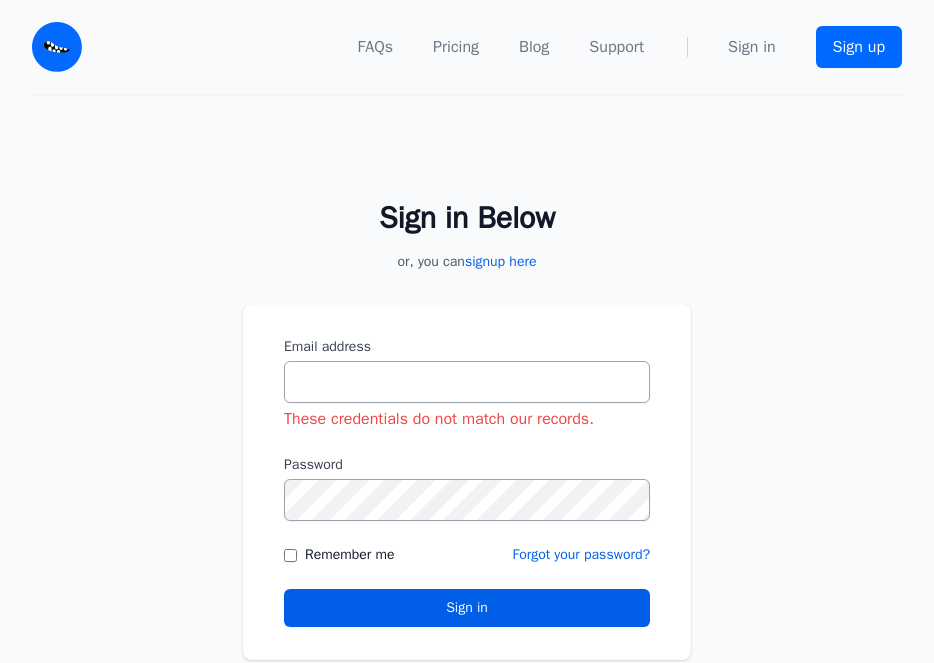 scroll, scrollTop: 0, scrollLeft: 0, axis: both 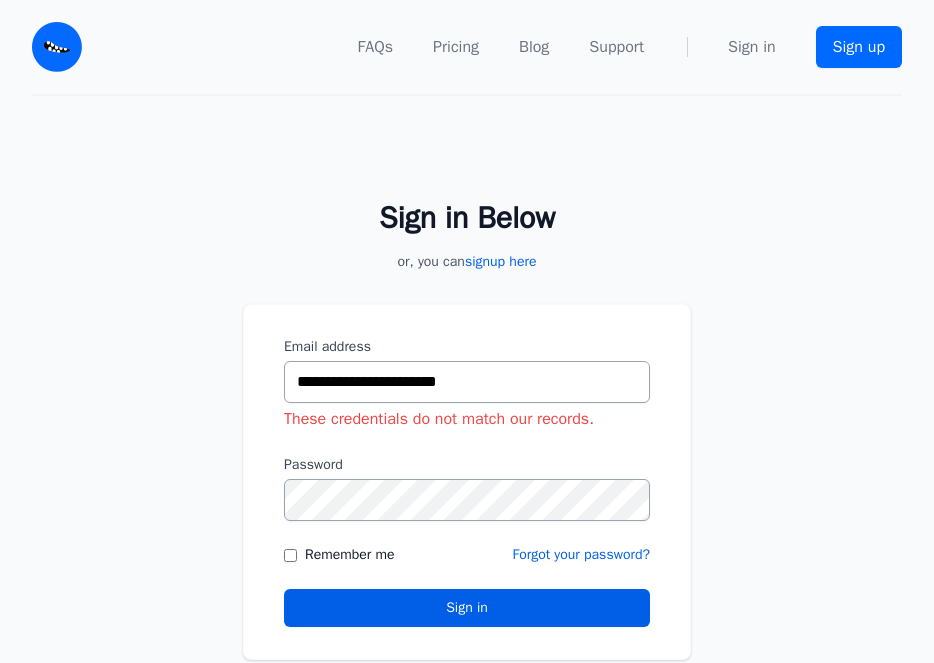 drag, startPoint x: 488, startPoint y: 383, endPoint x: 469, endPoint y: 408, distance: 31.400637 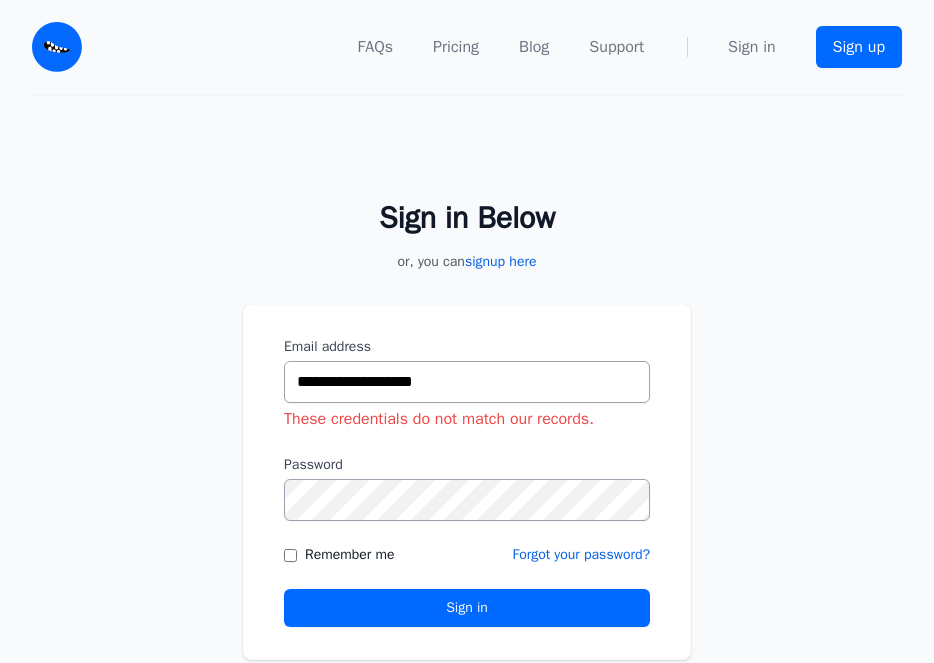 type on "**********" 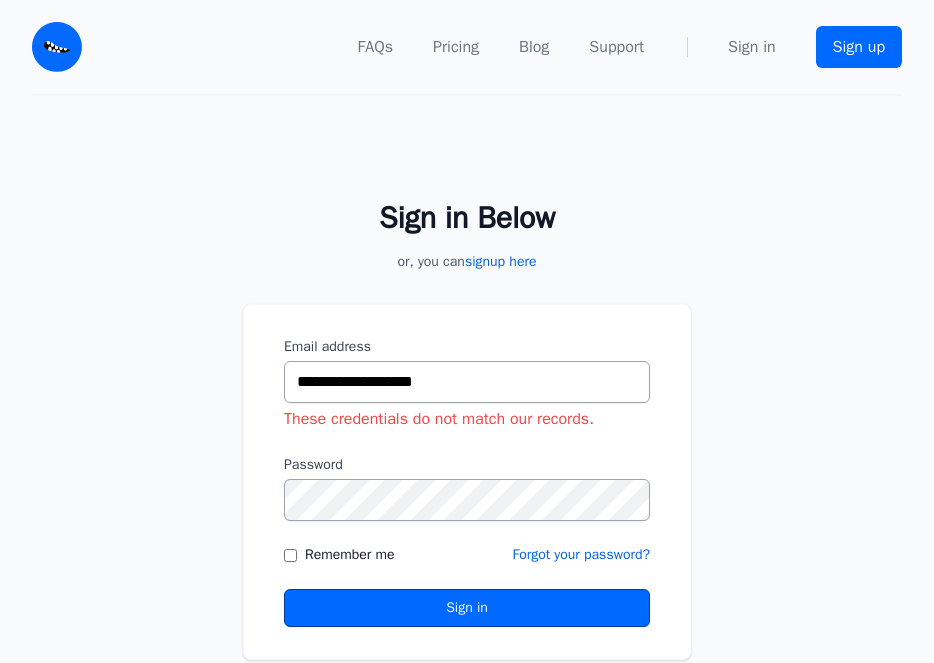 click on "Sign in" at bounding box center (467, 608) 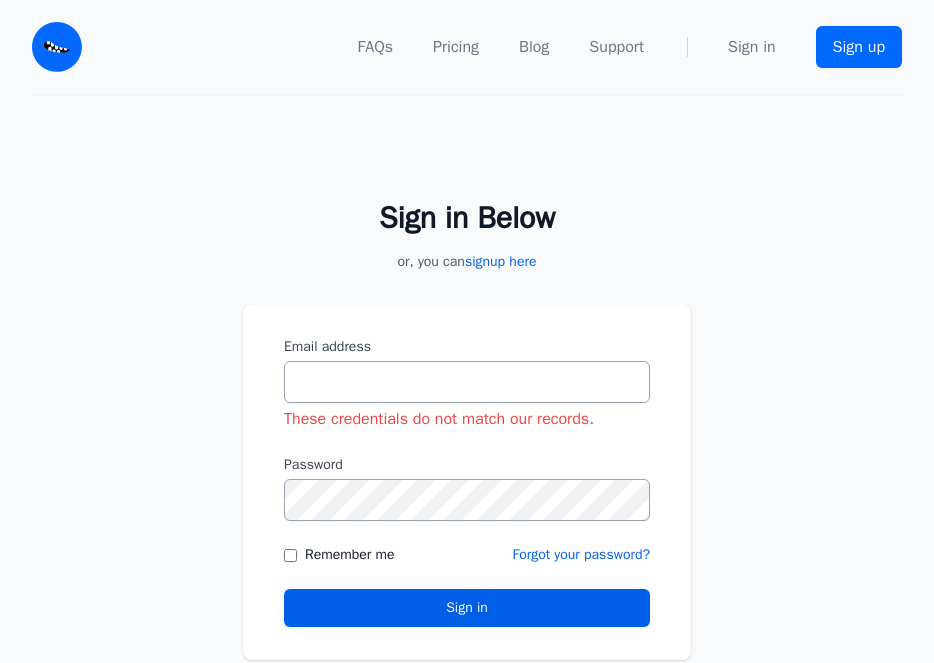 scroll, scrollTop: 0, scrollLeft: 0, axis: both 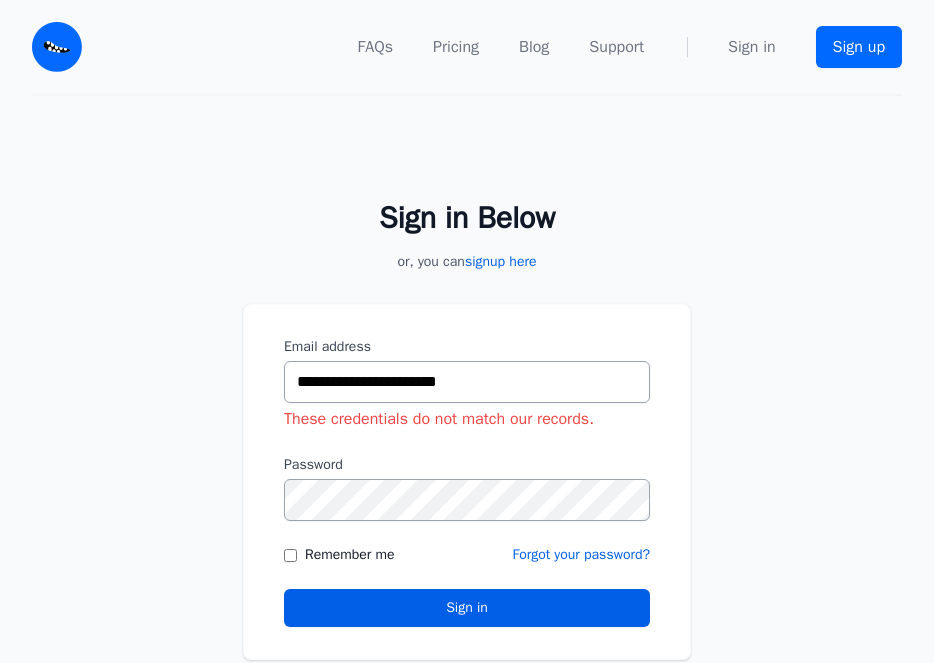 click on "**********" at bounding box center [467, 382] 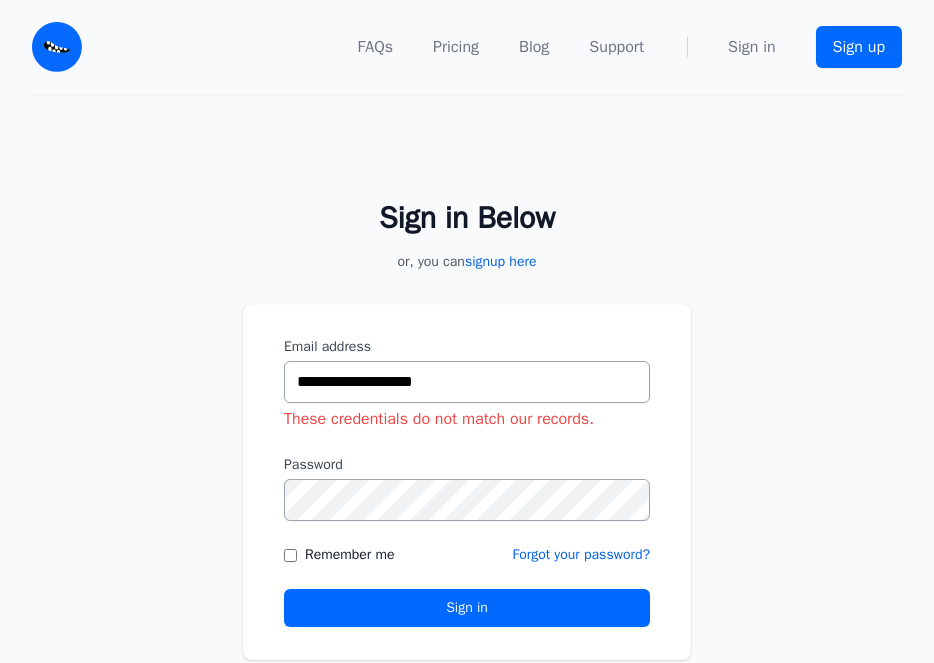 type on "**********" 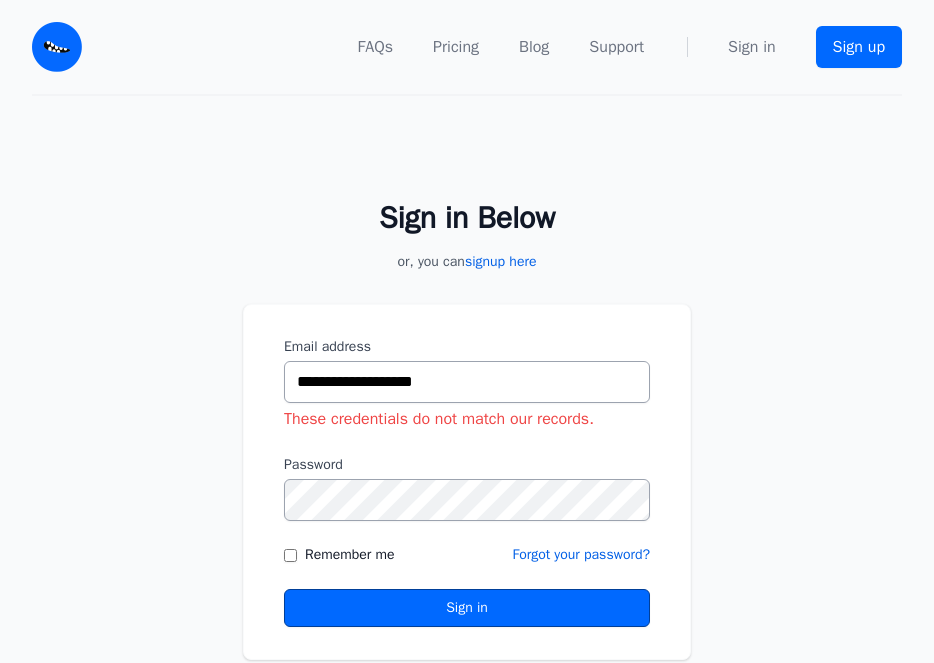 click on "Sign in" at bounding box center (467, 608) 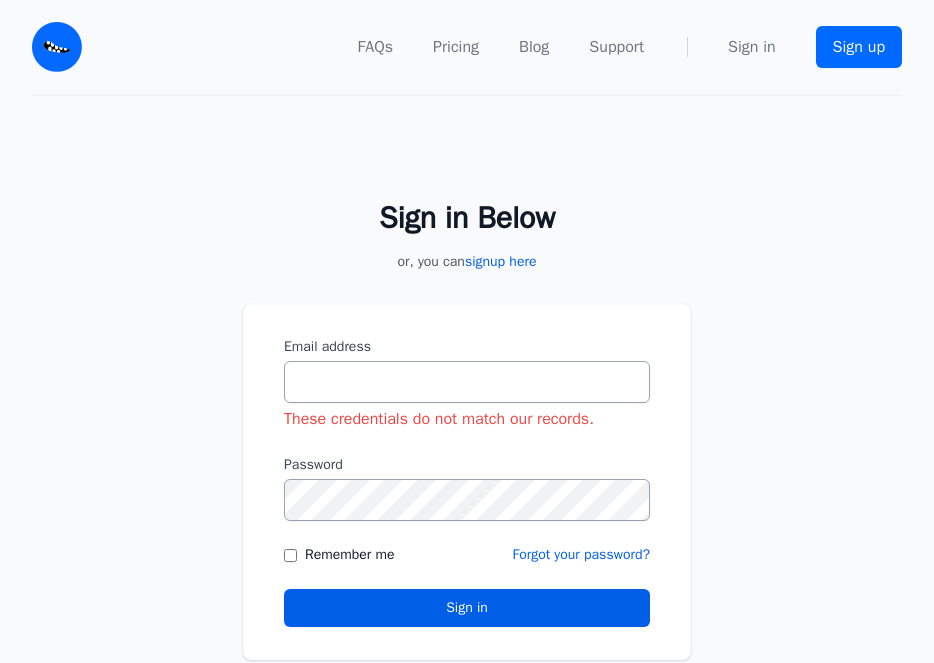 scroll, scrollTop: 0, scrollLeft: 0, axis: both 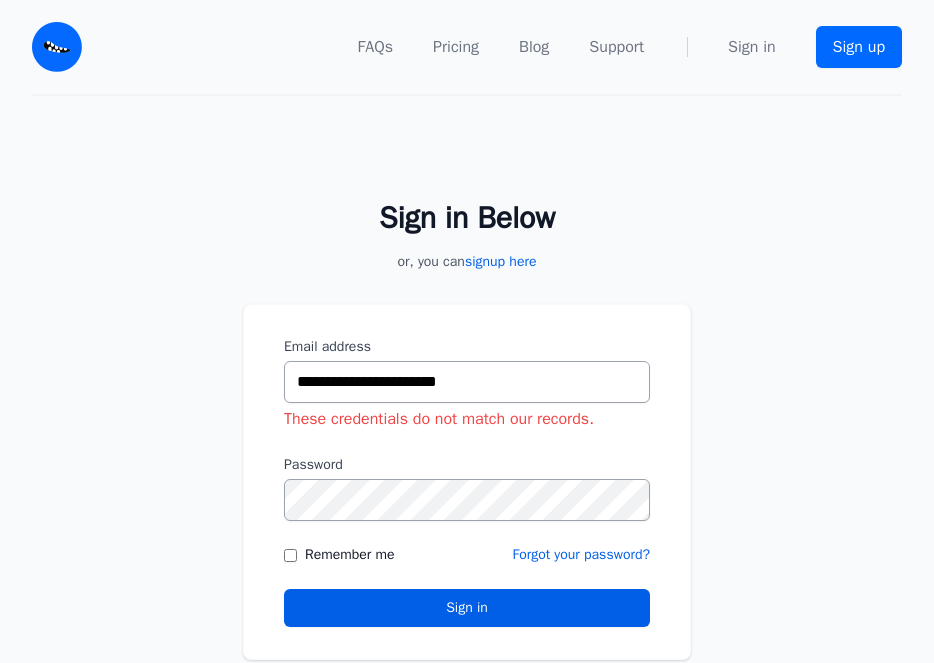 click on "**********" at bounding box center [467, 382] 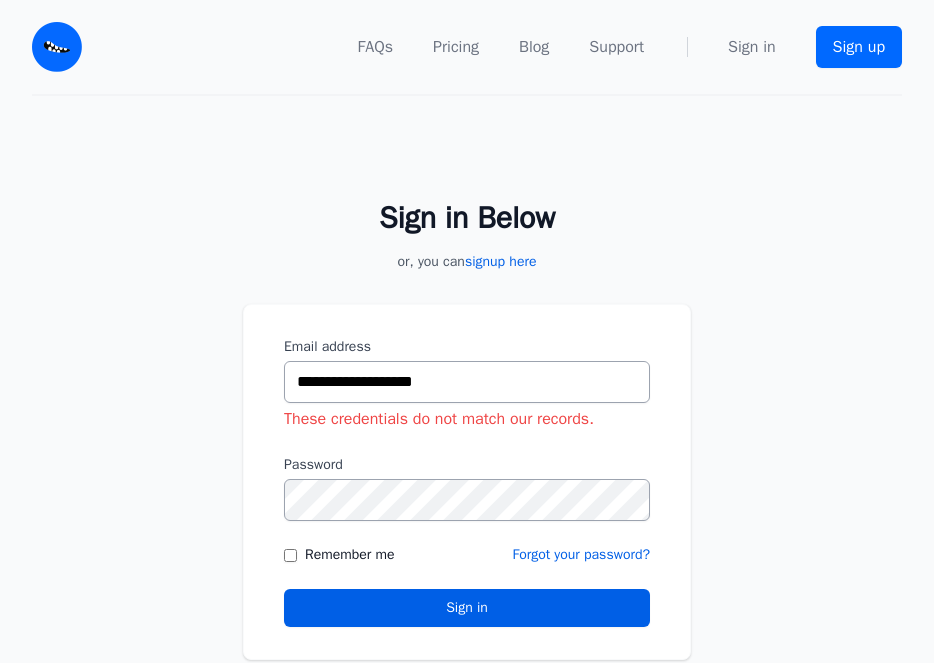 type on "**********" 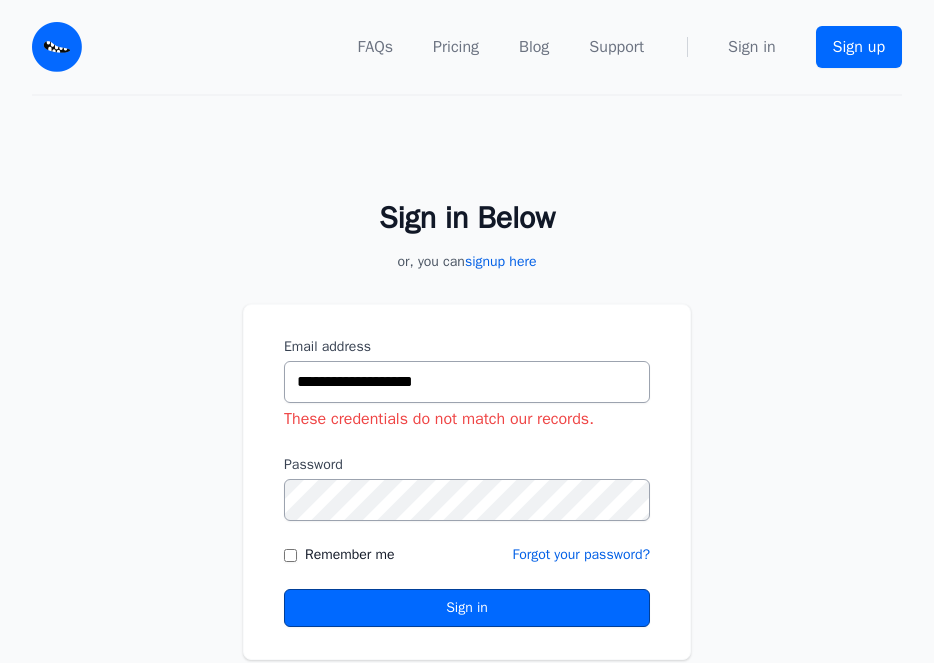 click on "Sign in" at bounding box center [467, 608] 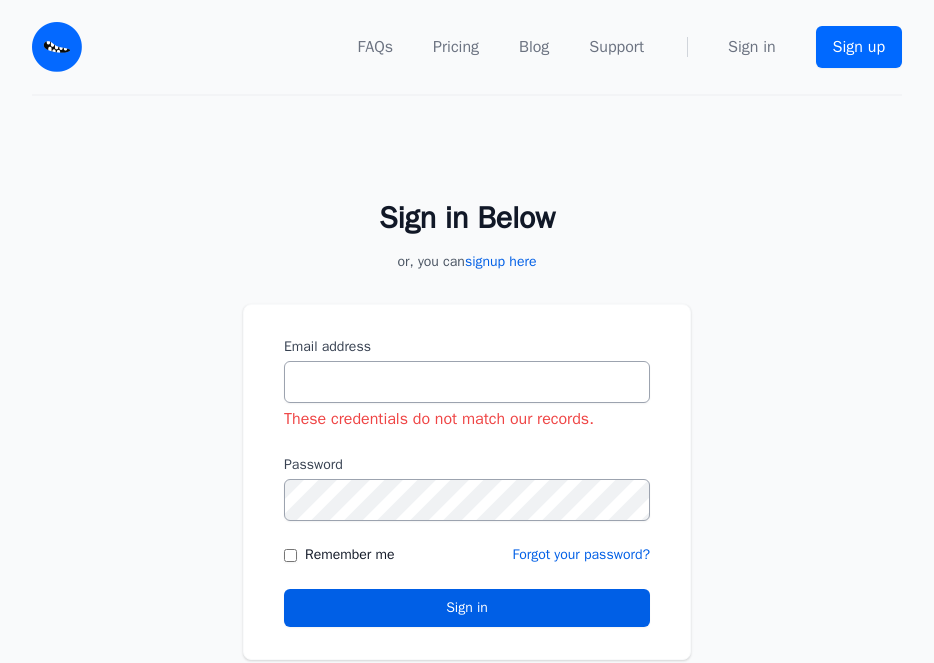 scroll, scrollTop: 0, scrollLeft: 0, axis: both 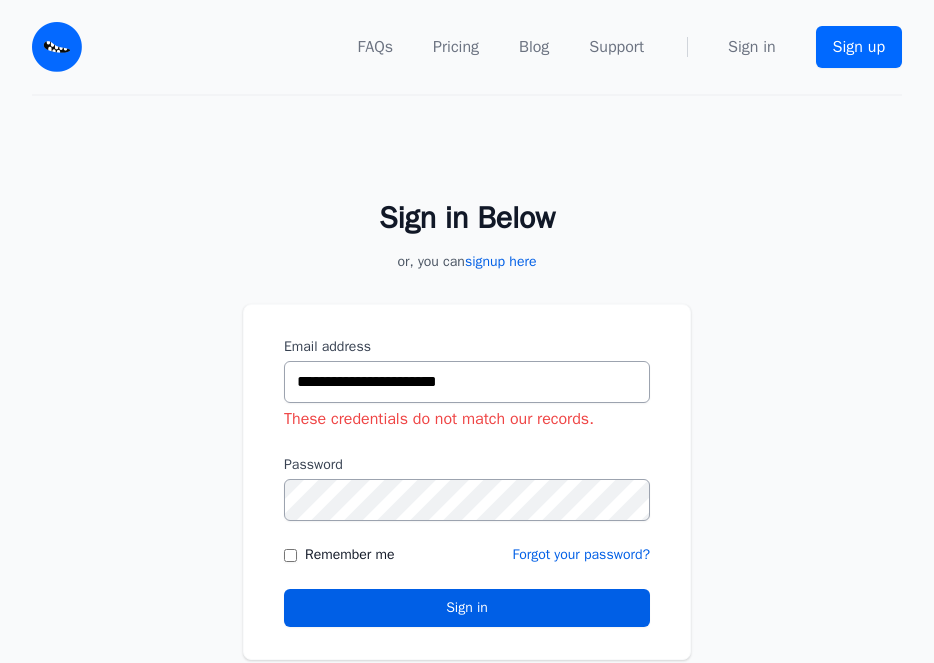 click on "**********" at bounding box center [467, 382] 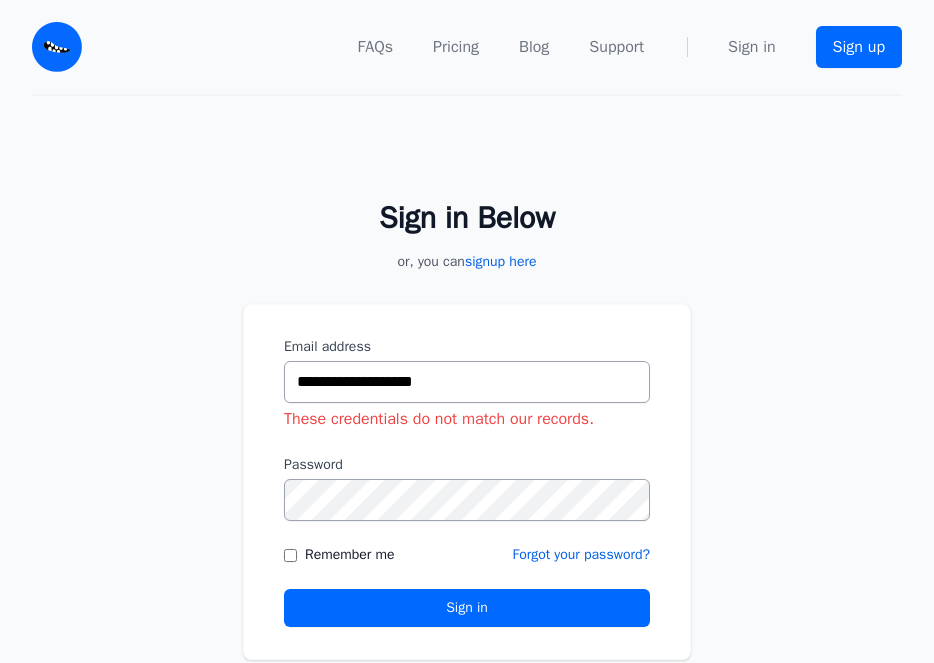 type on "**********" 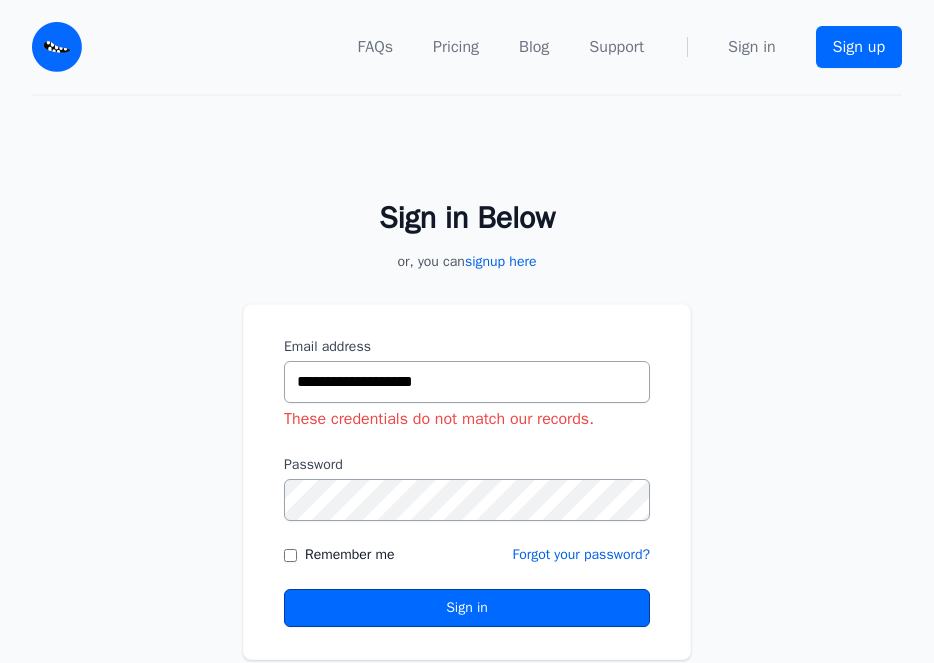 click on "Sign in" at bounding box center [467, 608] 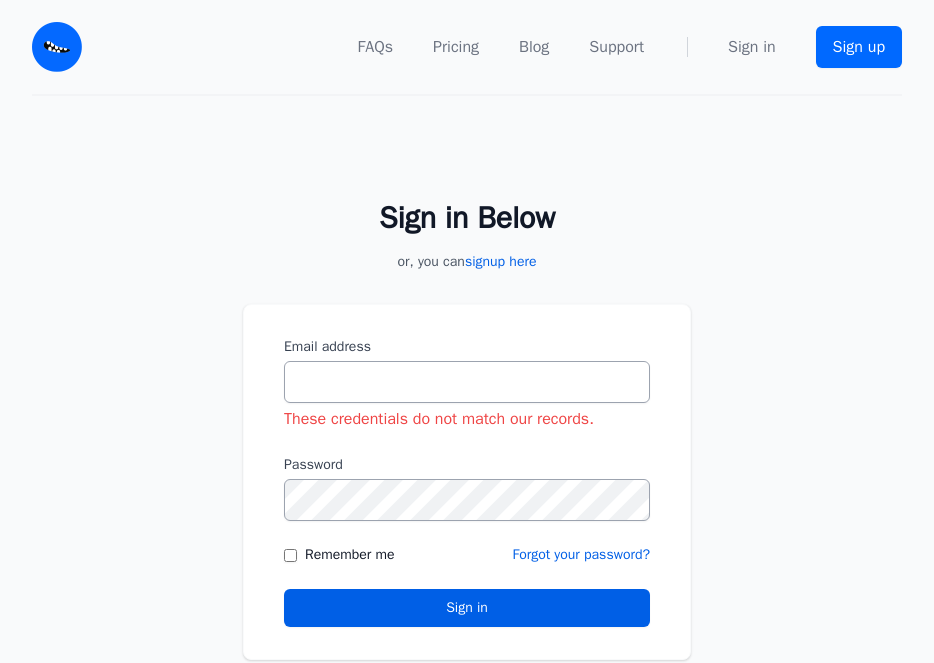 scroll, scrollTop: 0, scrollLeft: 0, axis: both 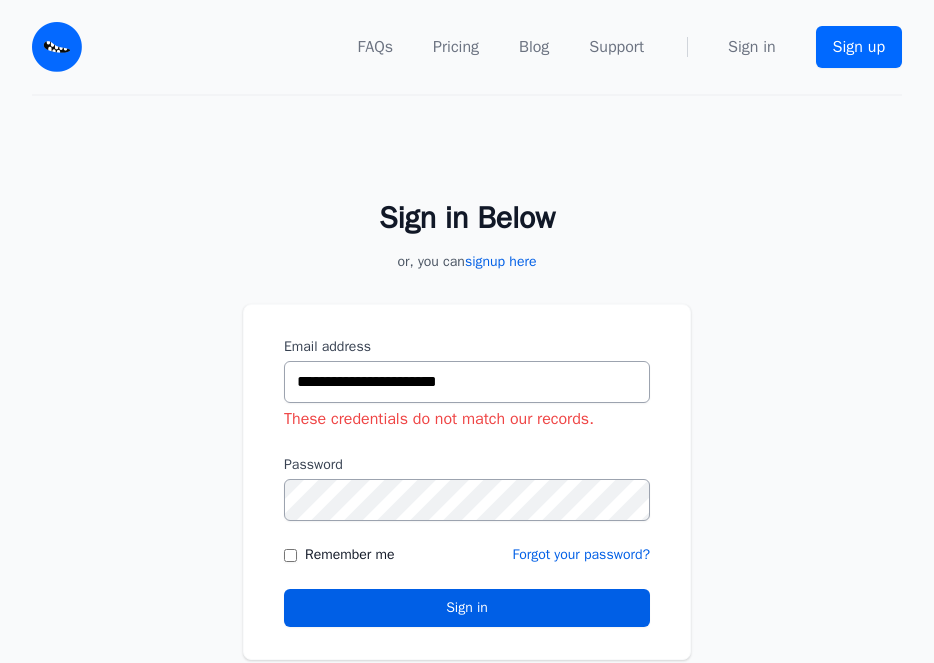 drag, startPoint x: 518, startPoint y: 389, endPoint x: 502, endPoint y: 398, distance: 18.35756 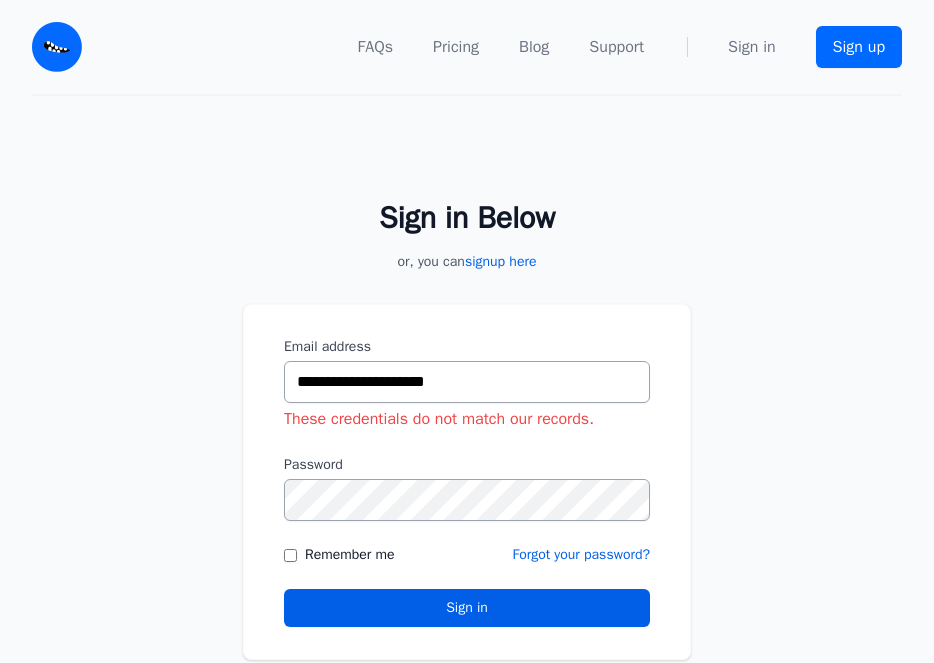 type on "**********" 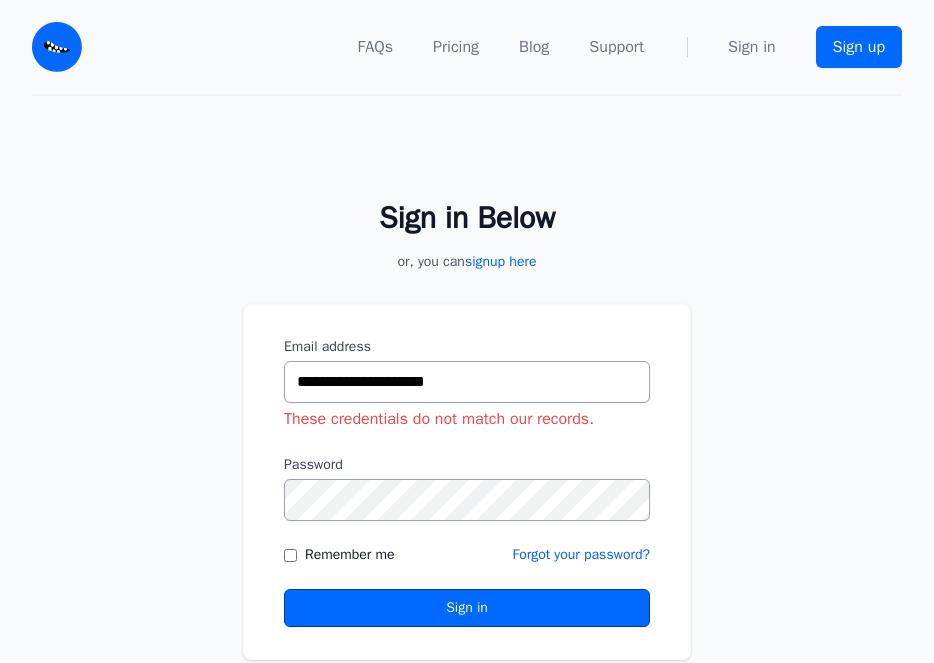 click on "Sign in" at bounding box center (467, 608) 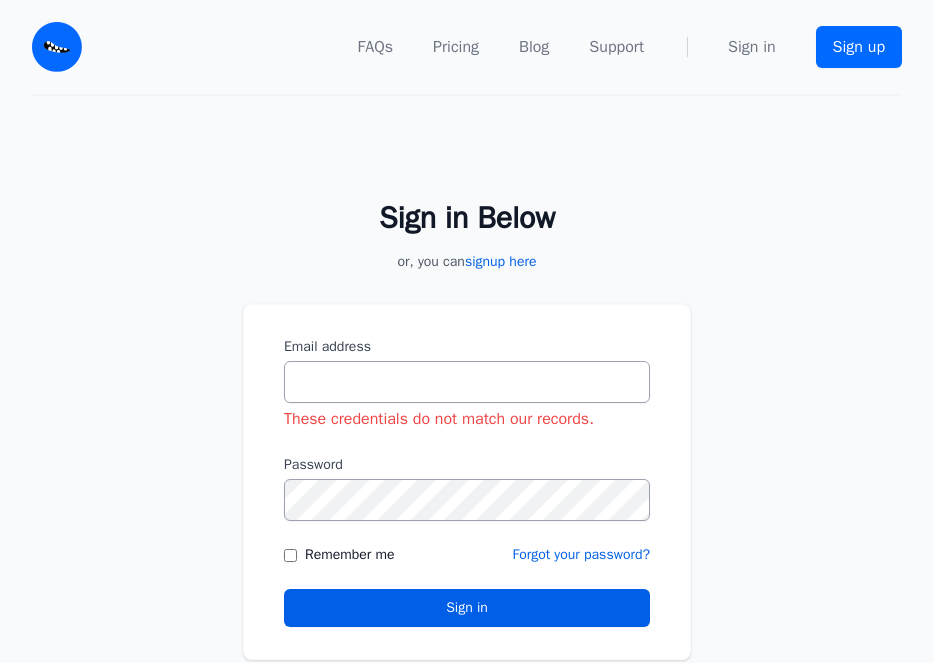scroll, scrollTop: 0, scrollLeft: 0, axis: both 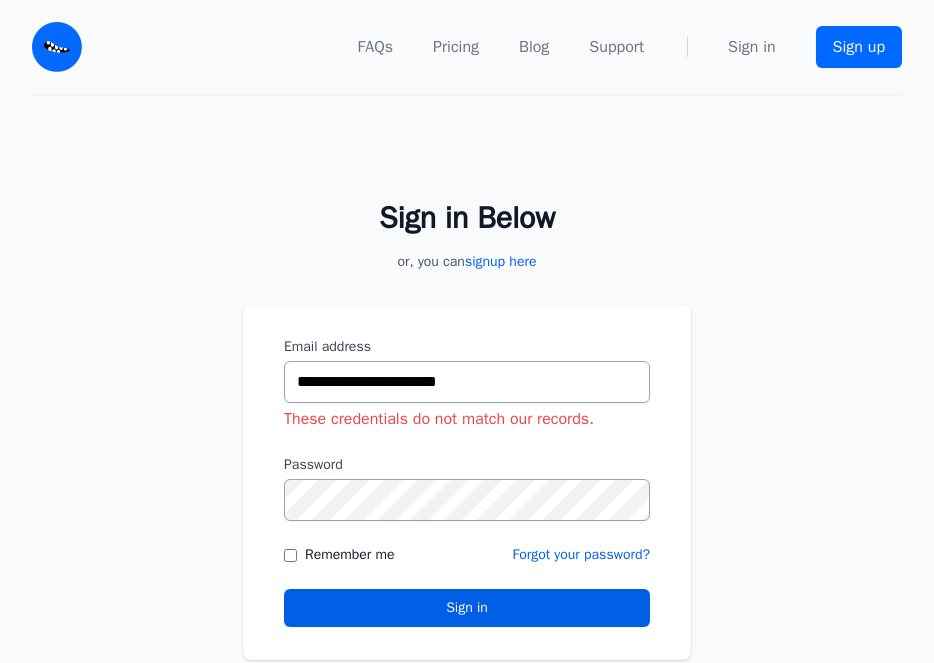 click on "**********" at bounding box center (467, 382) 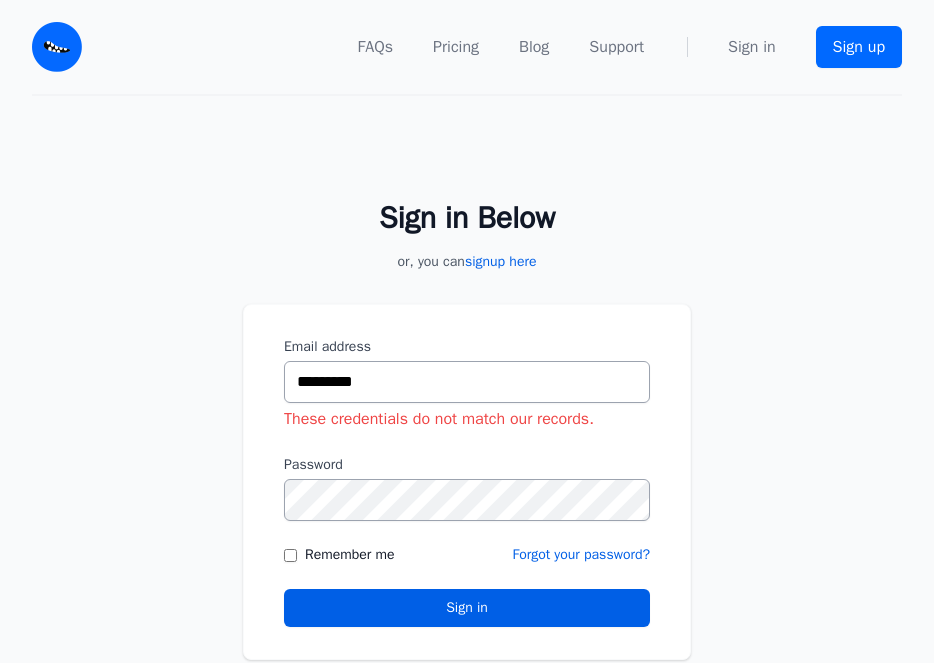 click on "Sign in" at bounding box center (467, 608) 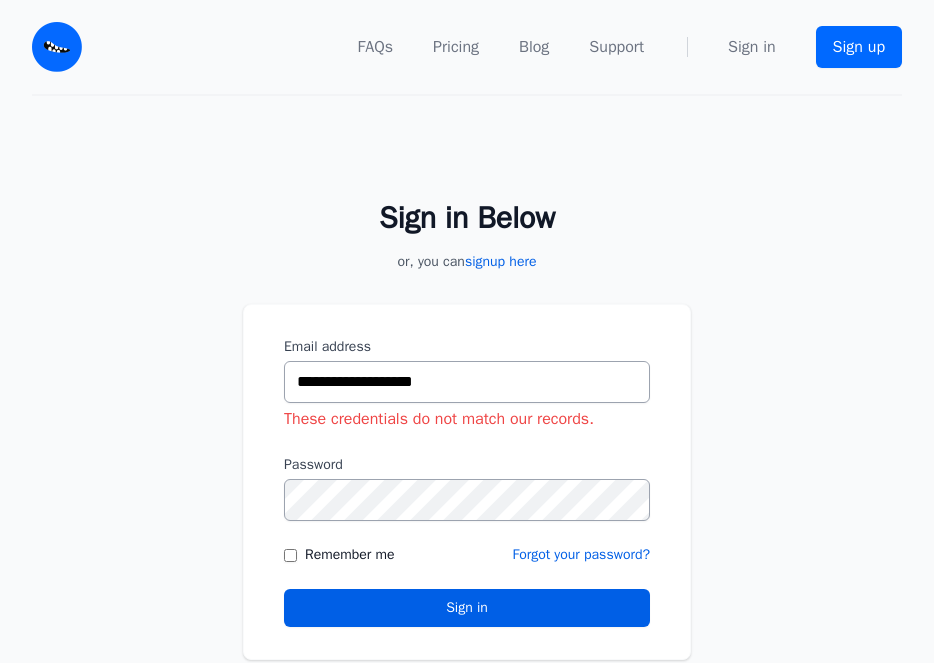 click on "**********" at bounding box center [467, 482] 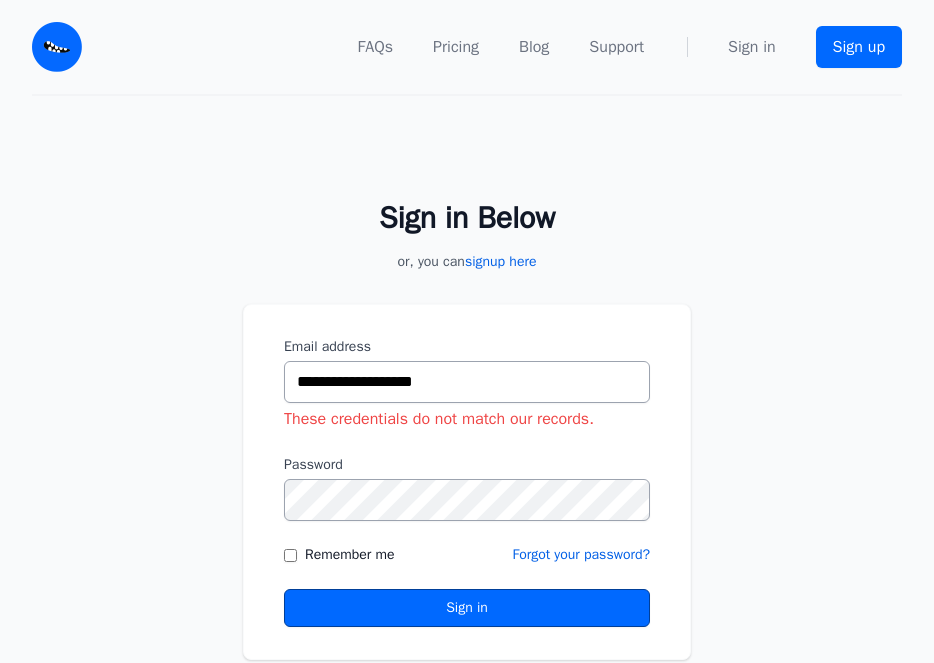 click on "Sign in" at bounding box center (467, 608) 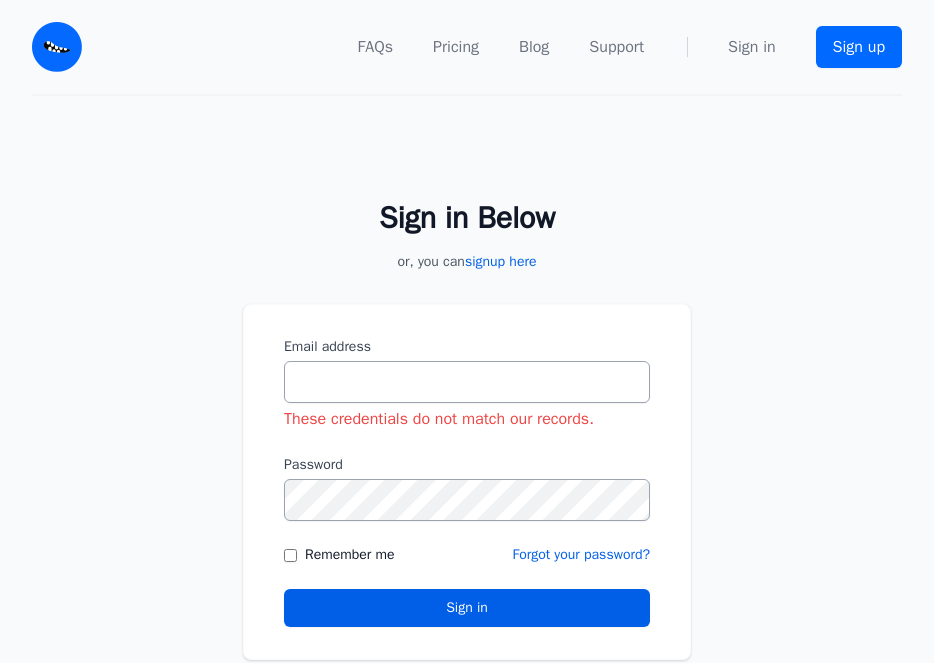 scroll, scrollTop: 0, scrollLeft: 0, axis: both 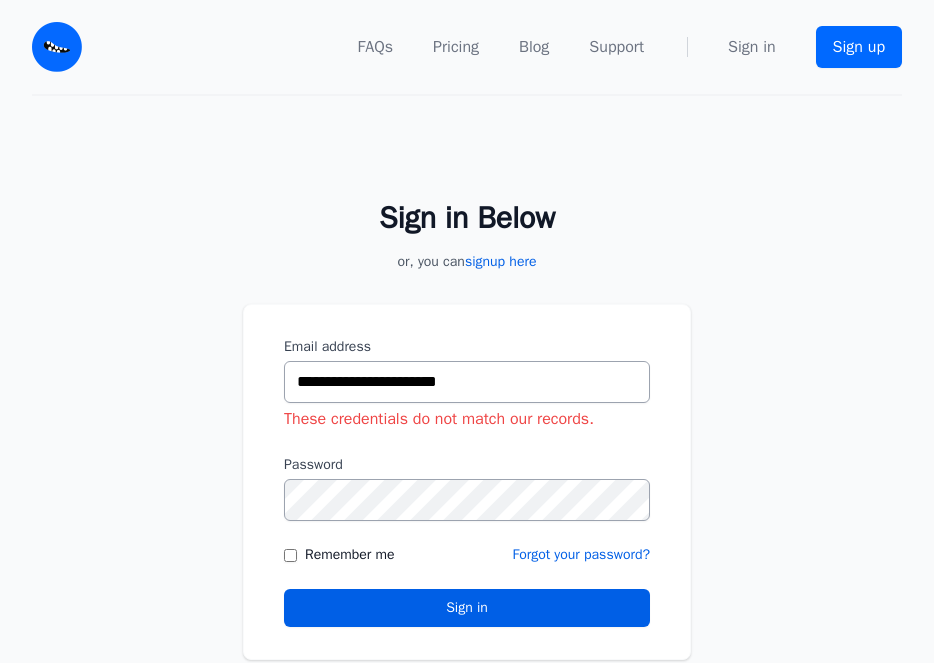 click on "**********" at bounding box center [467, 382] 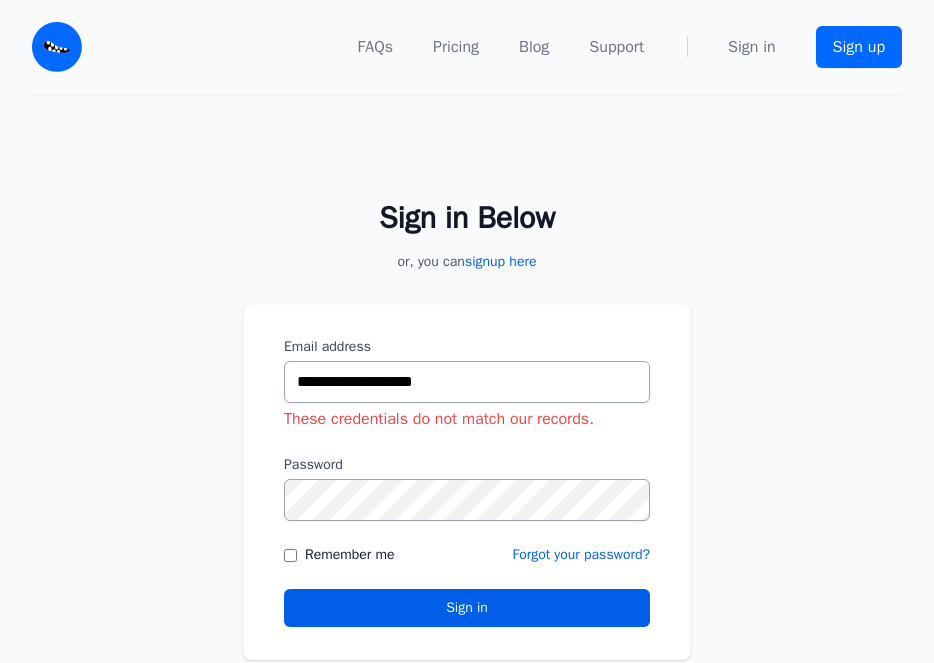 type on "**********" 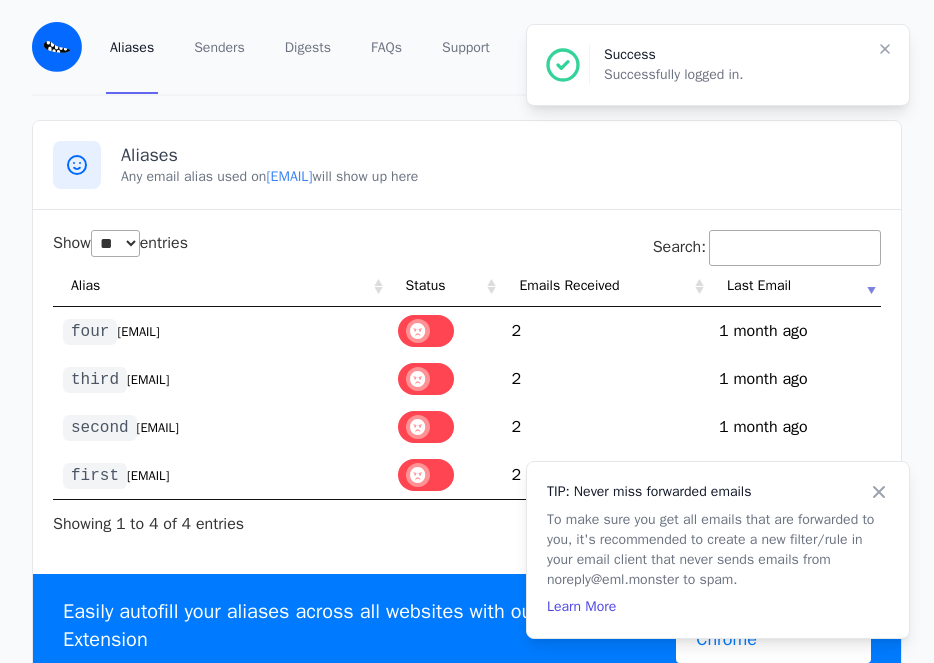 select on "**" 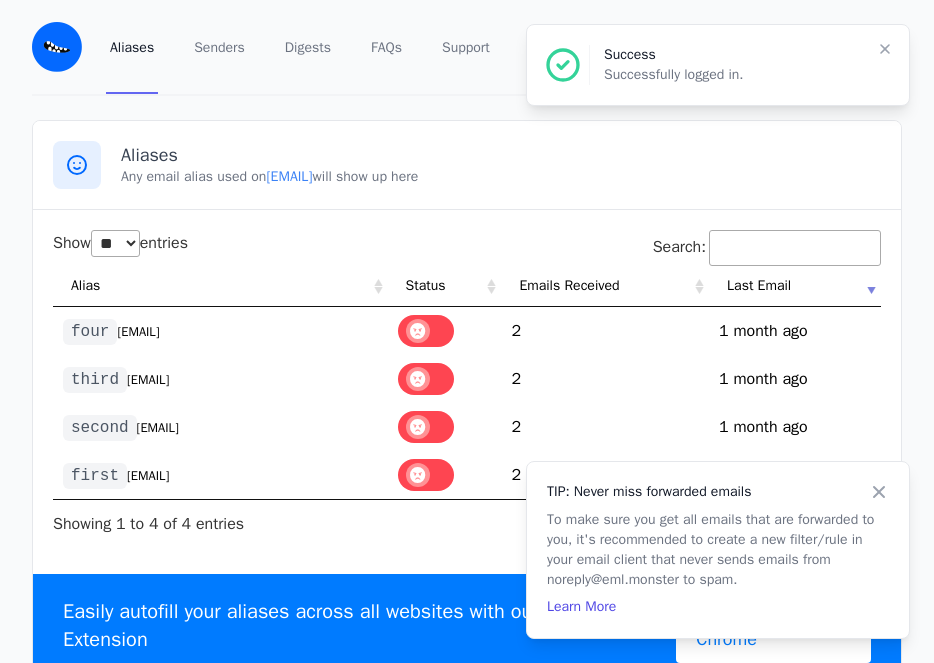 click on "@parkdirth.eml.monster" at bounding box center (148, 476) 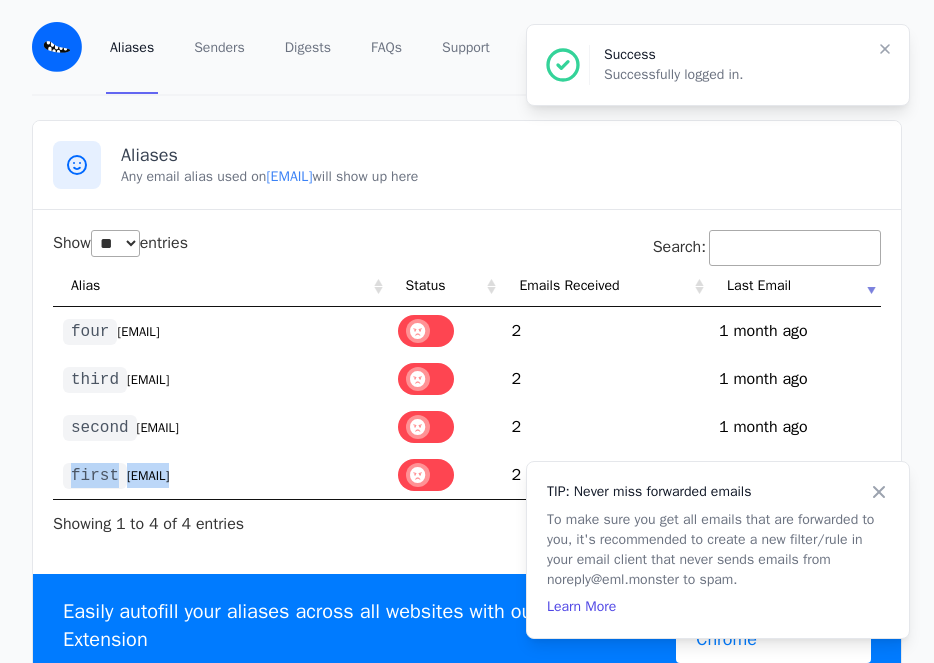 click on "@parkdirth.eml.monster" at bounding box center [148, 476] 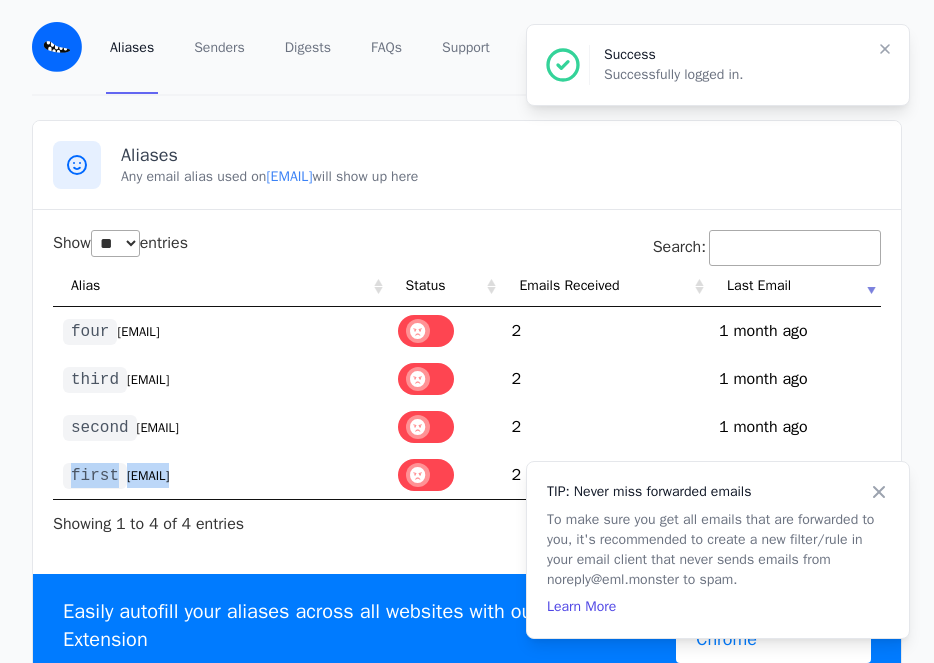 copy on "first @parkdirth.eml.monster" 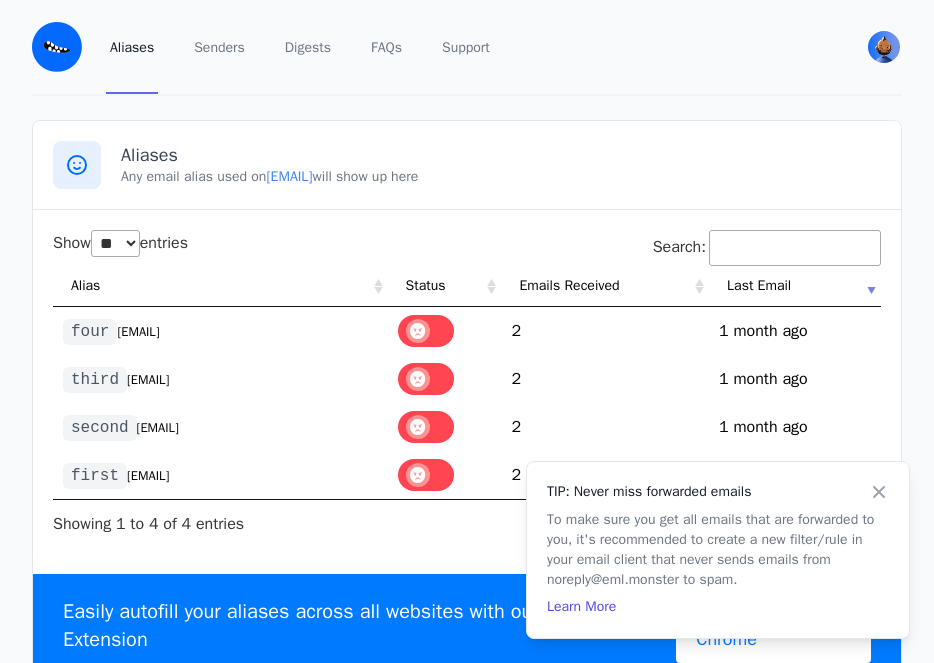 drag, startPoint x: 178, startPoint y: 88, endPoint x: 183, endPoint y: 79, distance: 10.29563 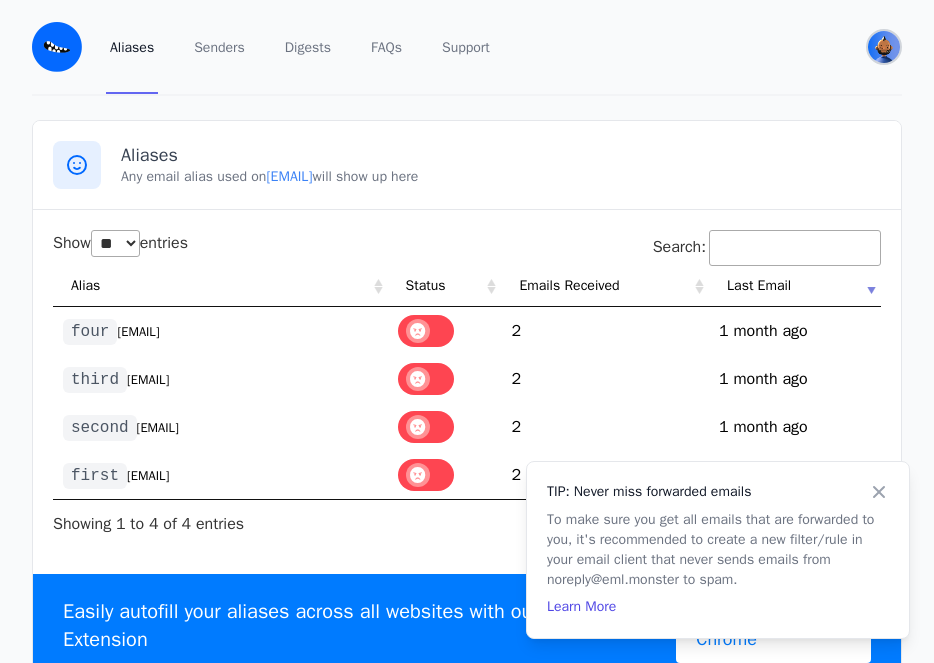 click at bounding box center [884, 47] 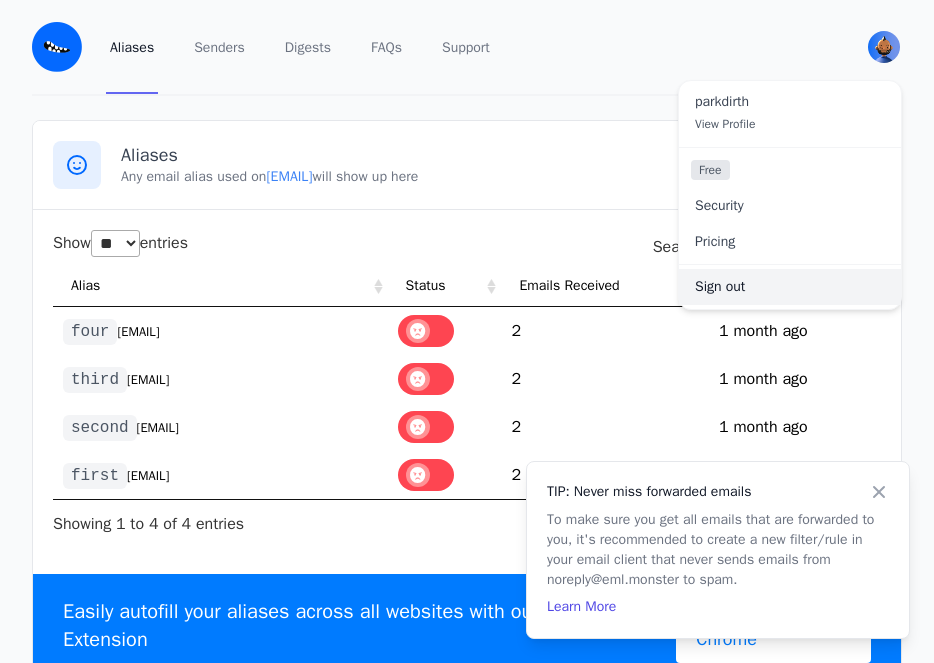 click on "Sign out" at bounding box center (790, 287) 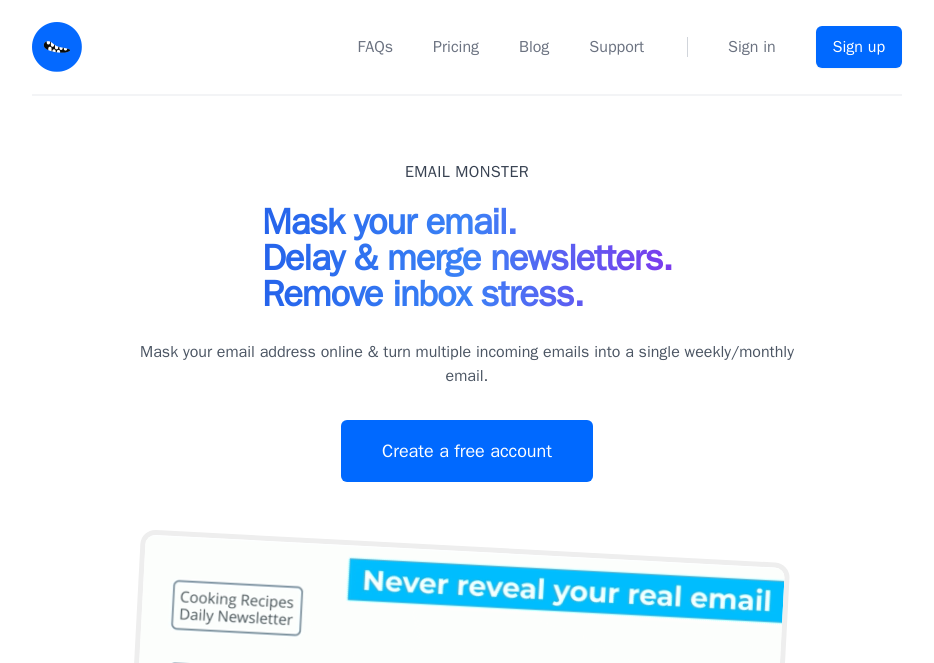 scroll, scrollTop: 0, scrollLeft: 0, axis: both 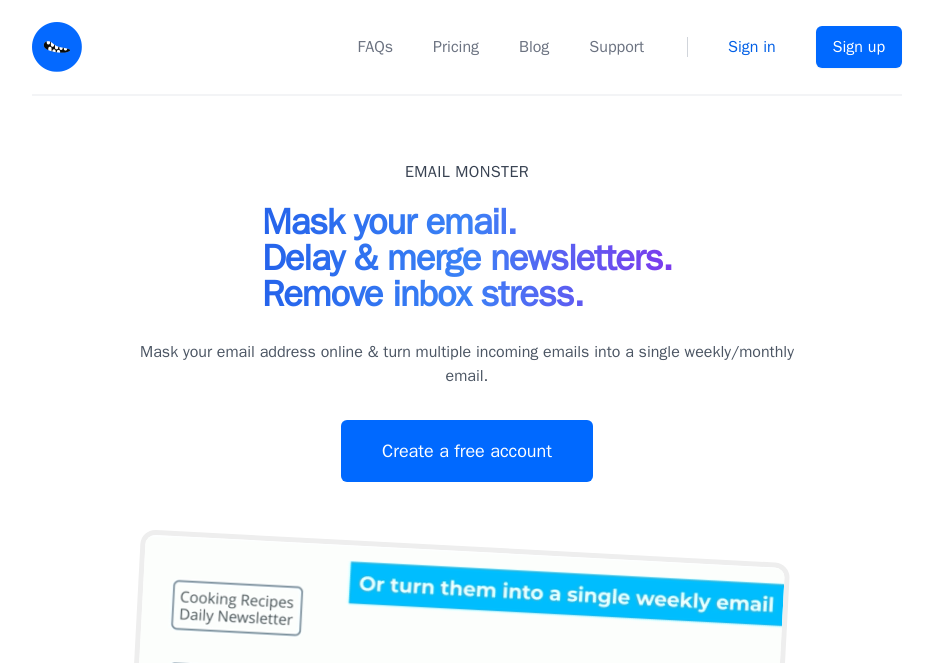click on "Sign in" at bounding box center (752, 47) 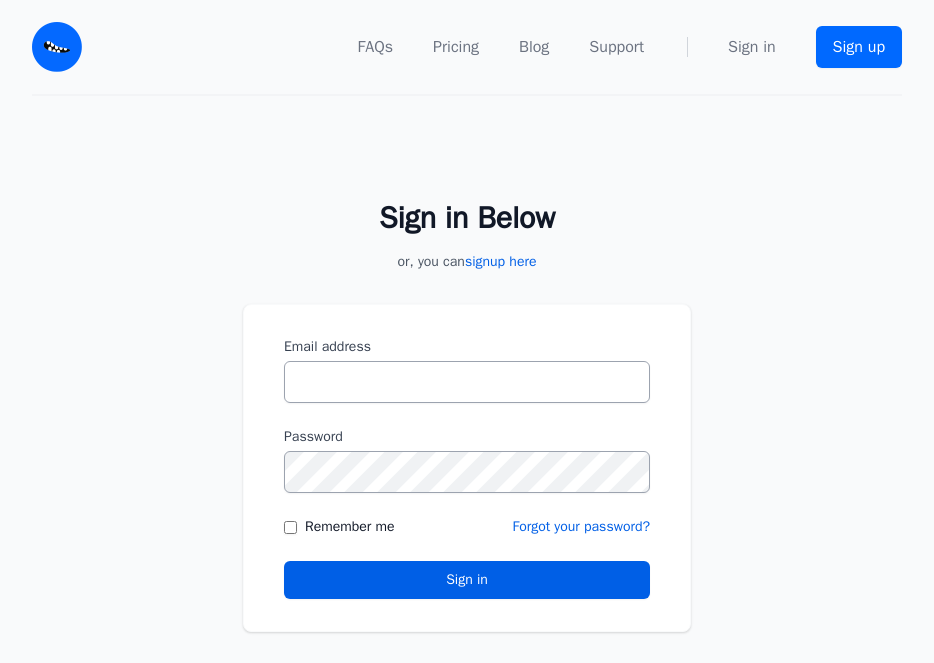 scroll, scrollTop: 0, scrollLeft: 0, axis: both 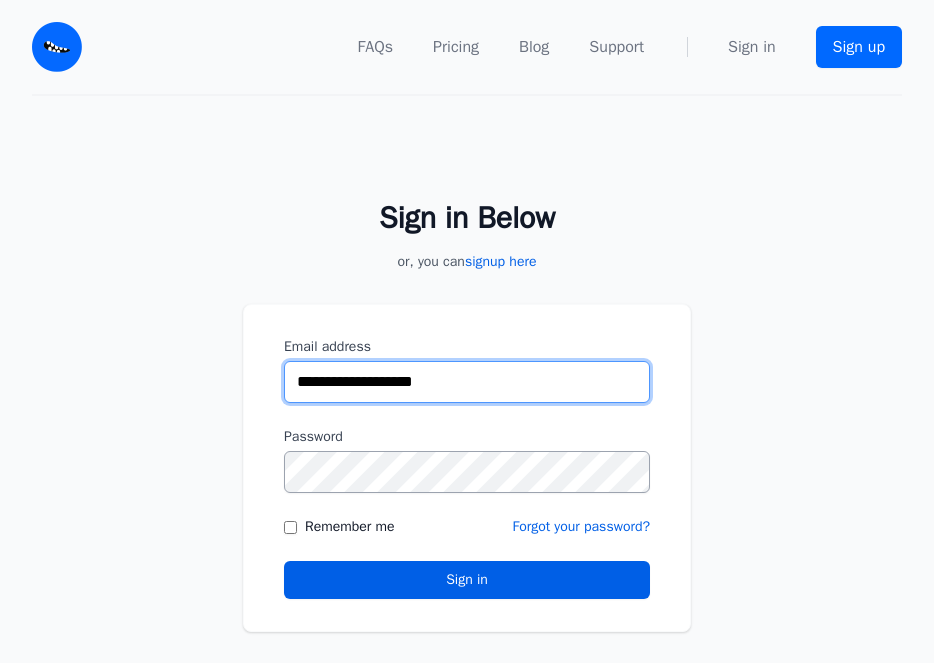 click on "**********" at bounding box center [467, 382] 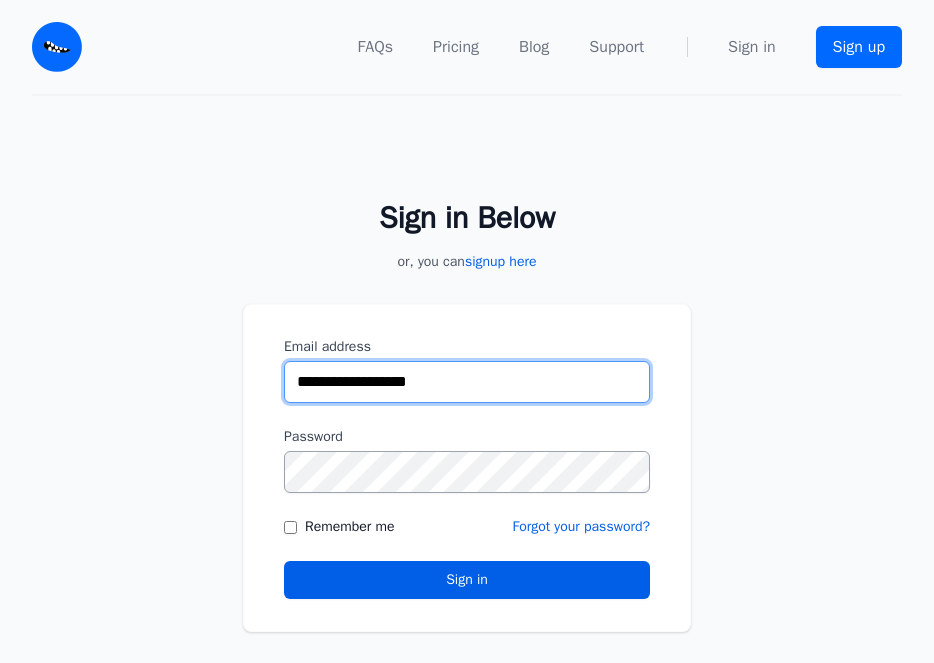 type on "**********" 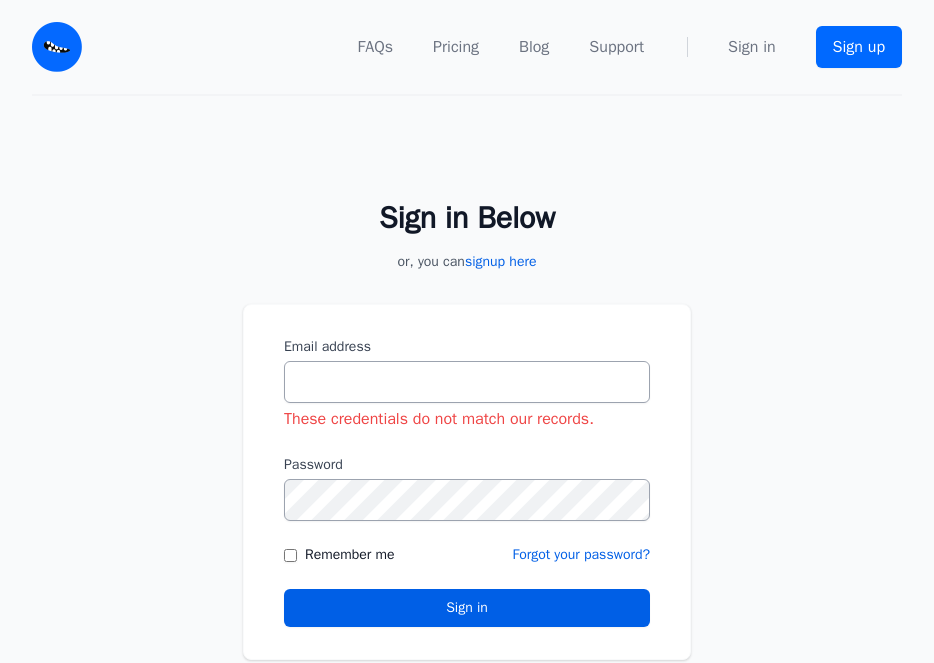 scroll, scrollTop: 0, scrollLeft: 0, axis: both 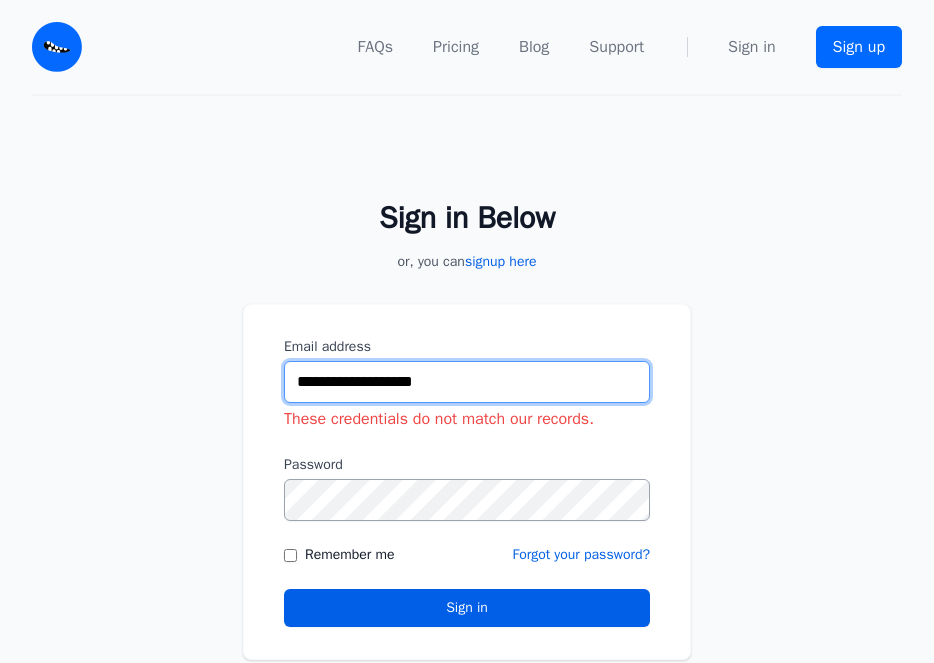 click on "**********" at bounding box center [467, 382] 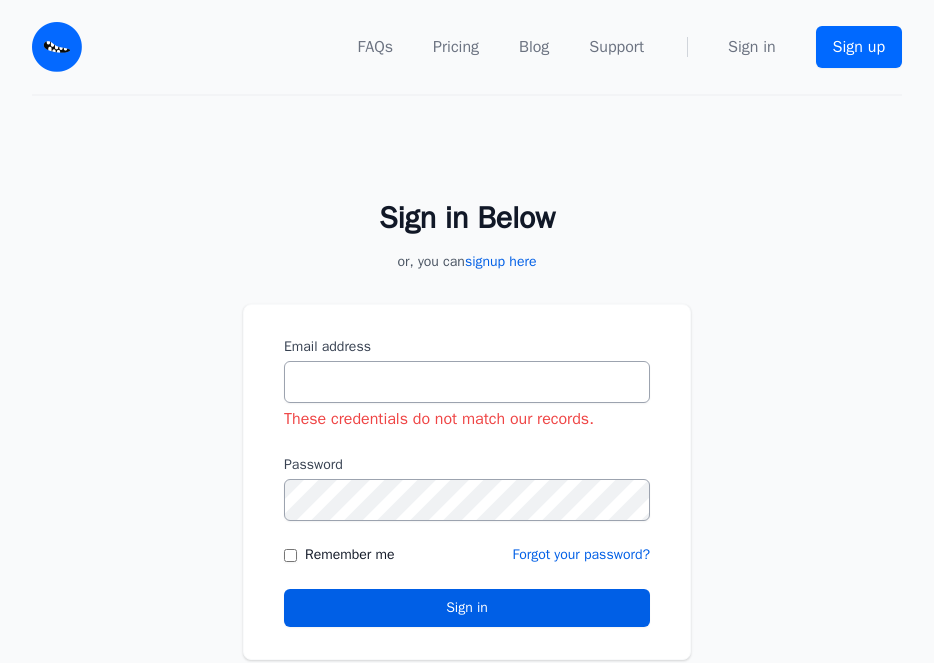 scroll, scrollTop: 0, scrollLeft: 0, axis: both 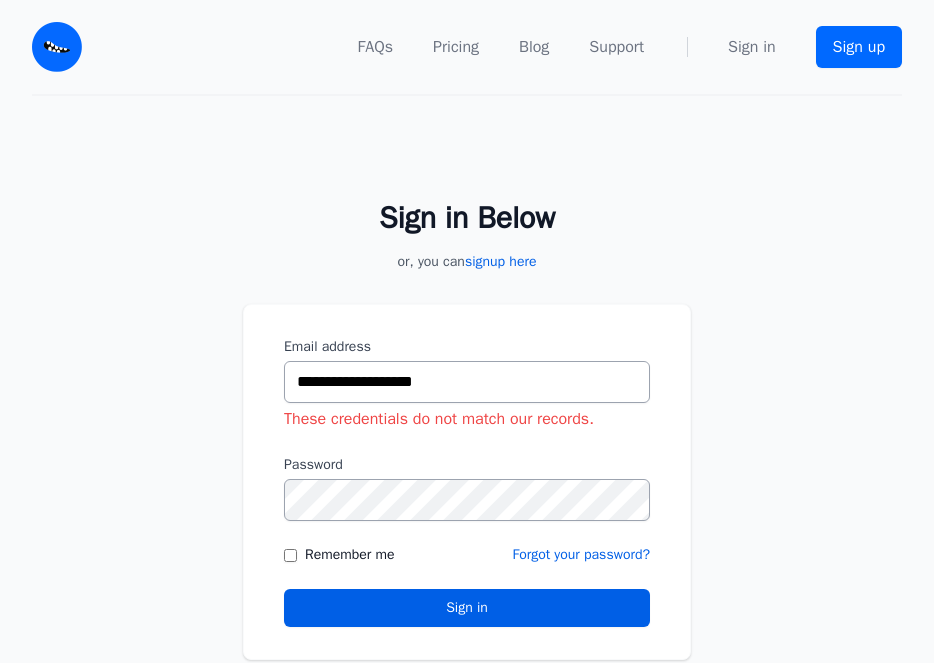 click on "**********" at bounding box center [467, 418] 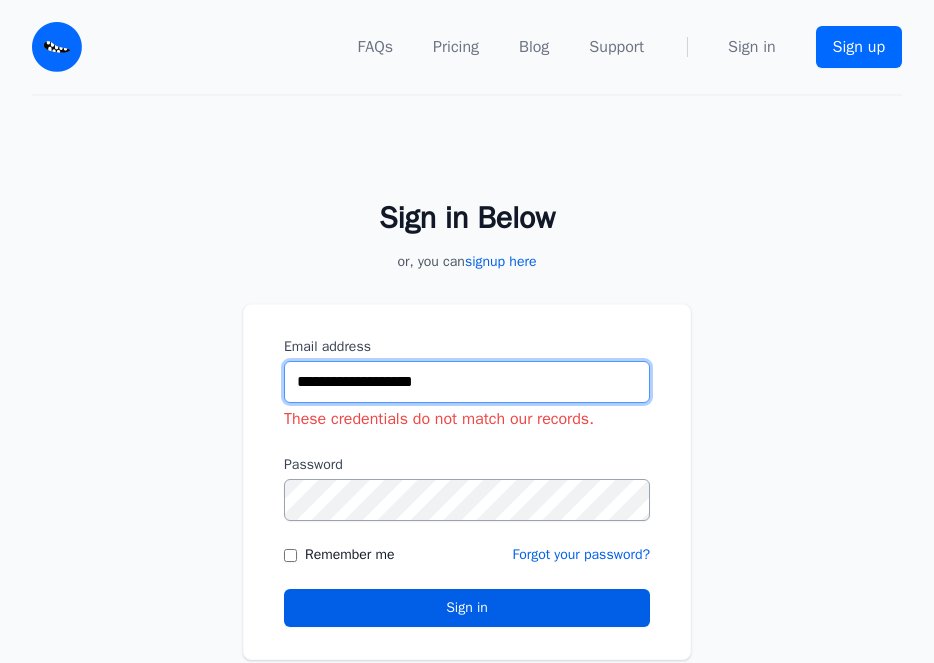 click on "**********" at bounding box center [467, 382] 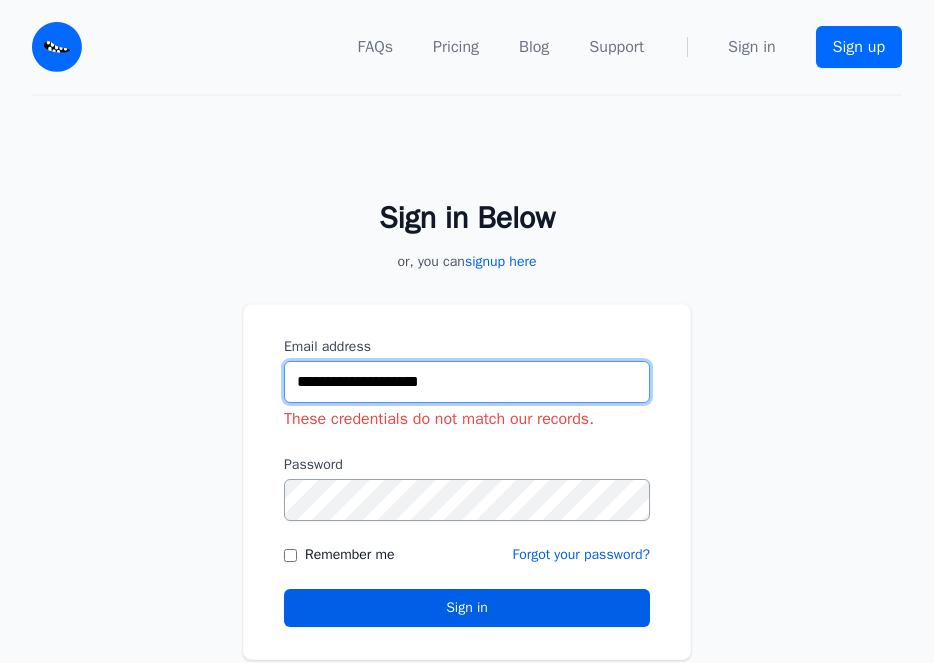 type on "**********" 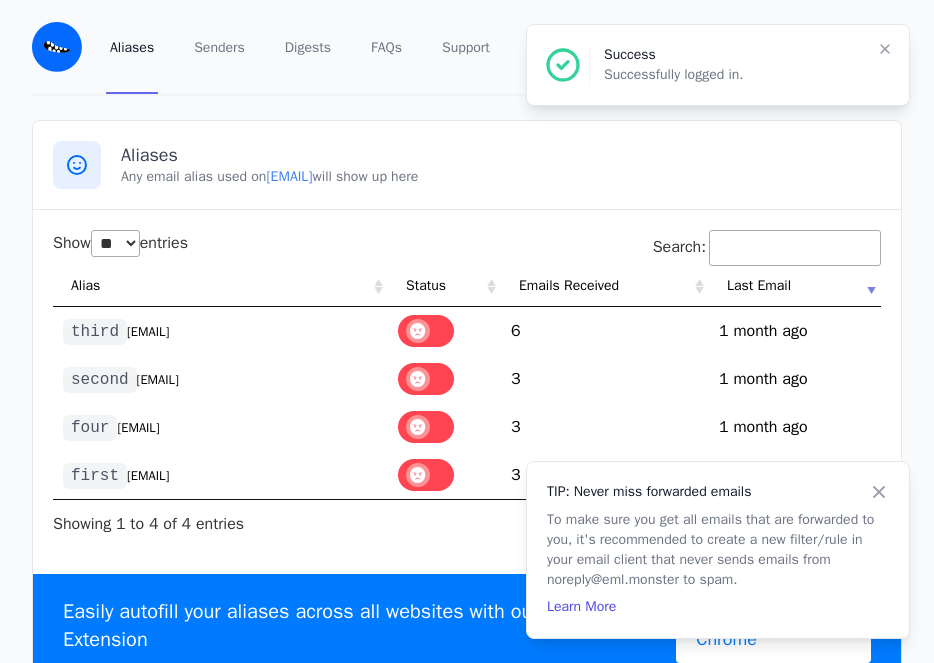 select on "**" 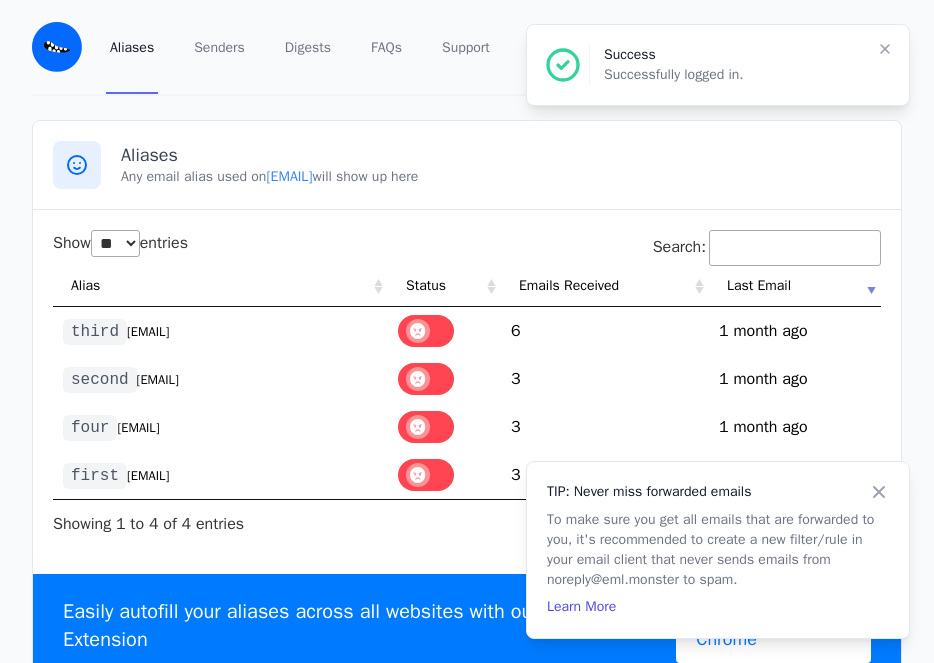 click on "@trevorfith.eml.monster" at bounding box center [148, 476] 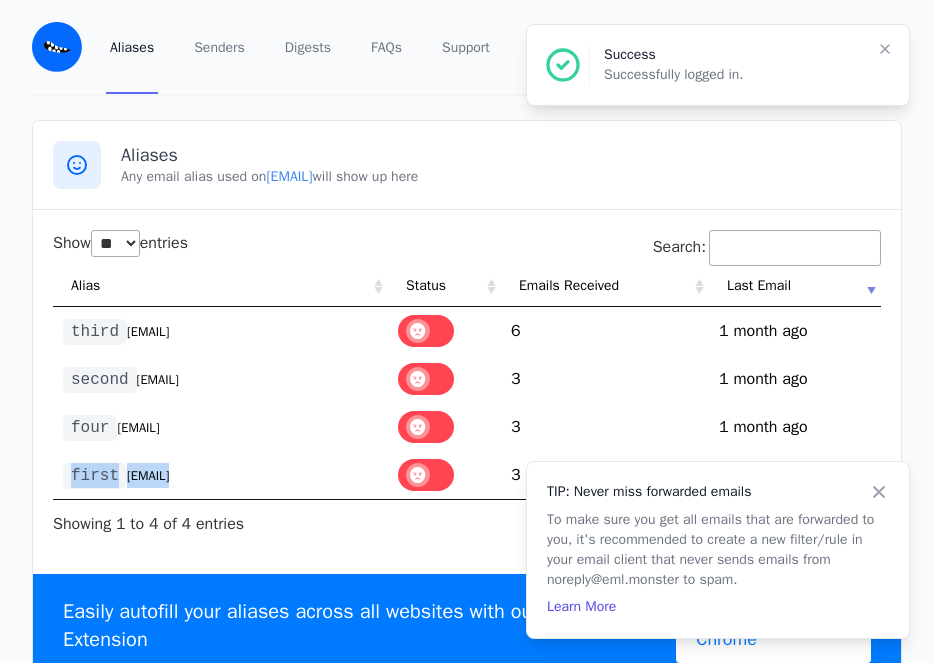 click on "@trevorfith.eml.monster" at bounding box center (148, 476) 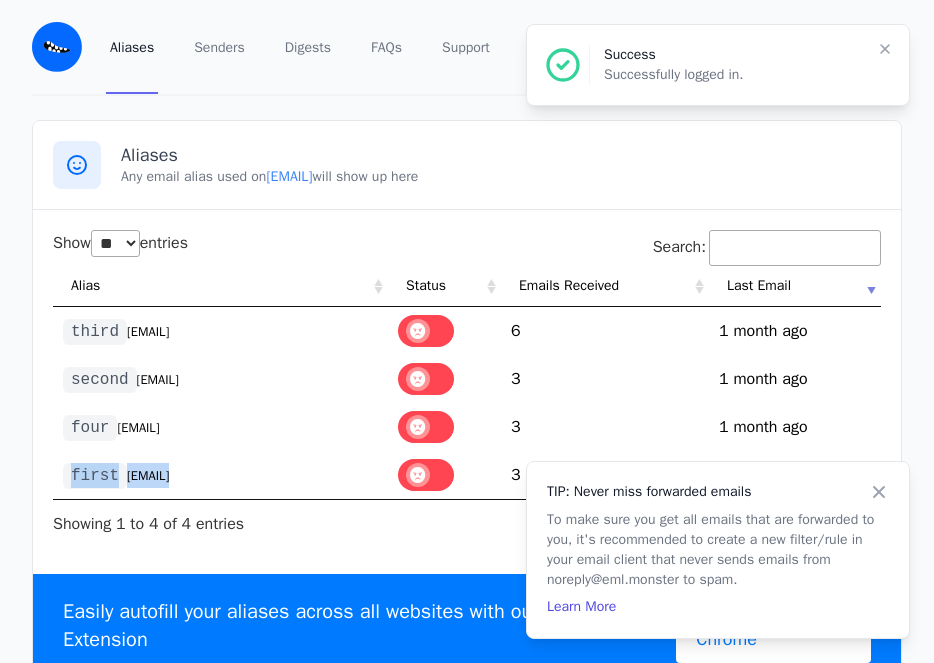 copy on "first @trevorfith.eml.monster" 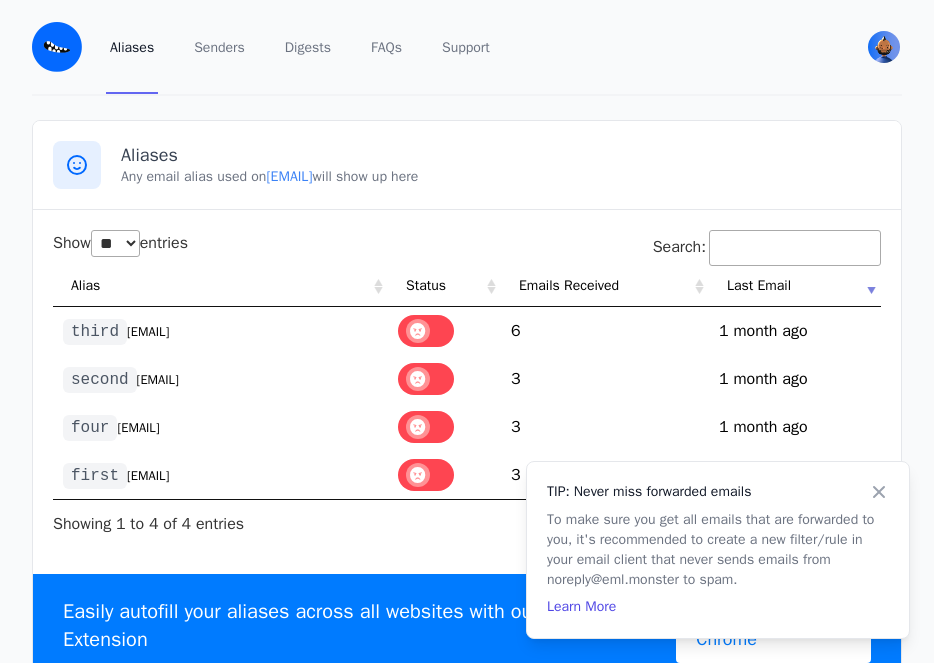click on "trevorfith
View Profile
Free
Security
Pricing
Sign out" at bounding box center [884, 47] 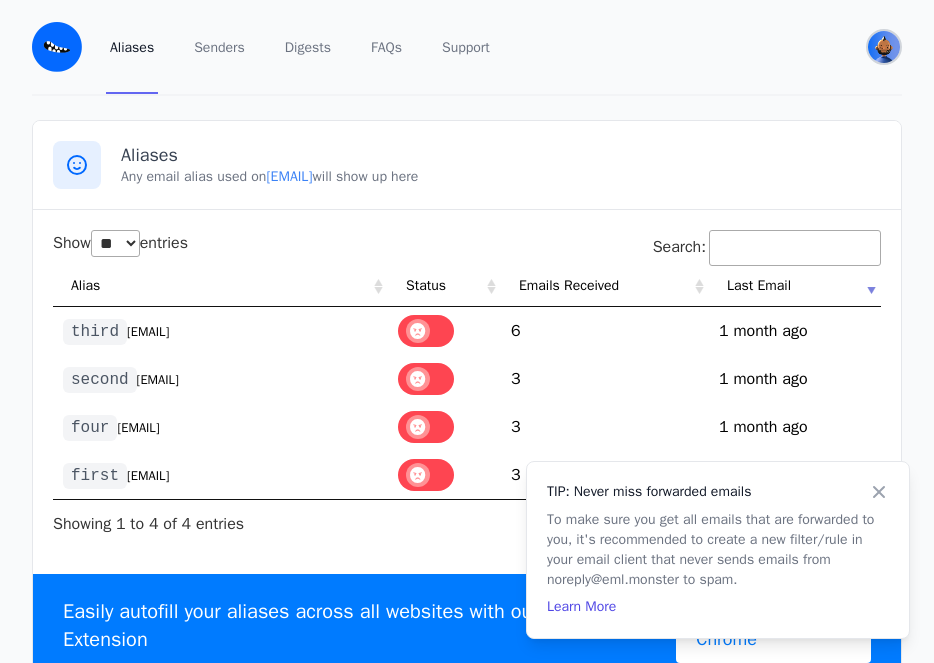 click at bounding box center (884, 47) 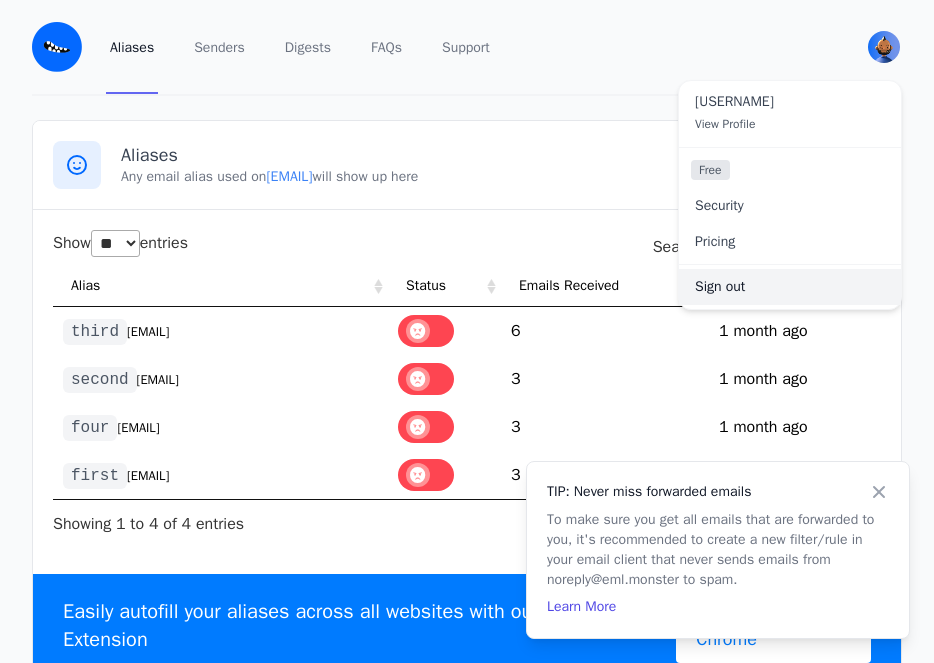 click on "Sign out" at bounding box center (790, 287) 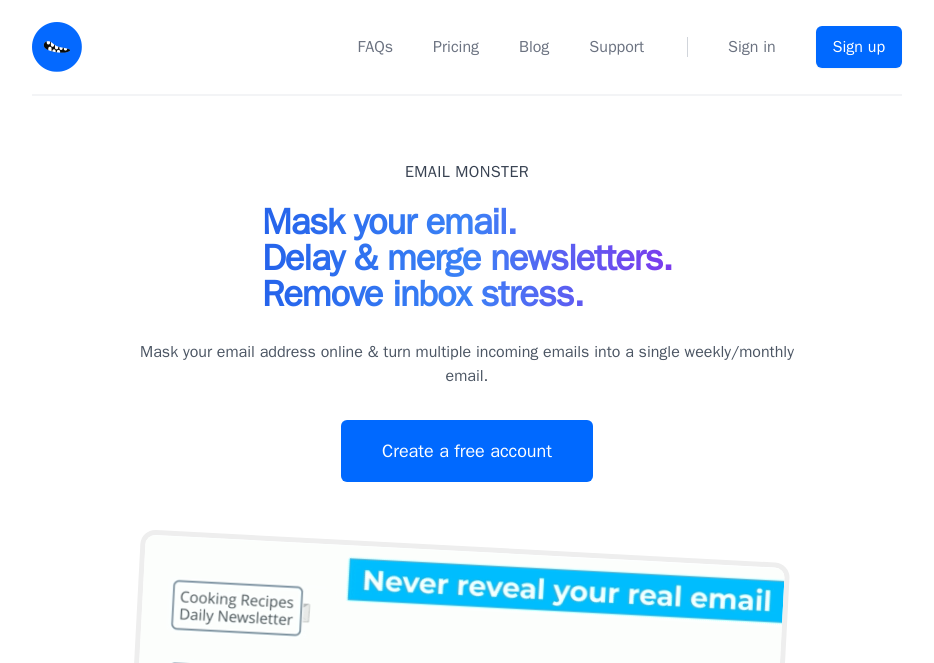 scroll, scrollTop: 0, scrollLeft: 0, axis: both 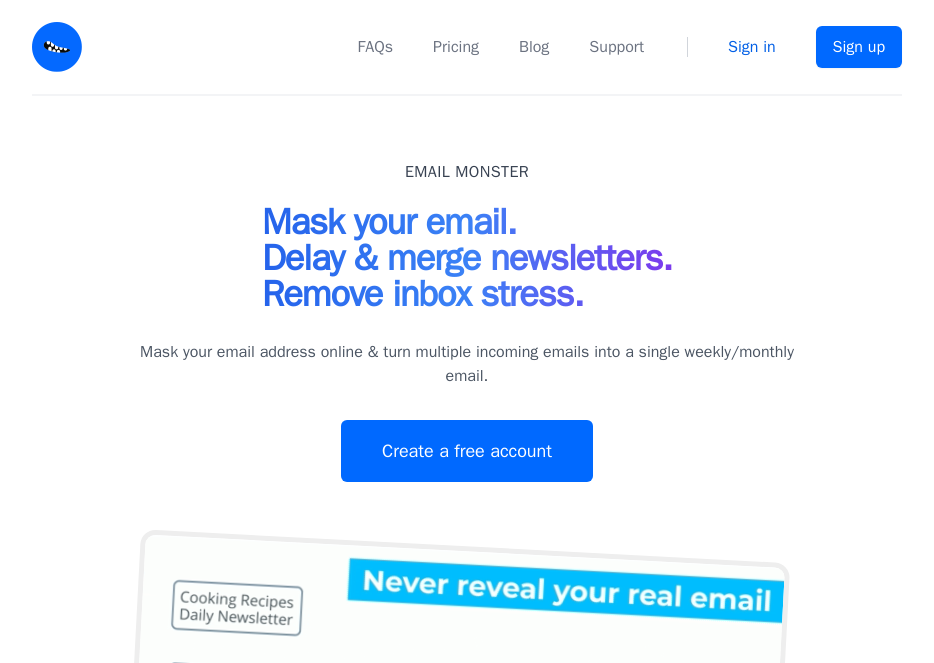 click on "Sign in" at bounding box center [752, 47] 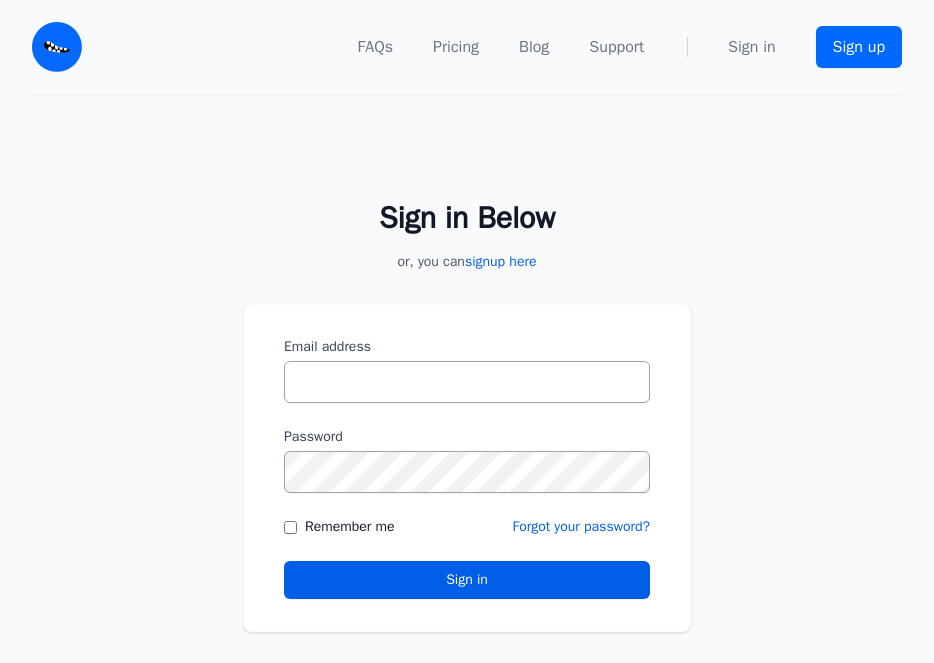 scroll, scrollTop: 0, scrollLeft: 0, axis: both 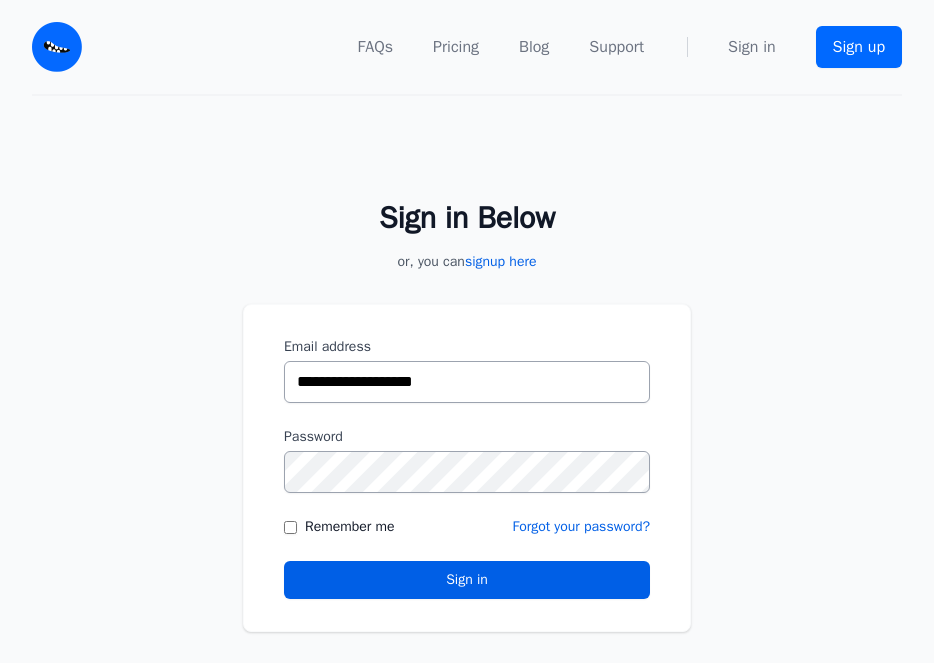 click on "**********" at bounding box center [467, 382] 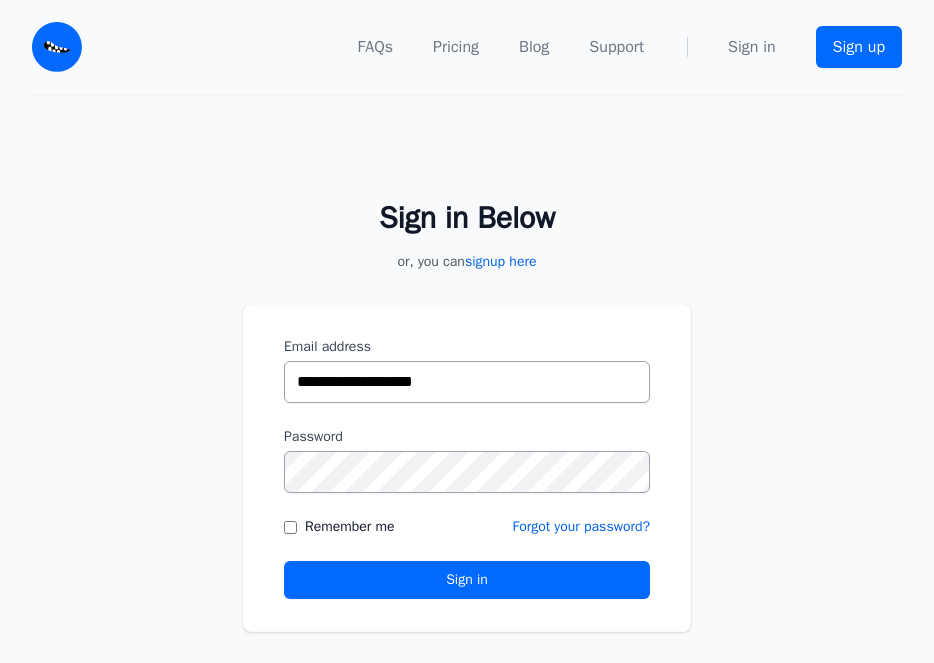type on "**********" 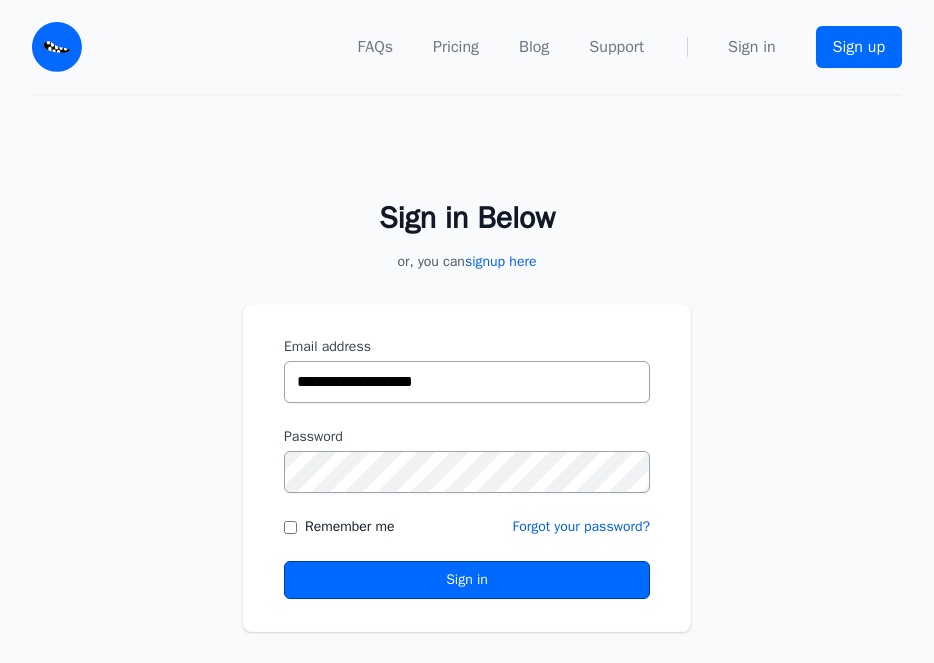 click on "Sign in" at bounding box center (467, 580) 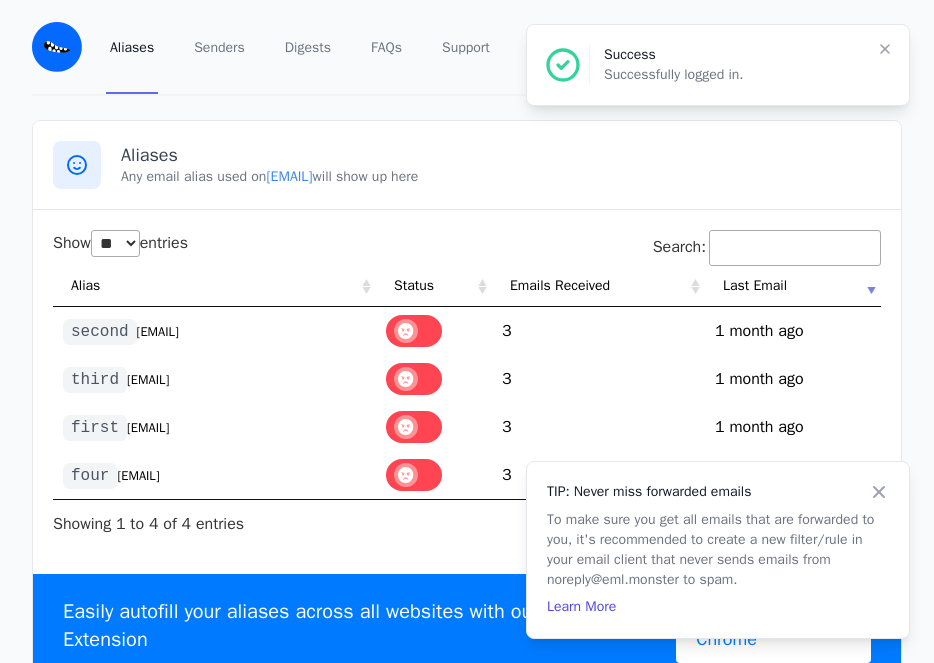 select on "**" 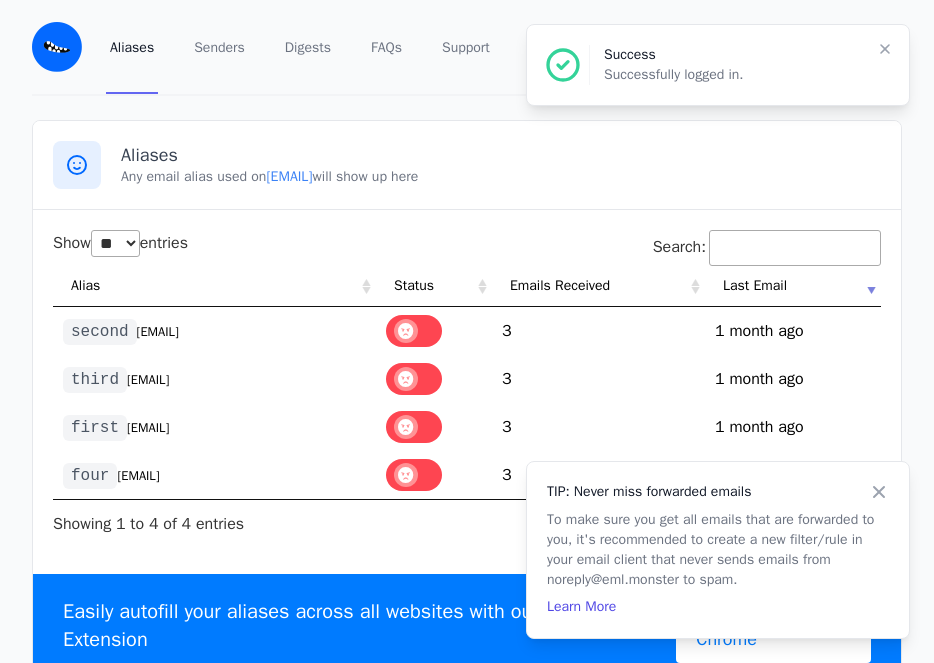 click on "@jijidirth.eml.monster" at bounding box center (148, 380) 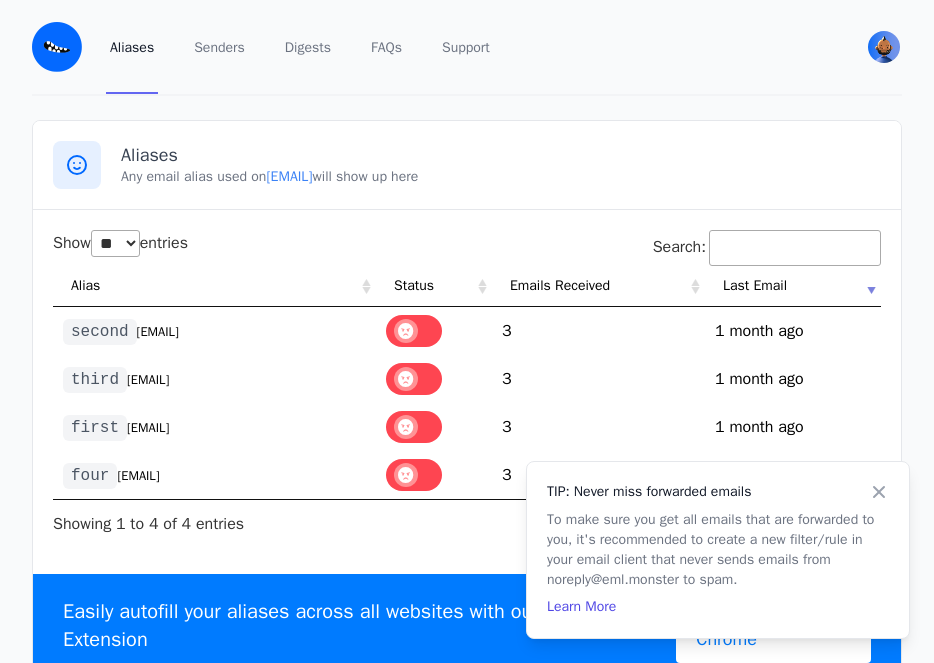 drag, startPoint x: 157, startPoint y: 385, endPoint x: 149, endPoint y: 472, distance: 87.36704 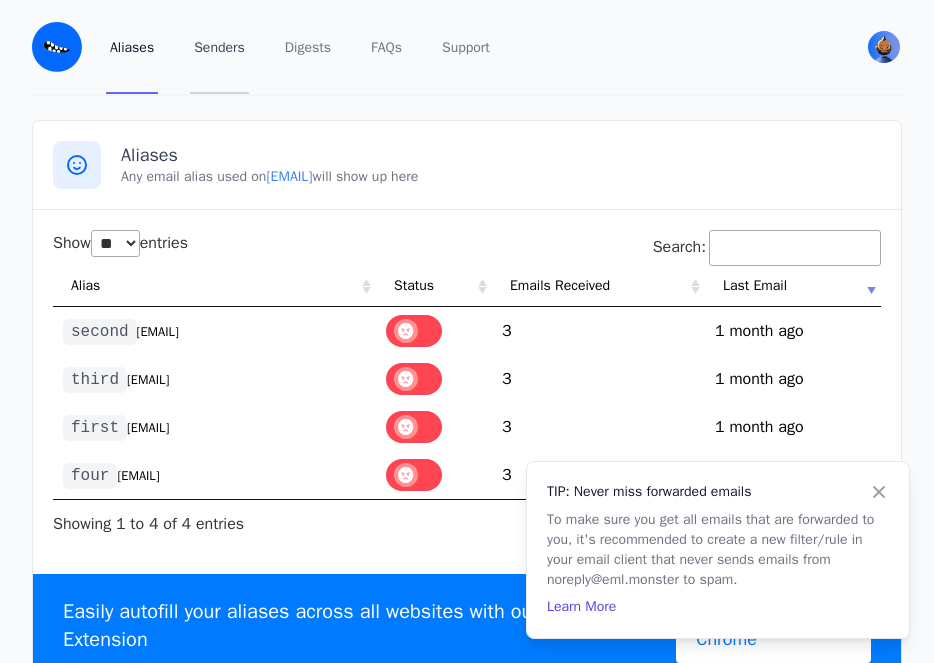 click on "Senders" at bounding box center (219, 47) 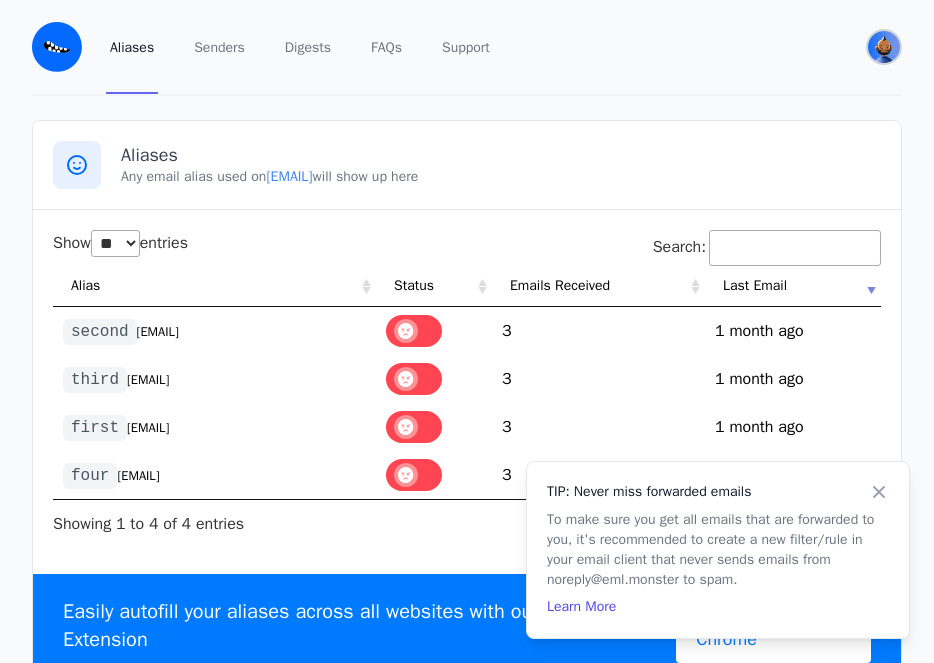 click at bounding box center [884, 47] 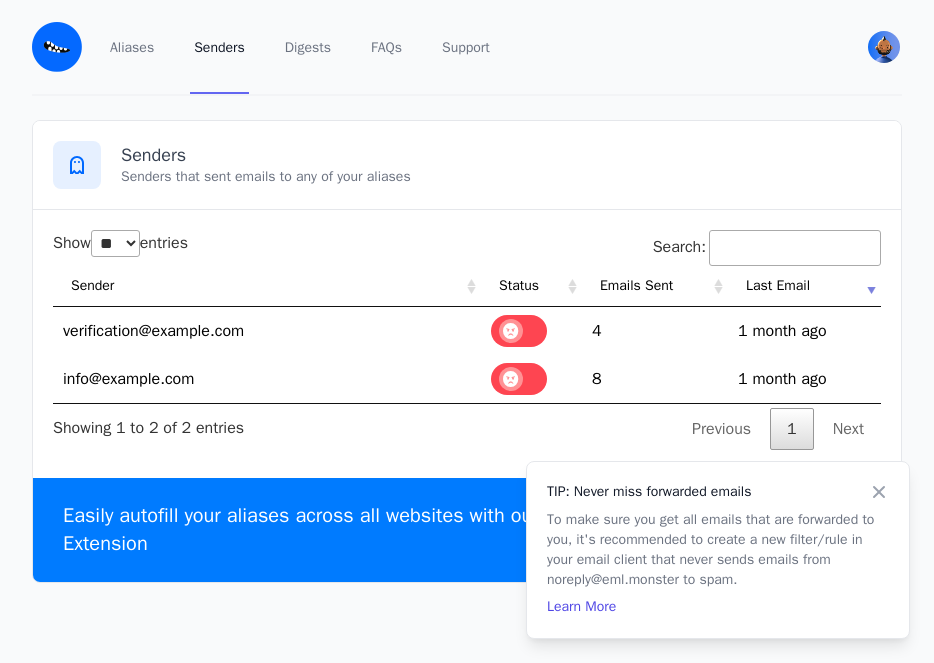 select on "**" 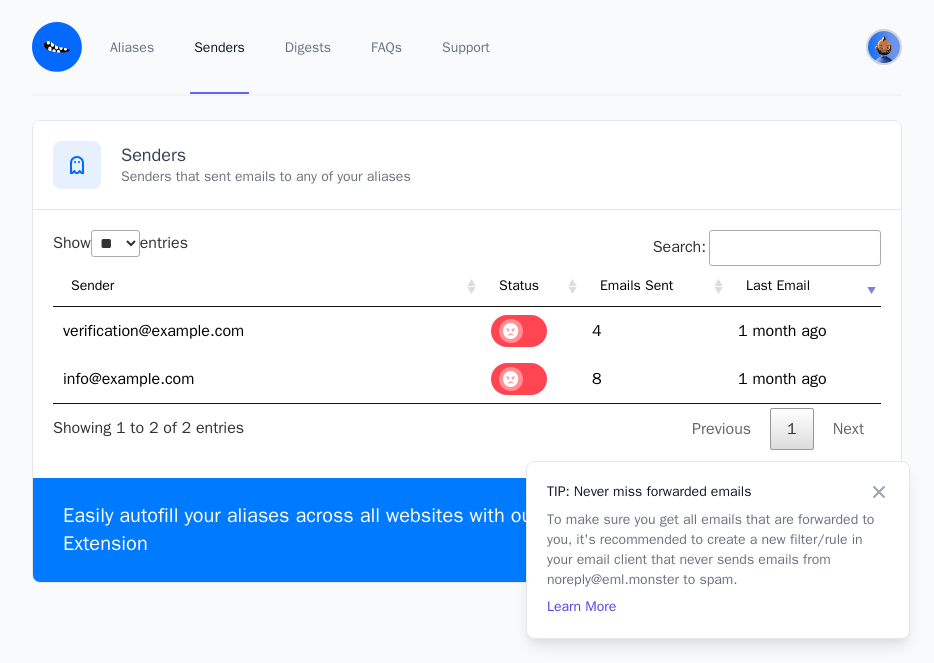 click at bounding box center [884, 47] 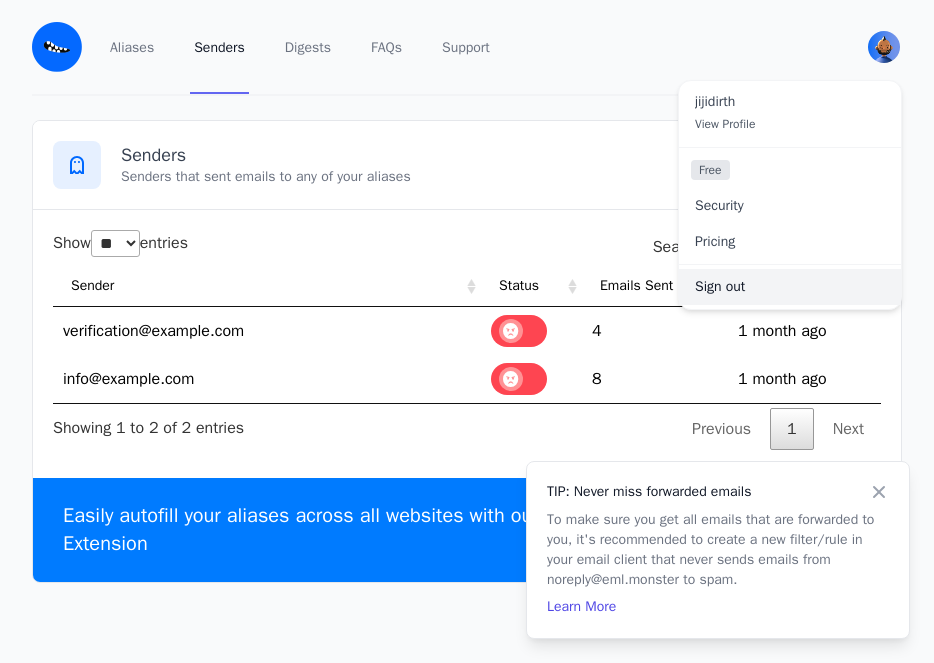 click on "Sign out" at bounding box center (790, 287) 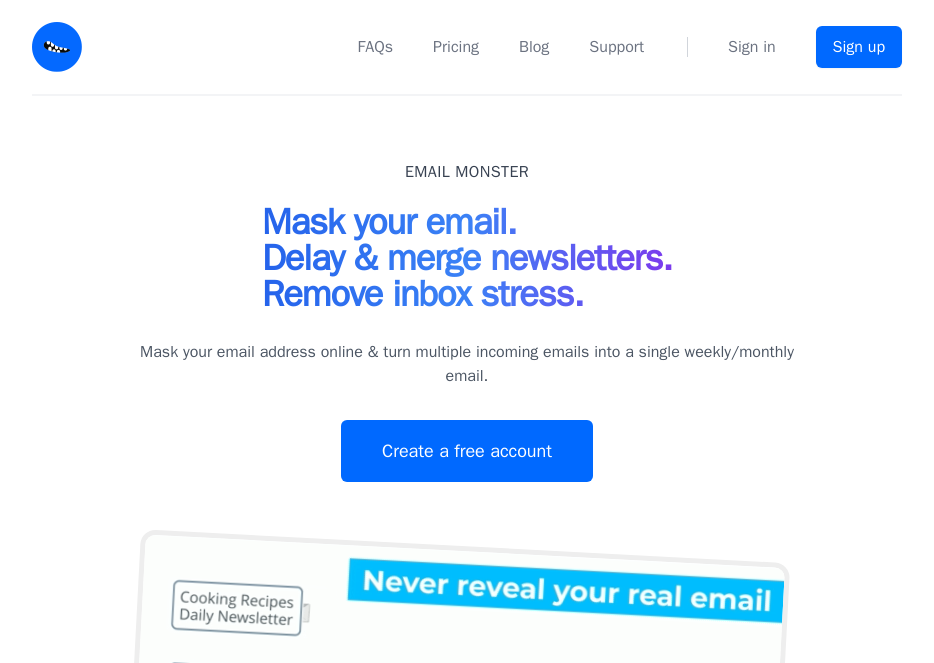 scroll, scrollTop: 0, scrollLeft: 0, axis: both 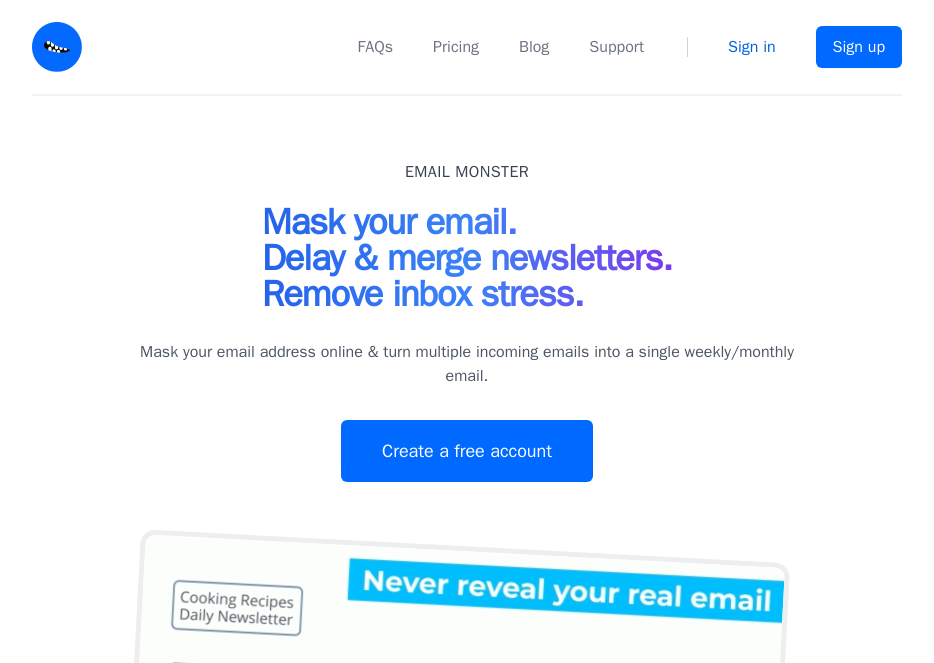 click on "Sign in" at bounding box center [752, 47] 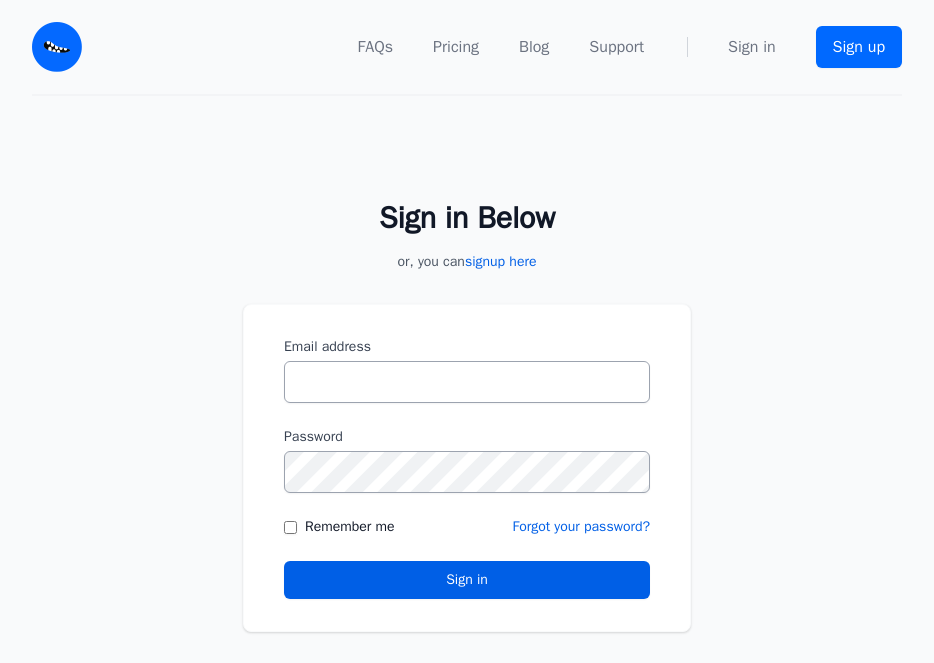 scroll, scrollTop: 0, scrollLeft: 0, axis: both 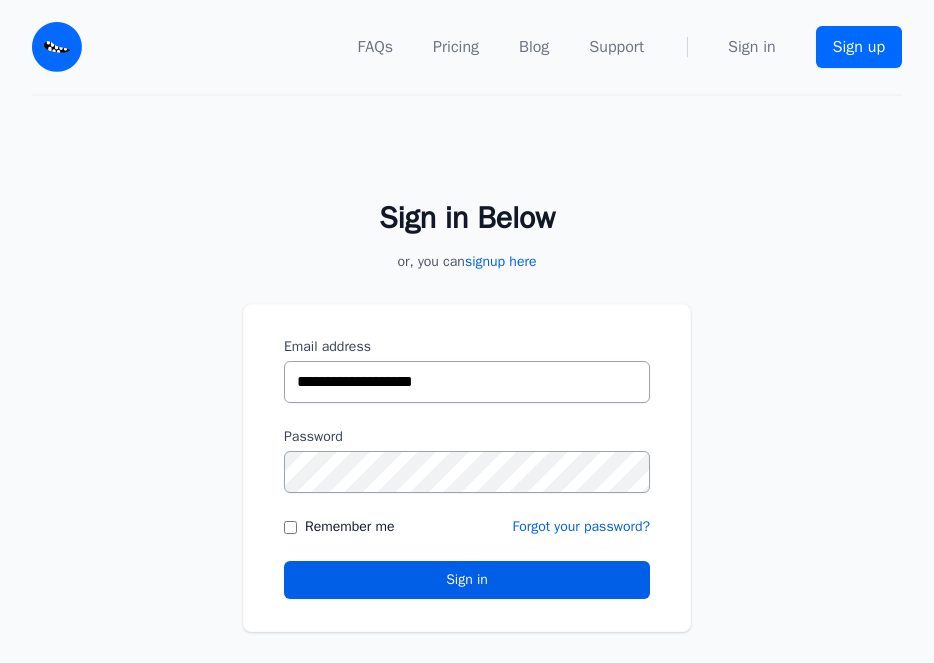 click on "**********" at bounding box center (467, 382) 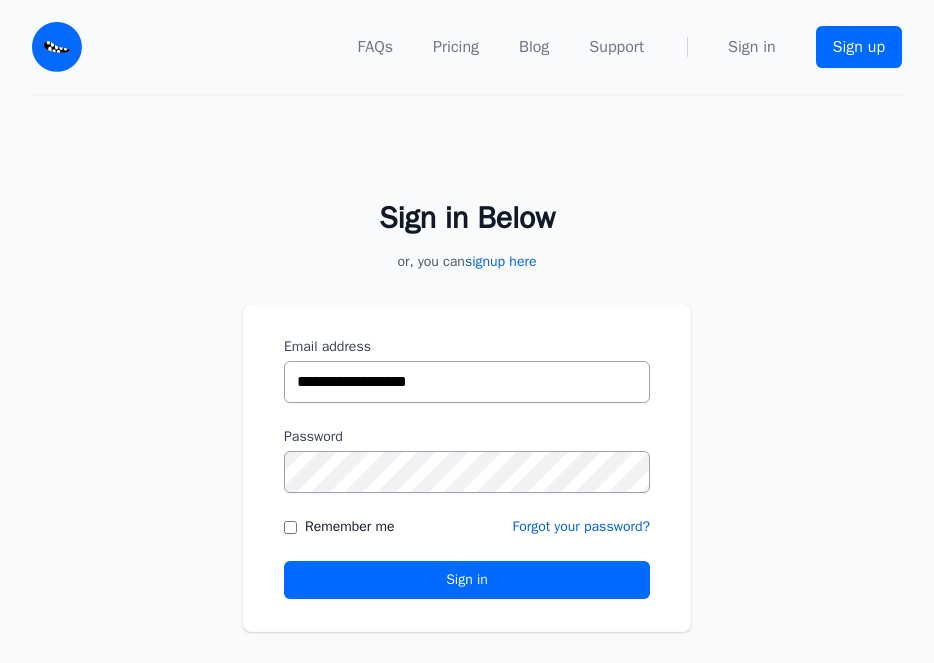type on "**********" 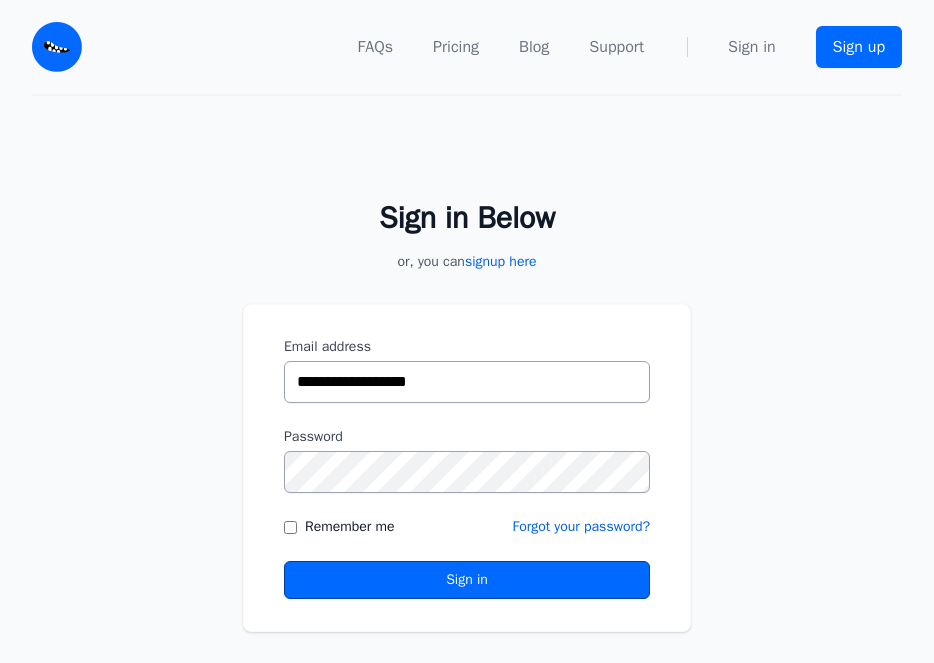 click on "Sign in" at bounding box center [467, 580] 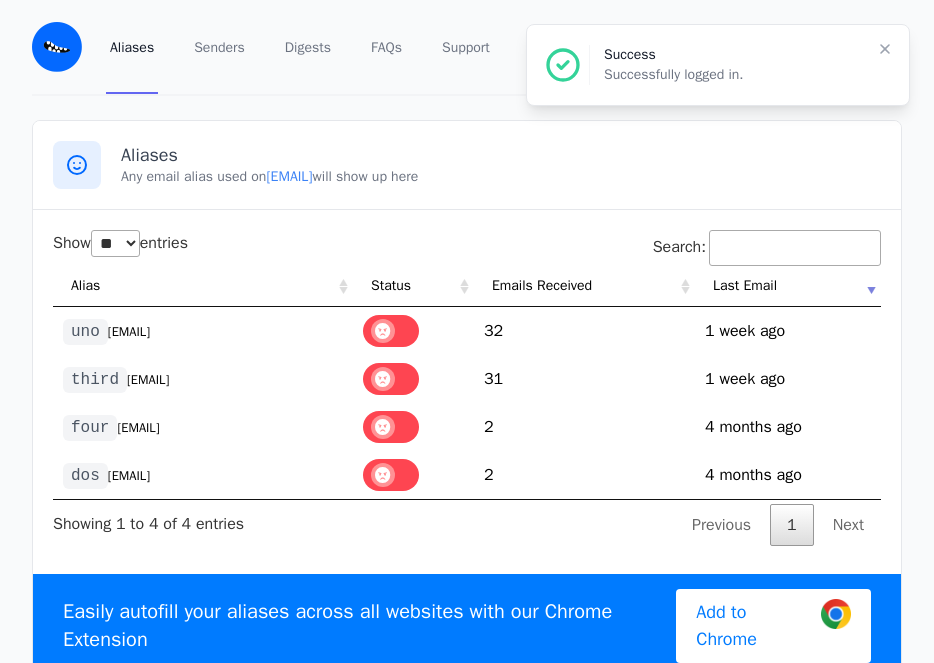 select on "**" 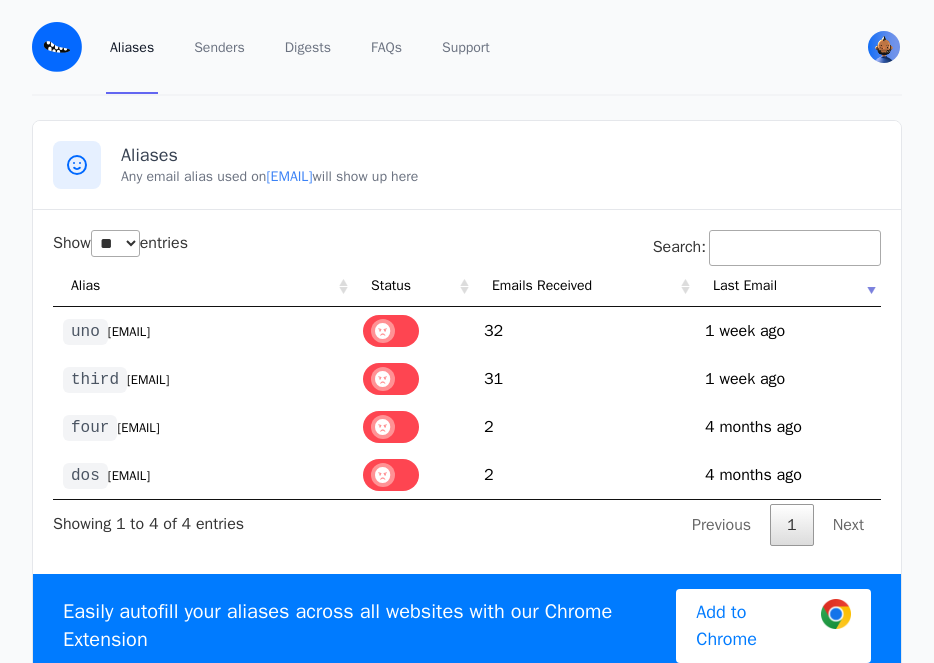 click on "Aliases
Senders
Digests
FAQs
Support" at bounding box center [468, 47] 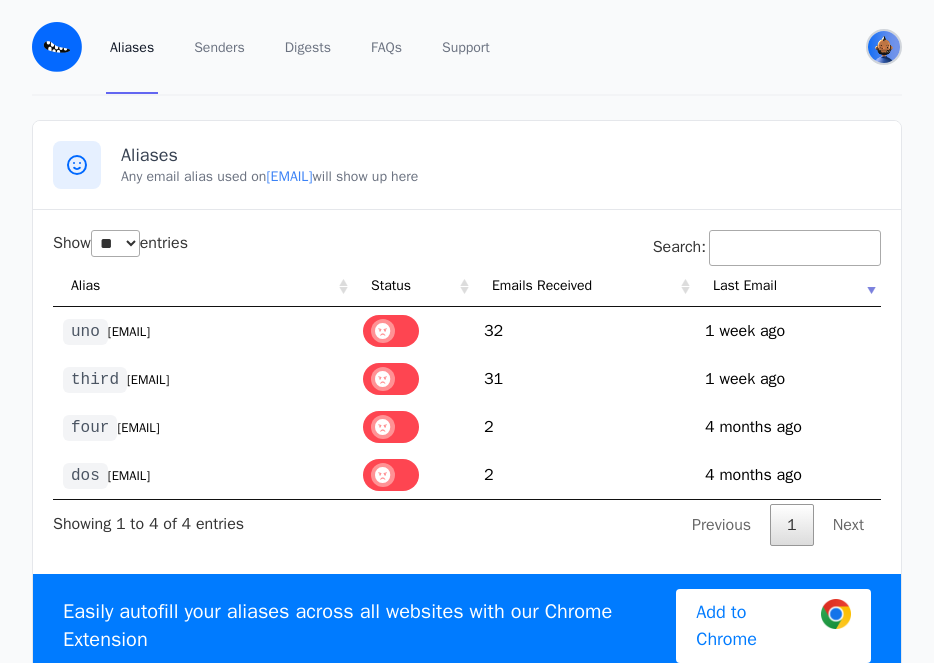 click at bounding box center [884, 47] 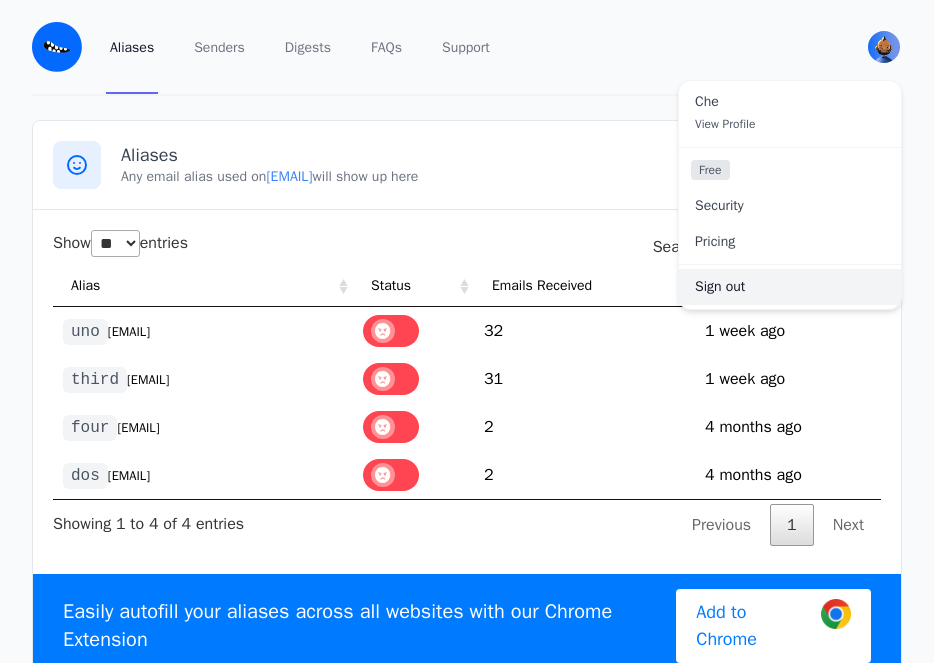 click on "Sign out" at bounding box center (790, 287) 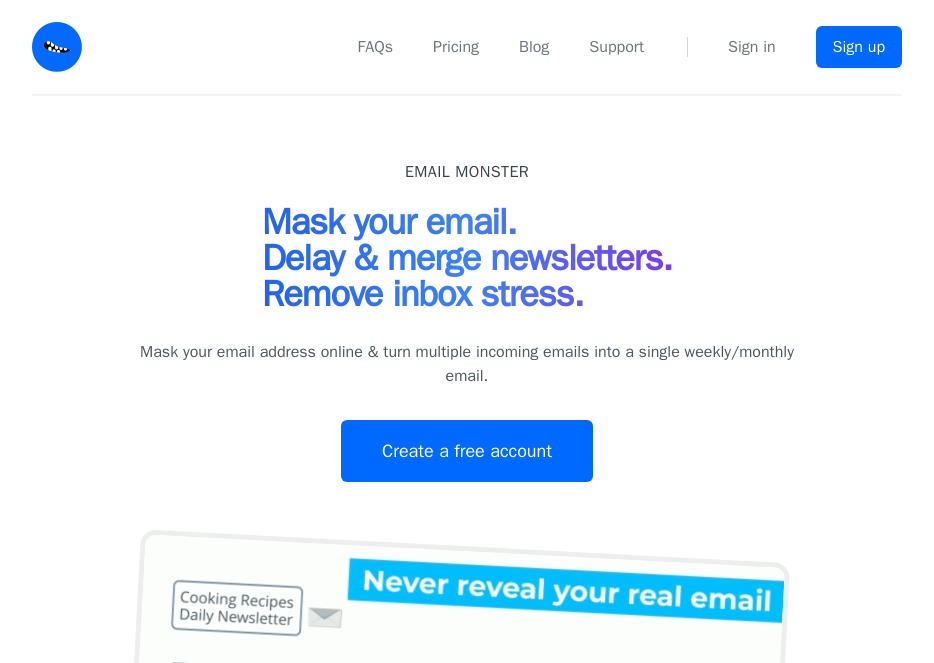 scroll, scrollTop: 0, scrollLeft: 0, axis: both 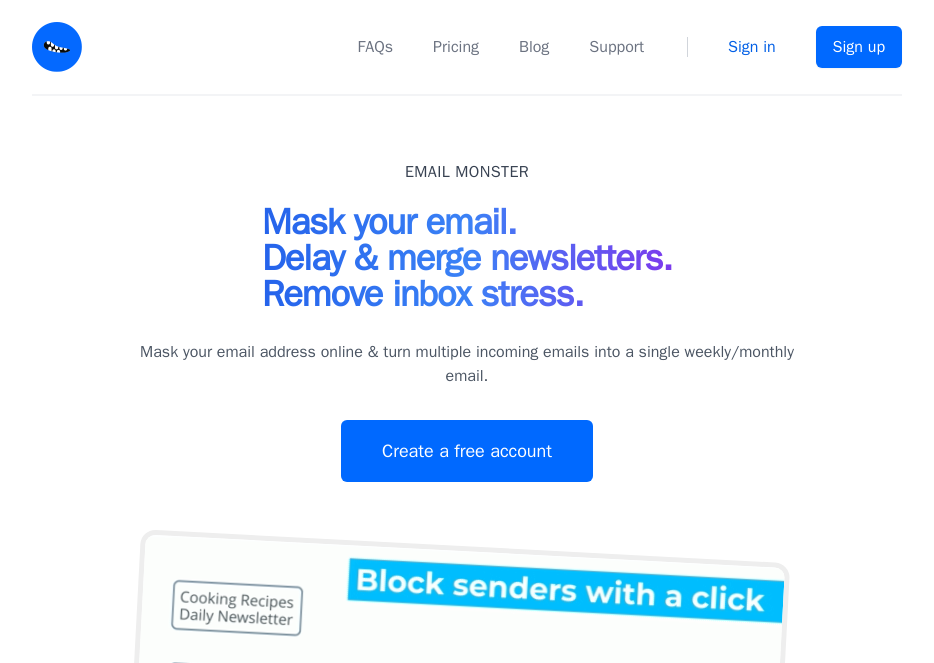 click on "Sign in" at bounding box center (752, 47) 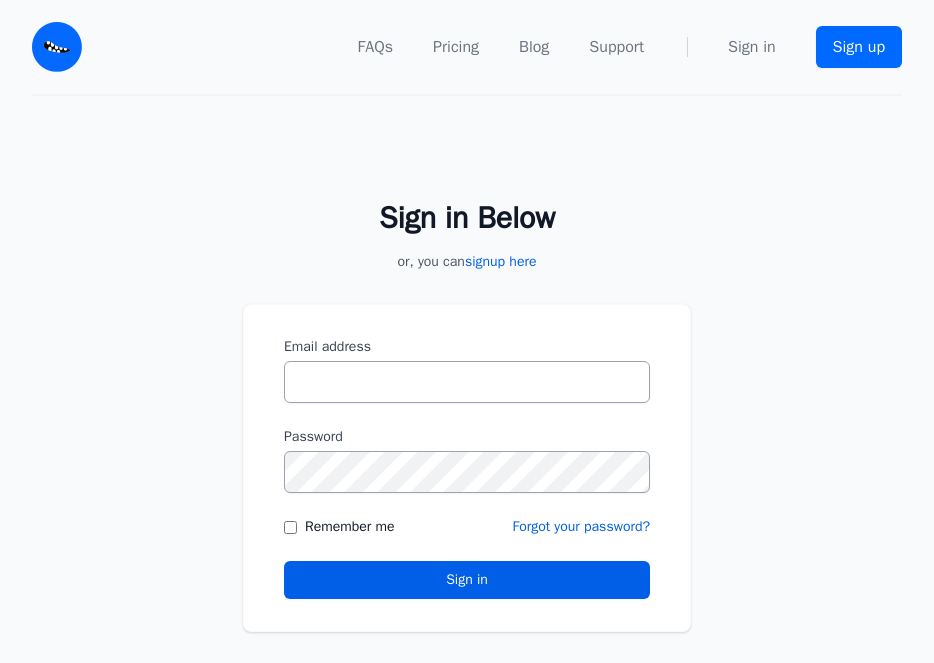 scroll, scrollTop: 0, scrollLeft: 0, axis: both 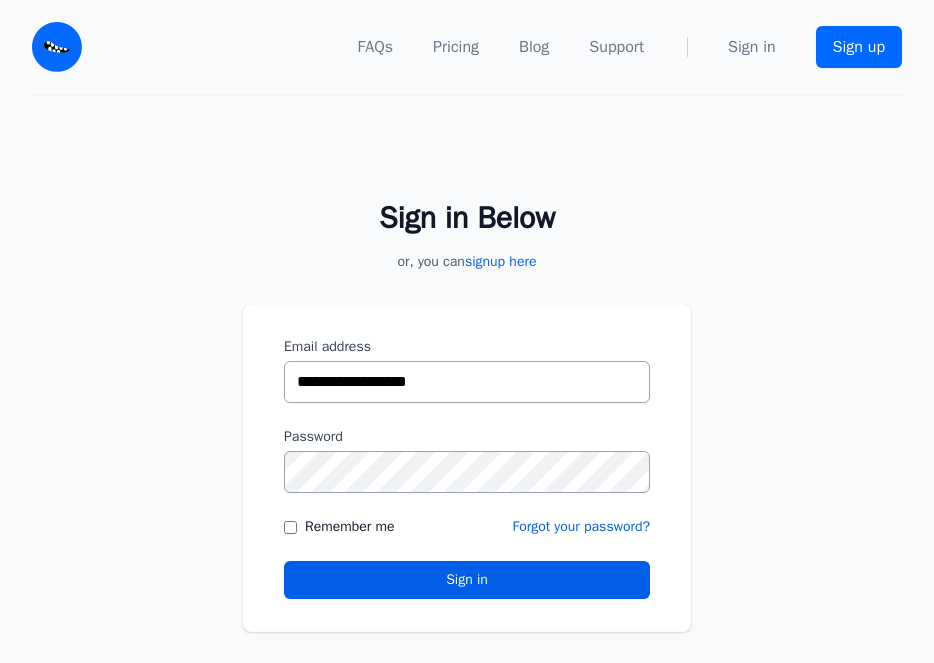 click on "**********" at bounding box center (467, 382) 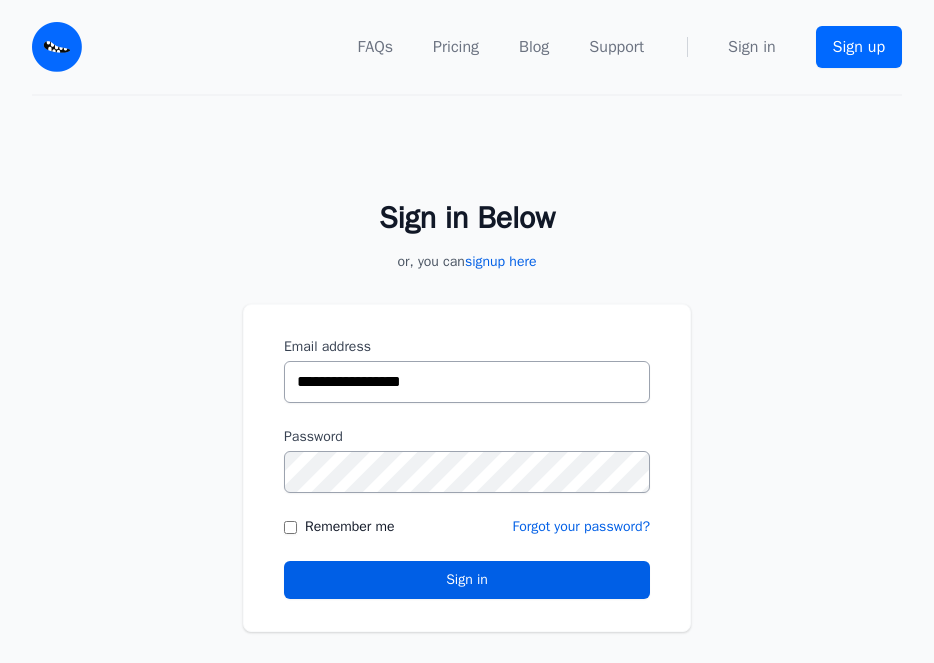 type on "**********" 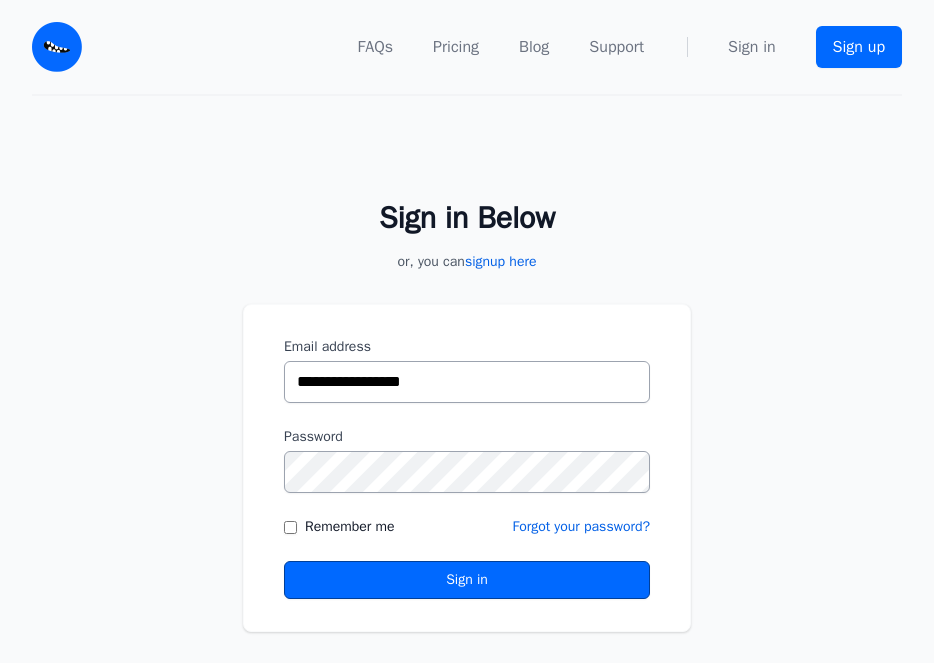 click on "Sign in" at bounding box center [467, 580] 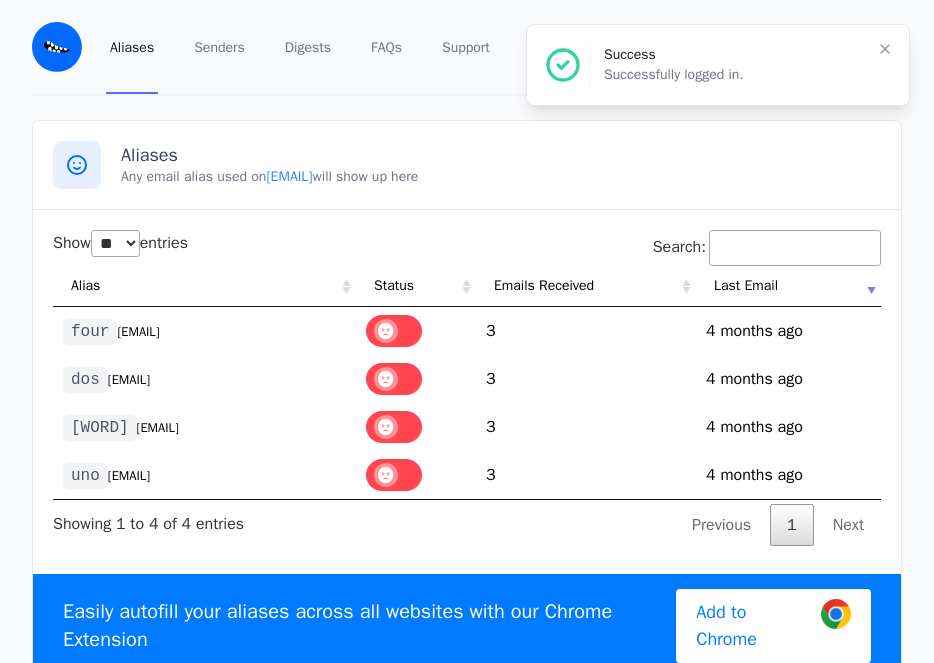 select on "**" 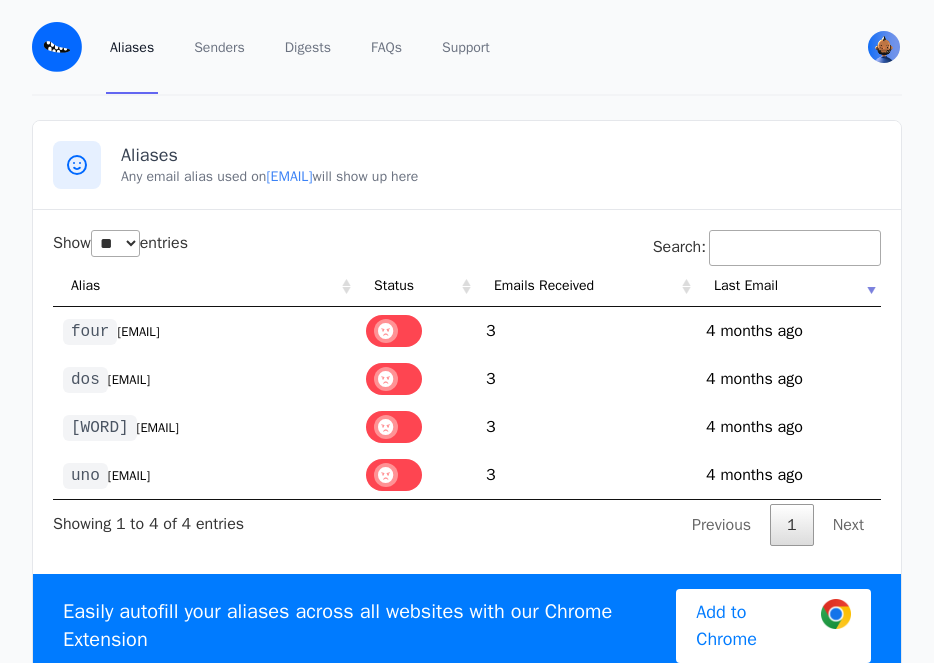 click on "Aliases
Senders
Digests
FAQs
Support" at bounding box center (468, 47) 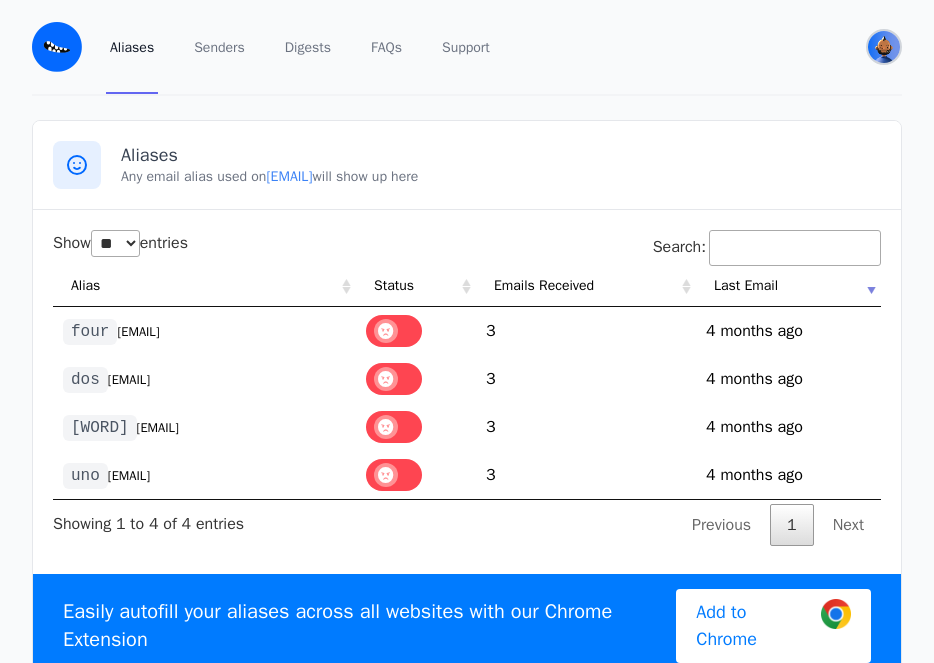 click at bounding box center (884, 47) 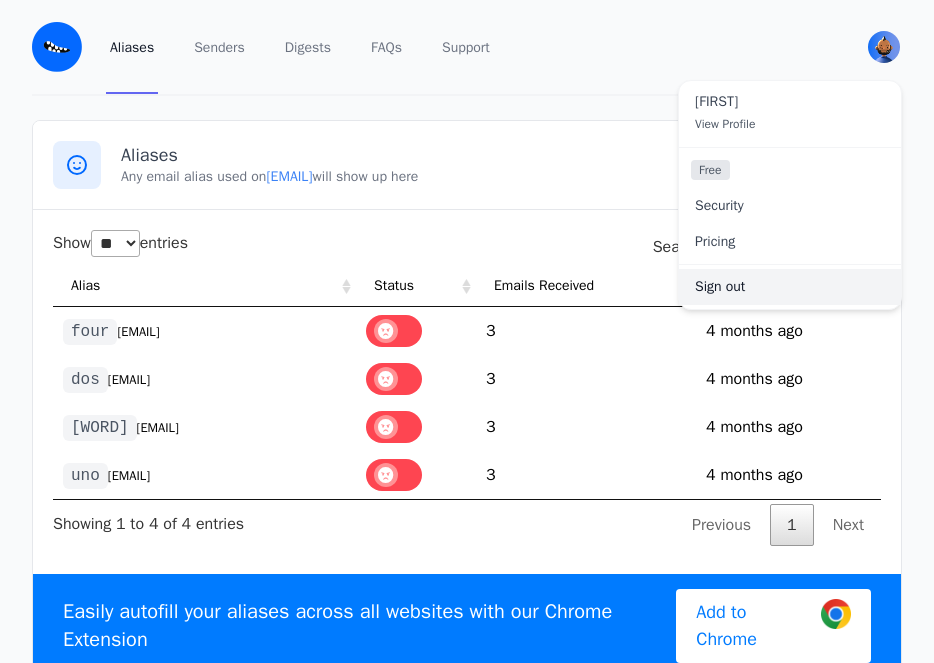 click on "Sign out" at bounding box center (790, 287) 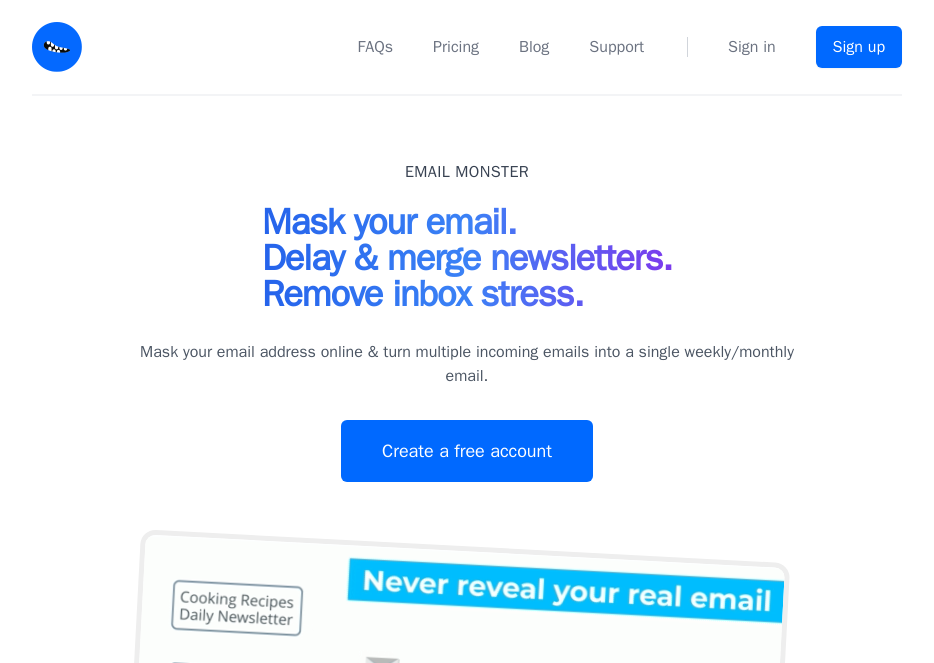 scroll, scrollTop: 0, scrollLeft: 0, axis: both 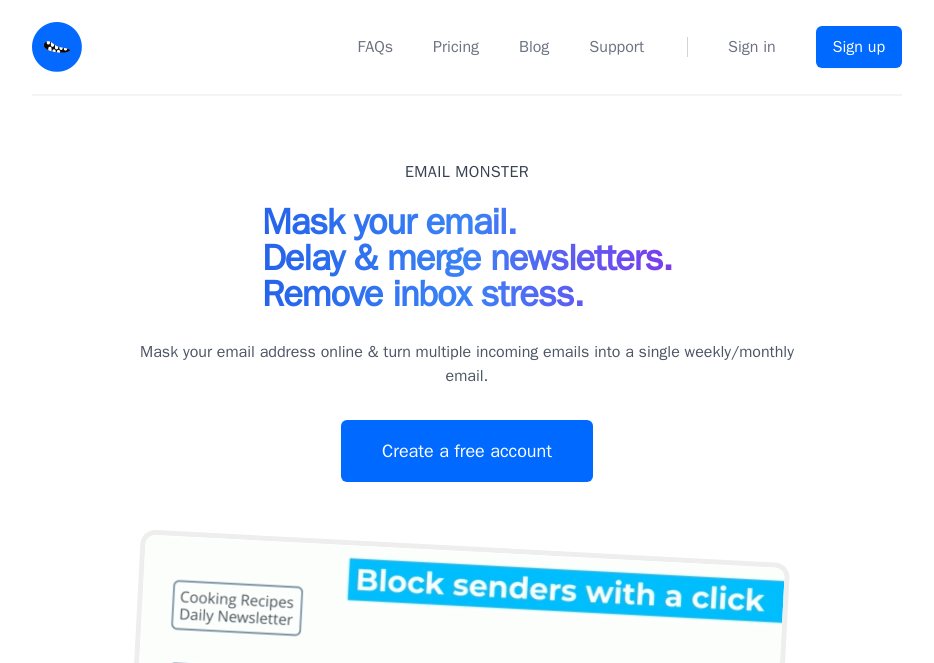 click on "Email Monster
Mask your email. Delay & merge newsletters. Remove inbox stress.
Mask your email address online & turn multiple incoming emails into a single weekly/monthly email.
Create a free account" at bounding box center (467, 578) 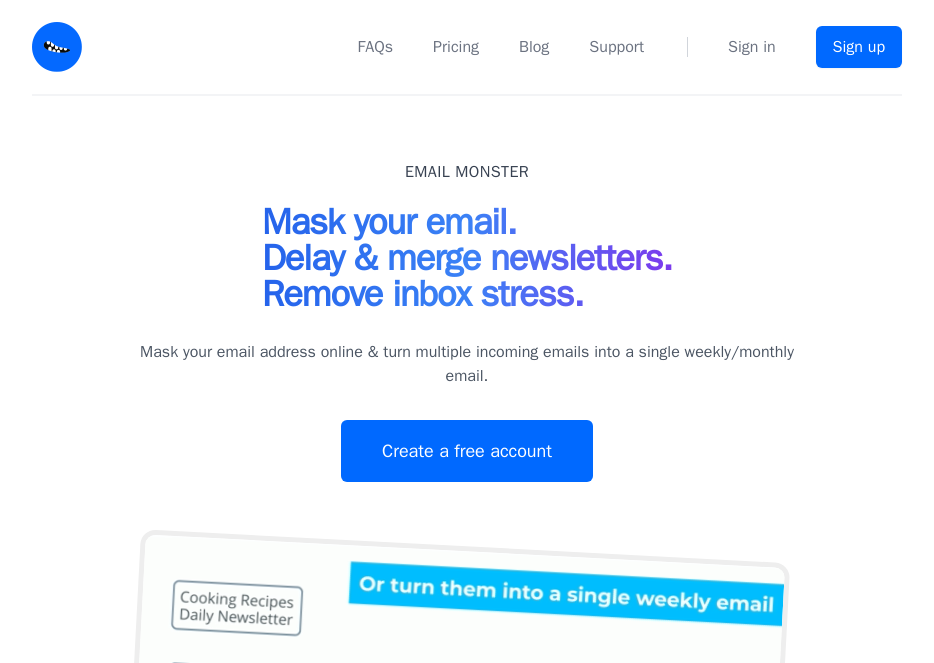 click on "FAQs
Pricing
Blog
Support
Sign in
Sign up" at bounding box center [504, 47] 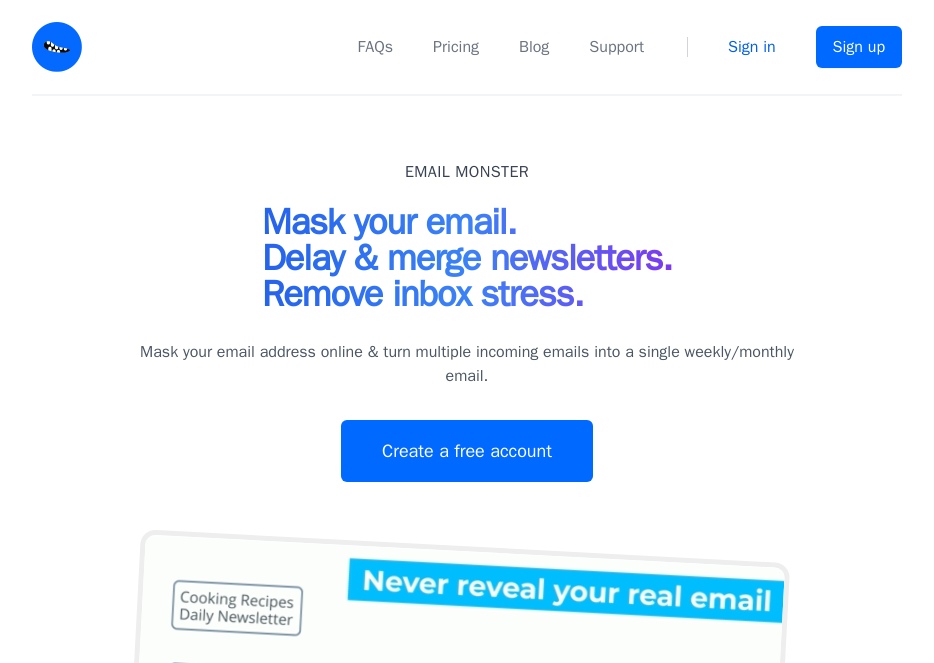 click on "Sign in" at bounding box center (752, 47) 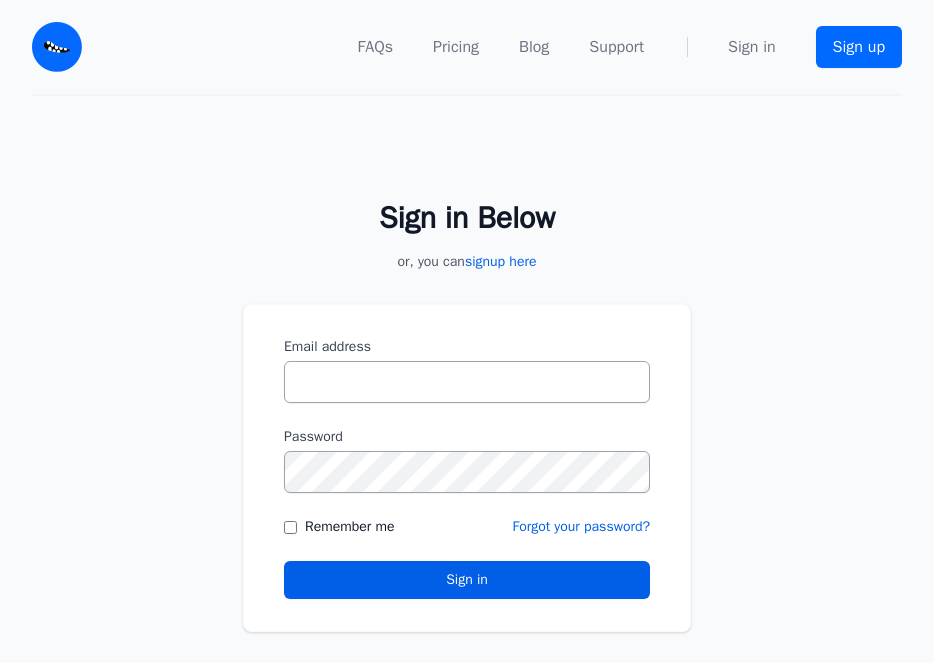 scroll, scrollTop: 0, scrollLeft: 0, axis: both 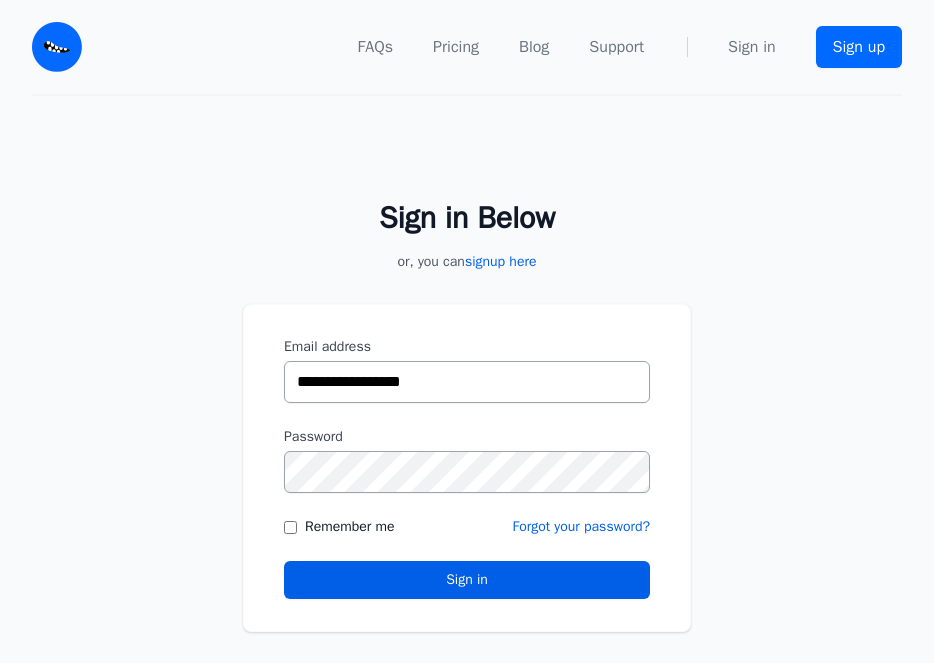 click on "**********" at bounding box center [467, 382] 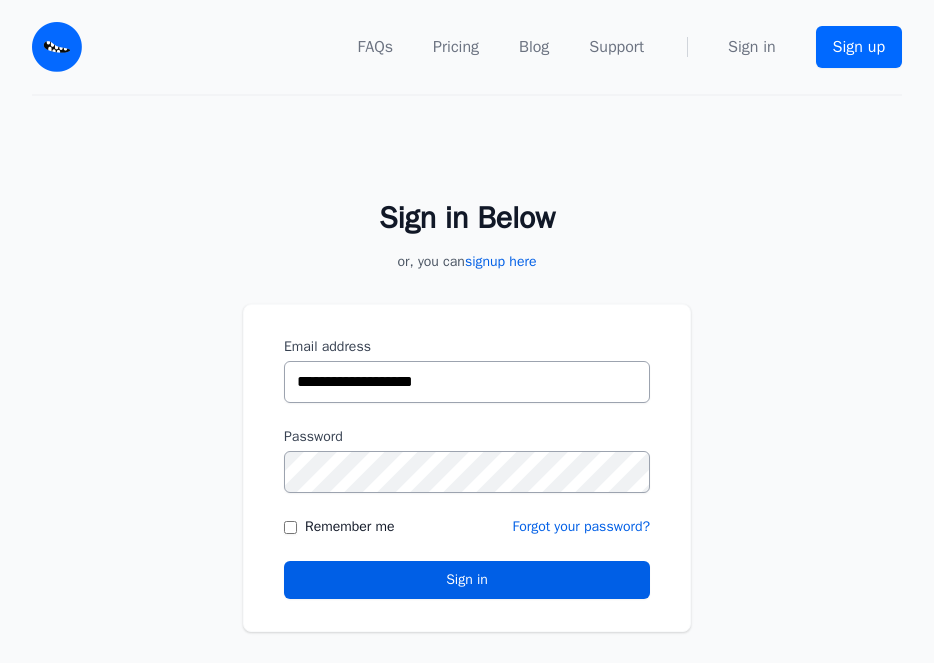 type on "**********" 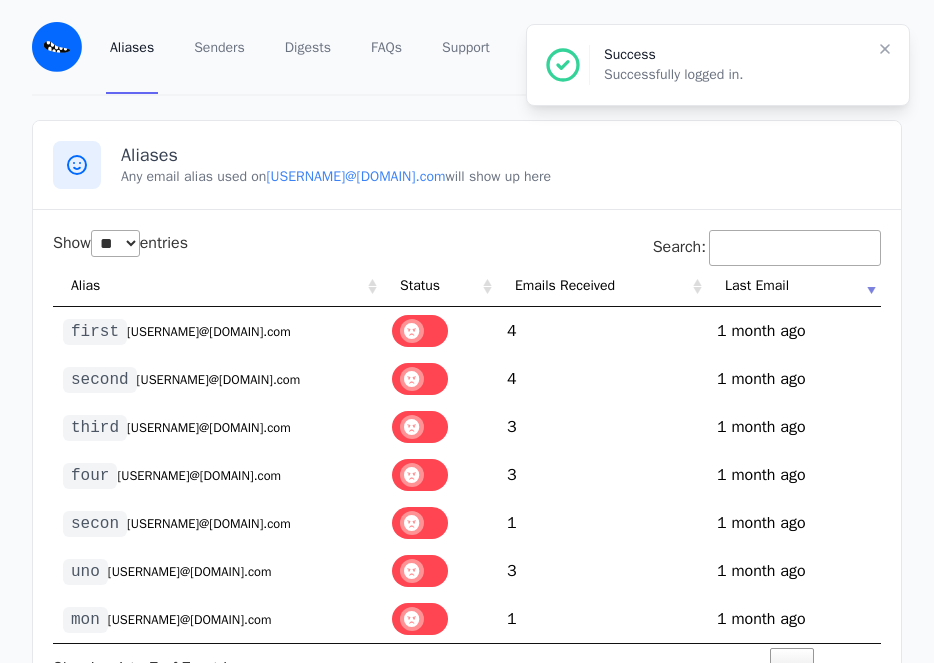 select on "**" 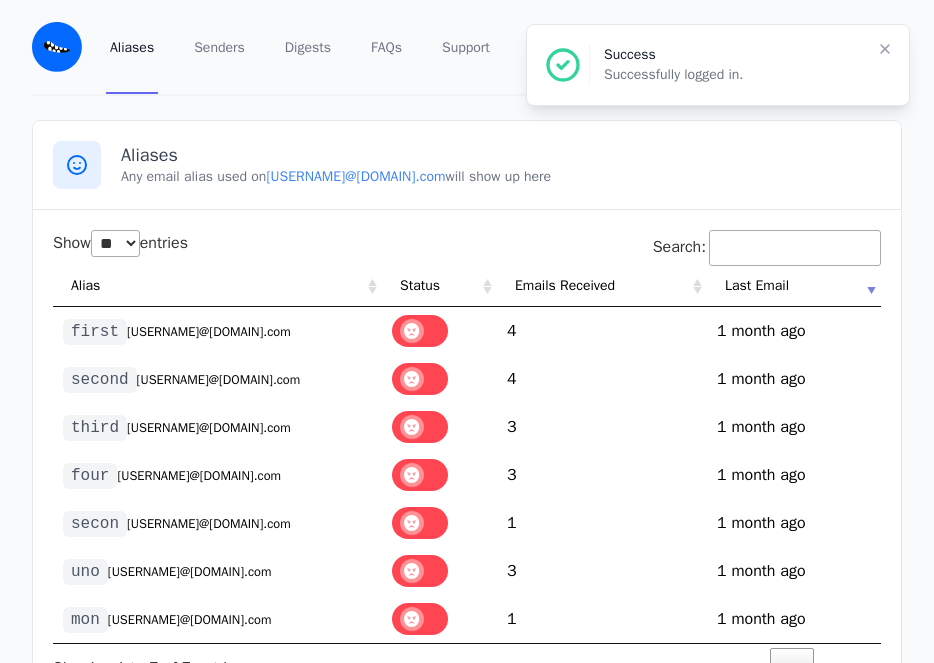 scroll, scrollTop: 300, scrollLeft: 0, axis: vertical 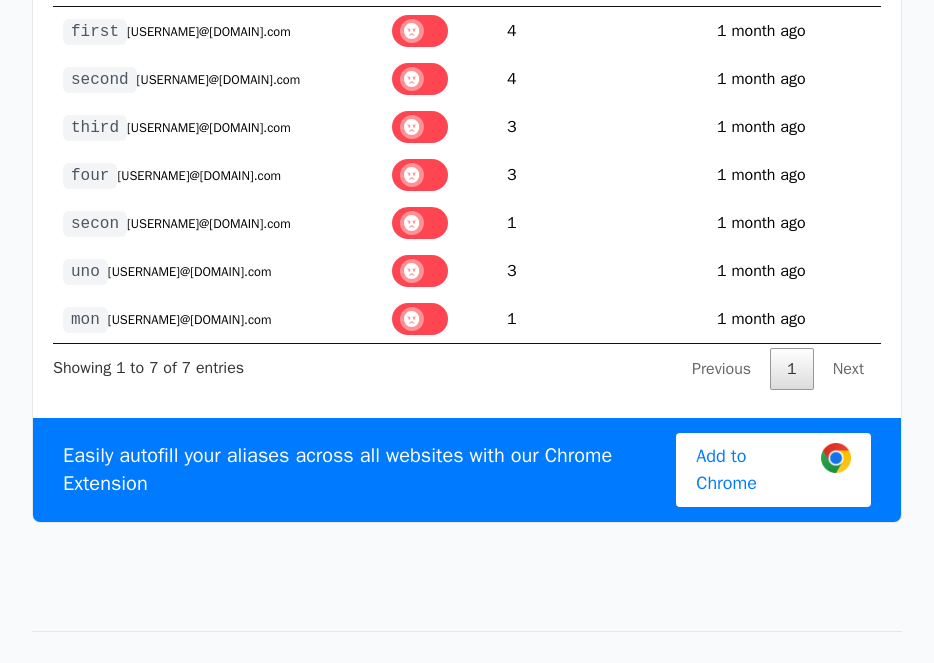 click on "[USERNAME]@[DOMAIN].com" at bounding box center (190, 320) 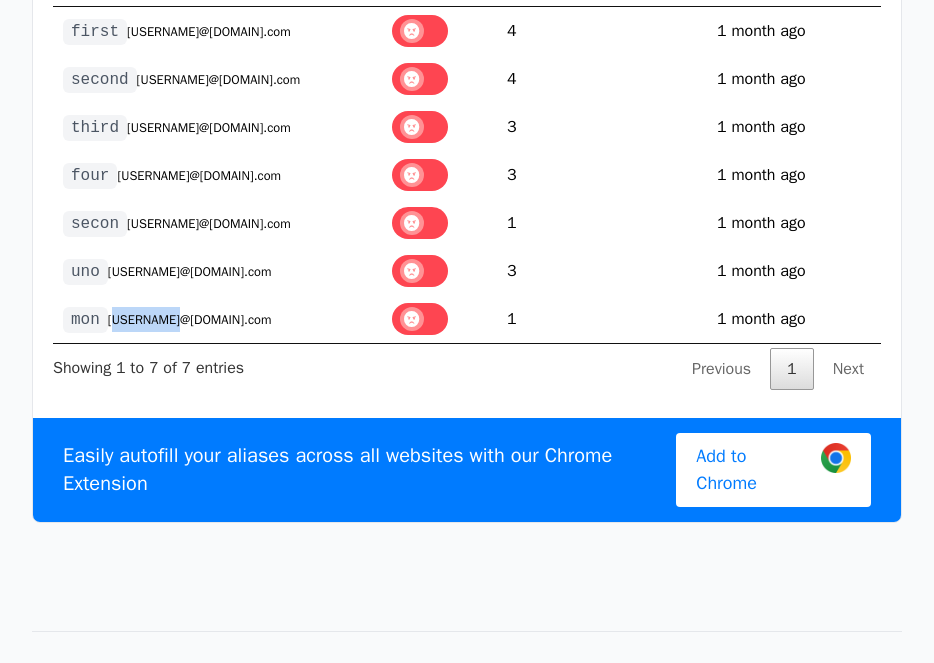 click on "[USERNAME]@[DOMAIN].com" at bounding box center [190, 320] 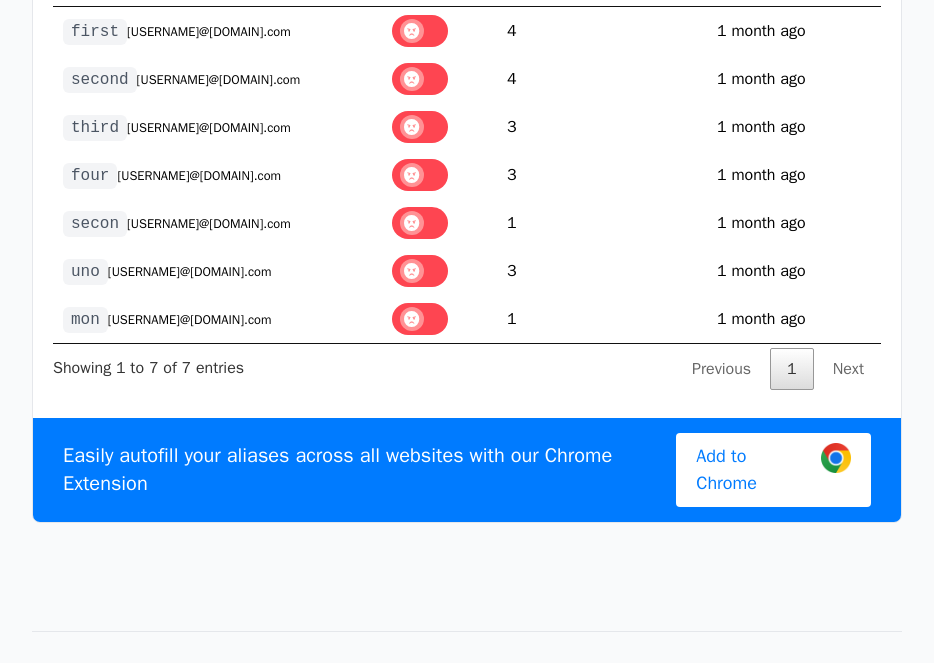 click on "mon" at bounding box center (85, 320) 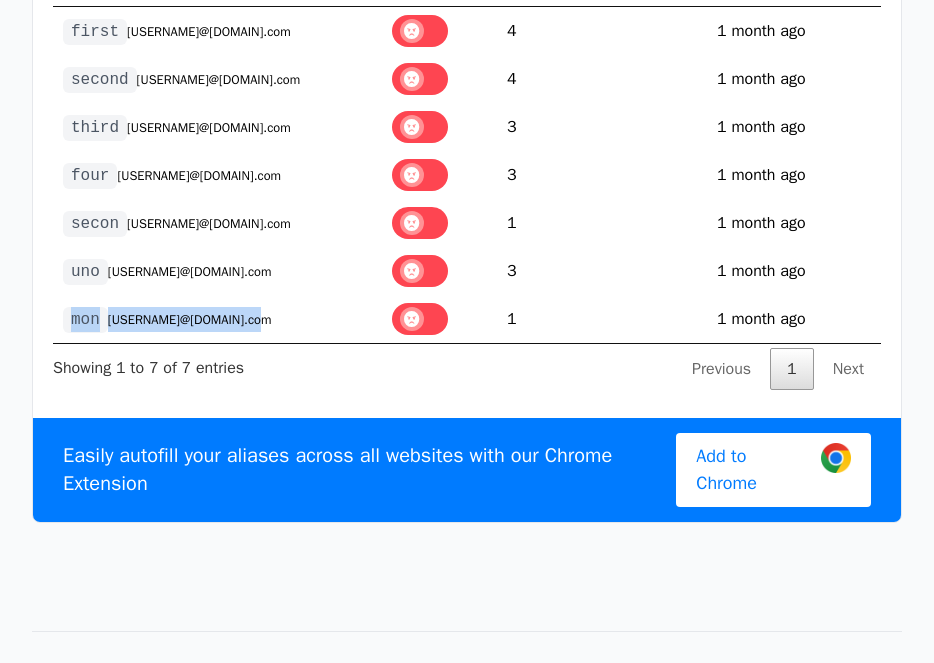drag, startPoint x: 66, startPoint y: 327, endPoint x: 233, endPoint y: 320, distance: 167.14664 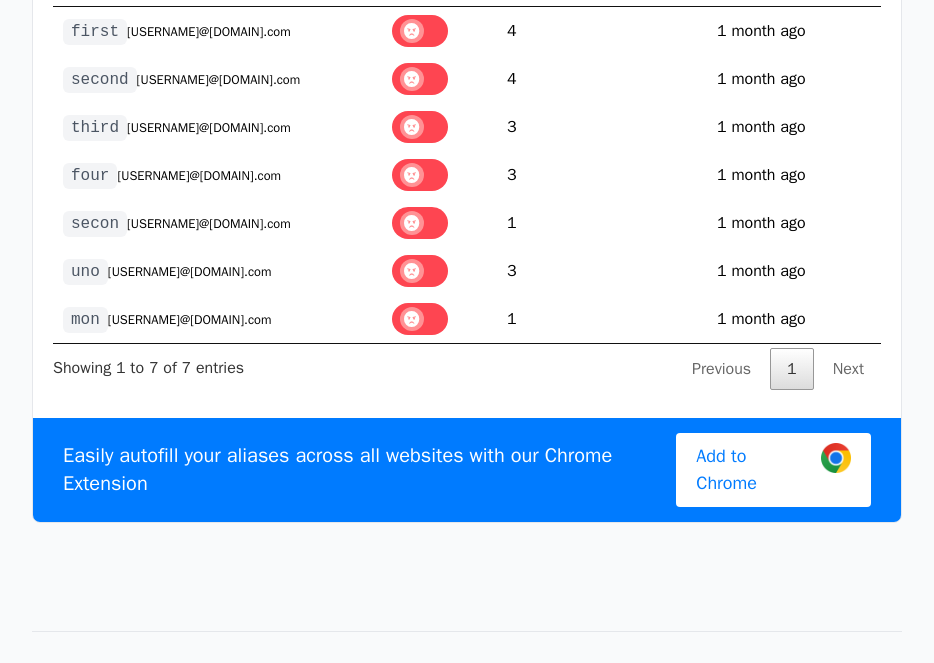 click on "third" at bounding box center (95, 128) 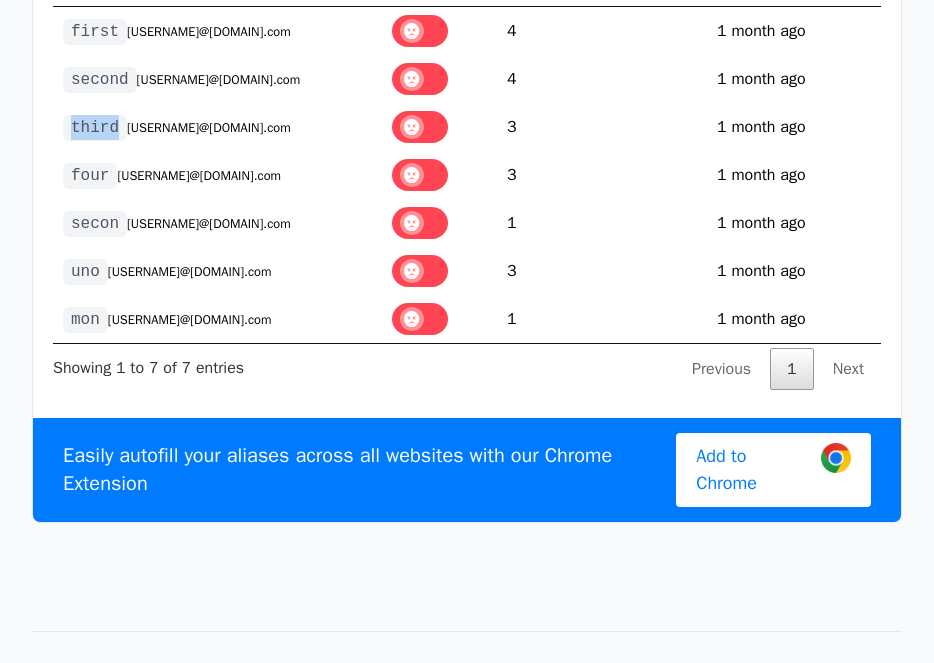 click on "third" at bounding box center [95, 128] 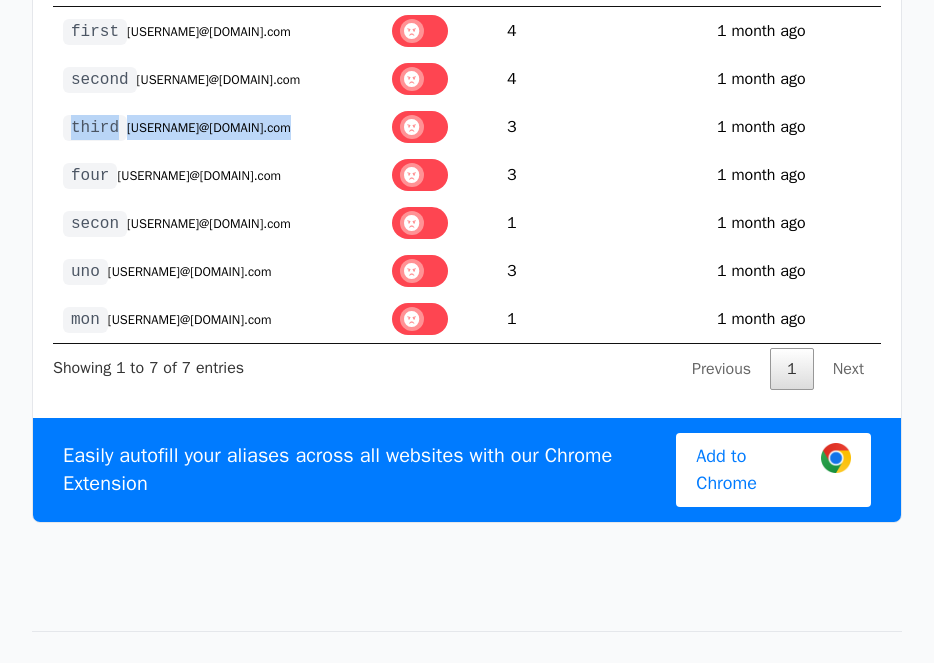 click on "third" at bounding box center (95, 128) 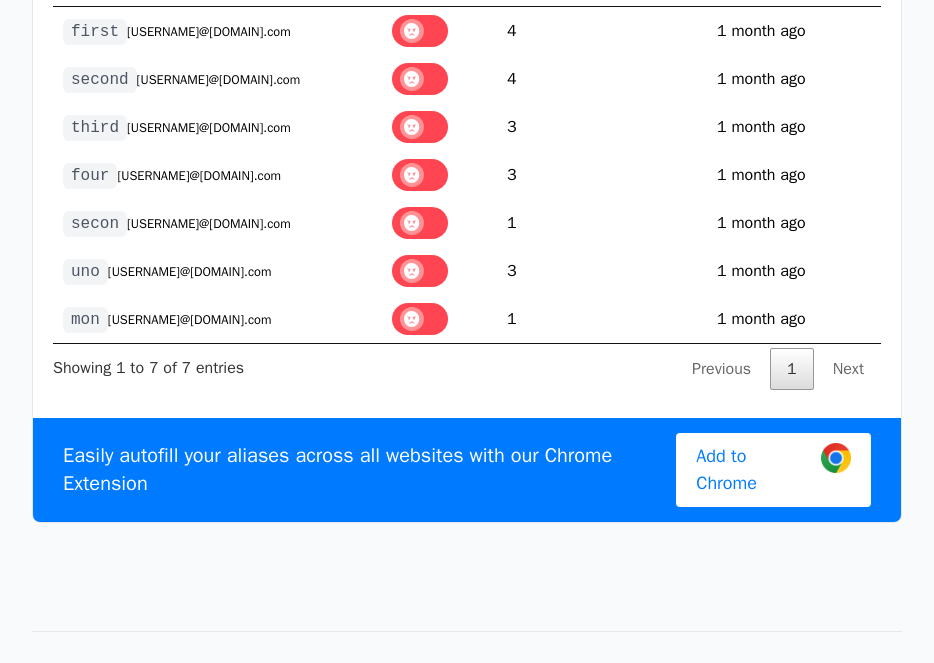 click on "Aliases
Any email alias used on  [USERNAME]@[DOMAIN].com  will show up here
Show  ** ** ** ***  entries Search:
Alias Status Emails Received Last Email
[USERNAME]@[DOMAIN].com
4
1750737825 1 month ago
[USERNAME]@[DOMAIN].com
4
1750735463 1 month ago
[USERNAME]@[DOMAIN].com
3" at bounding box center (467, 181) 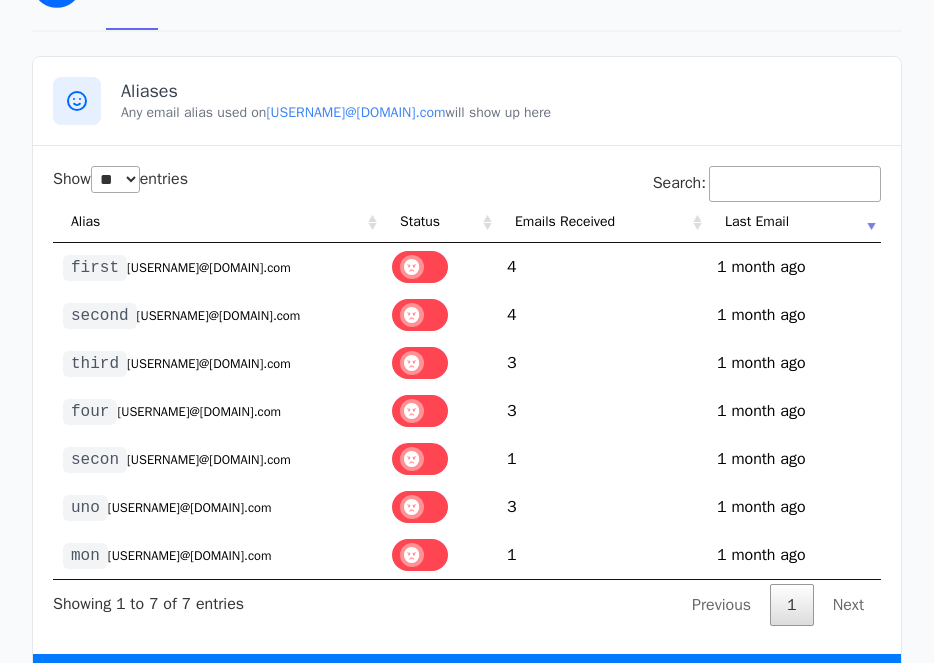 scroll, scrollTop: 0, scrollLeft: 0, axis: both 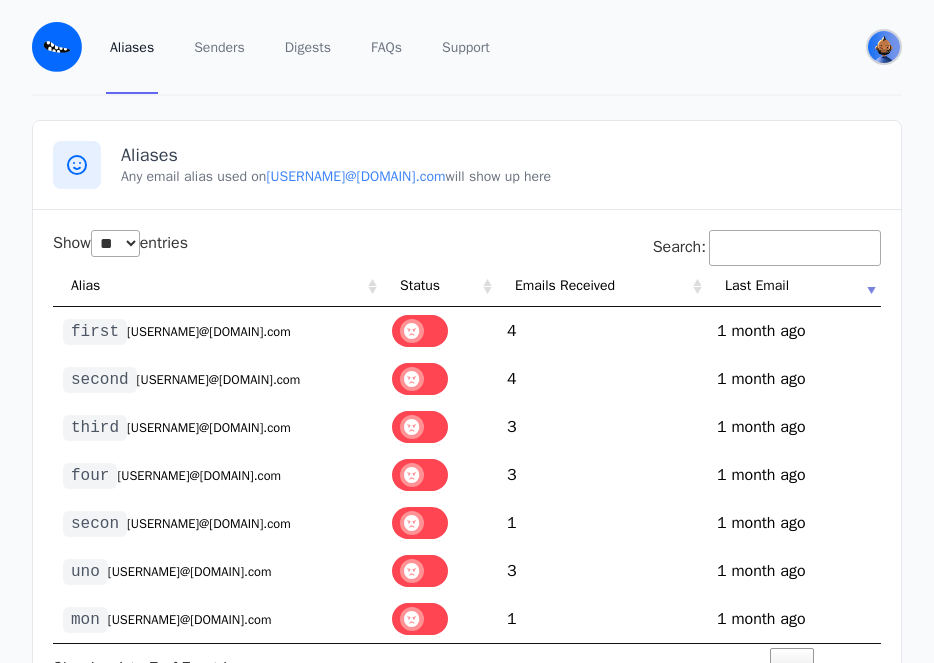 click at bounding box center (884, 47) 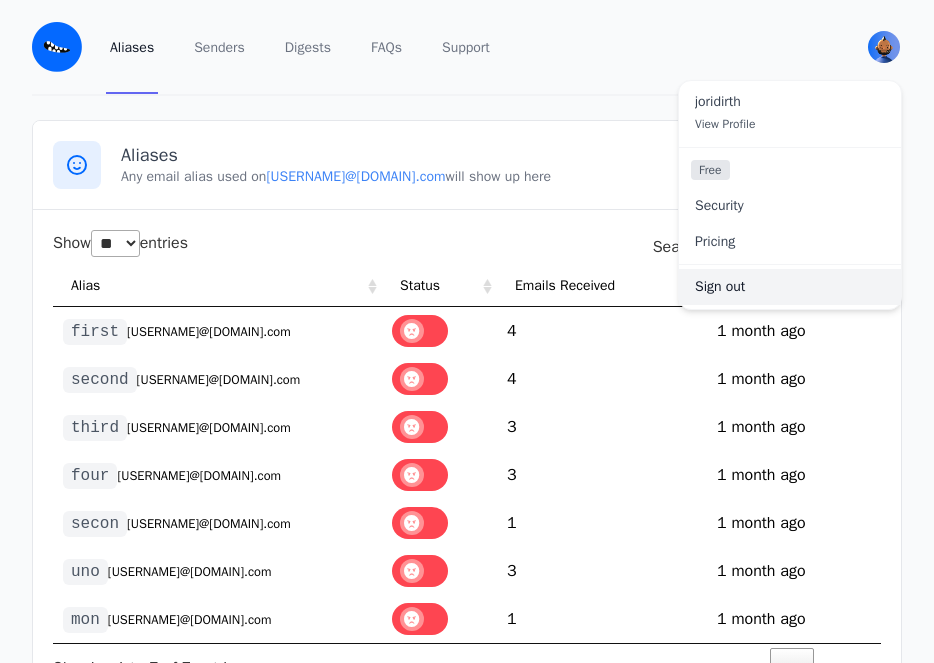 click on "Sign out" at bounding box center [790, 287] 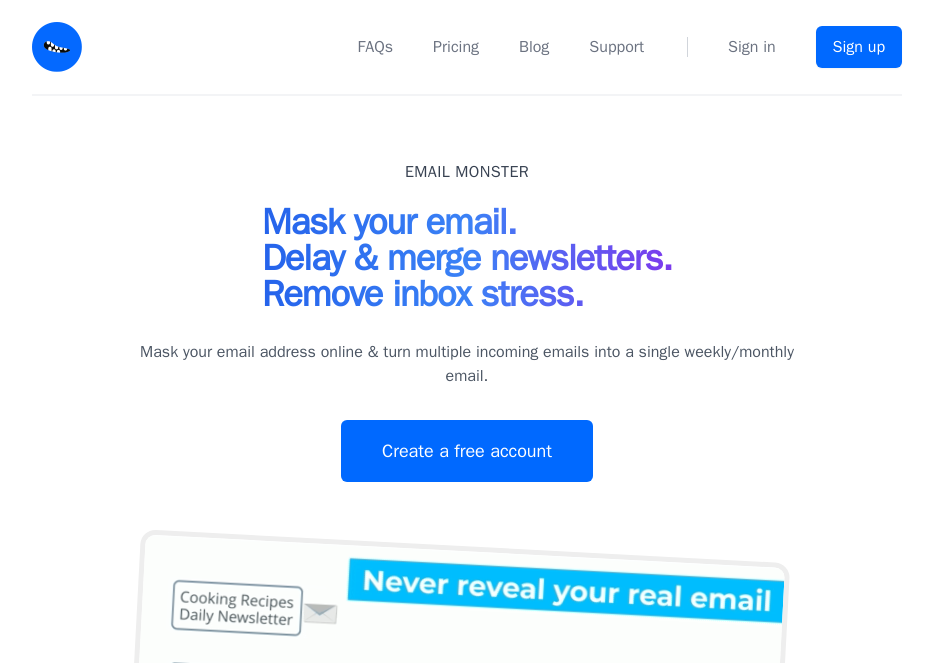 scroll, scrollTop: 0, scrollLeft: 0, axis: both 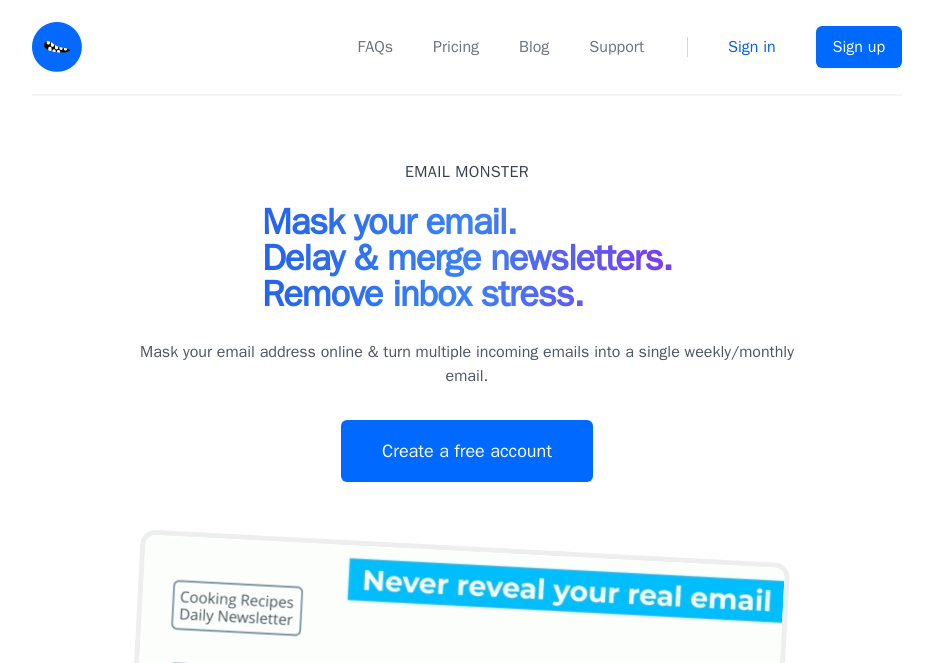 click on "Sign in" at bounding box center [752, 47] 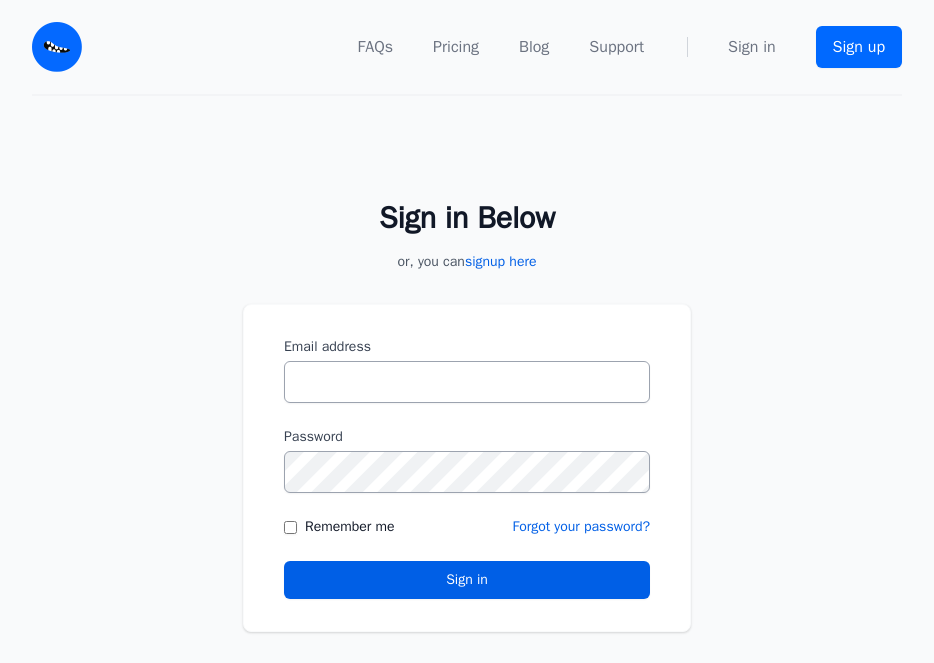 scroll, scrollTop: 0, scrollLeft: 0, axis: both 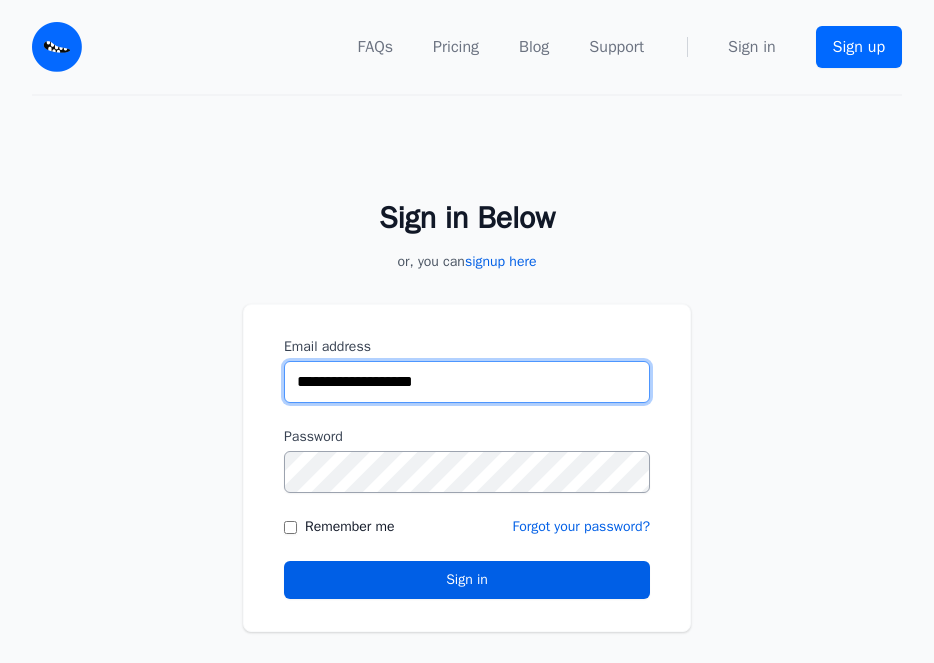 click on "**********" at bounding box center [467, 382] 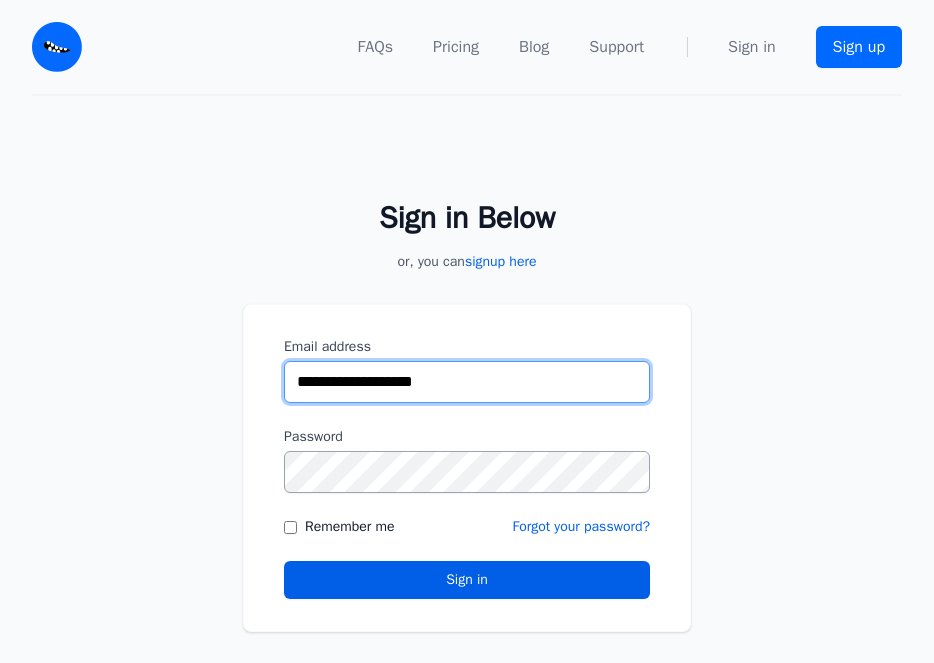 type on "**********" 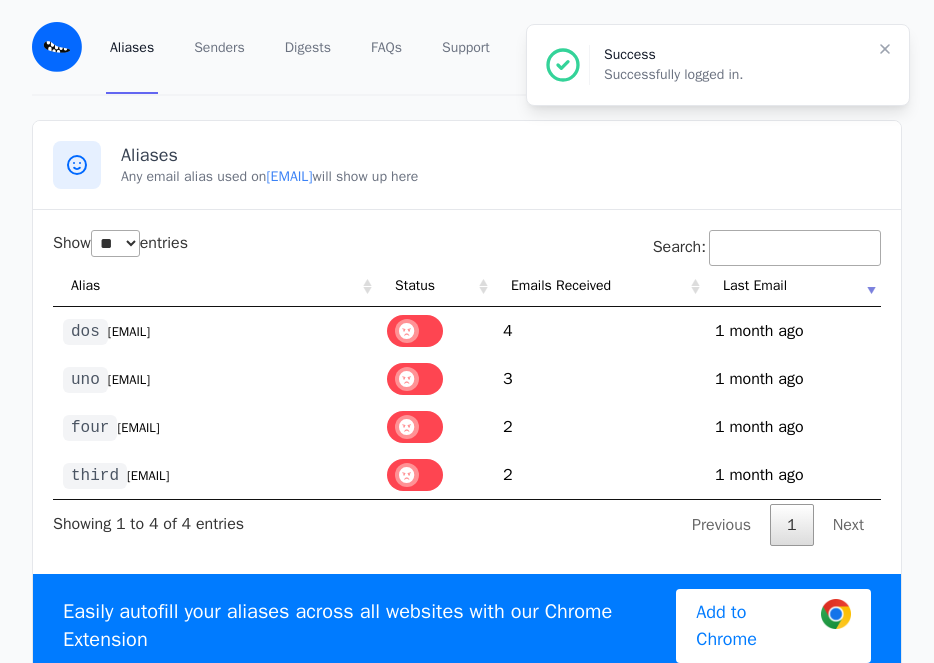 select on "**" 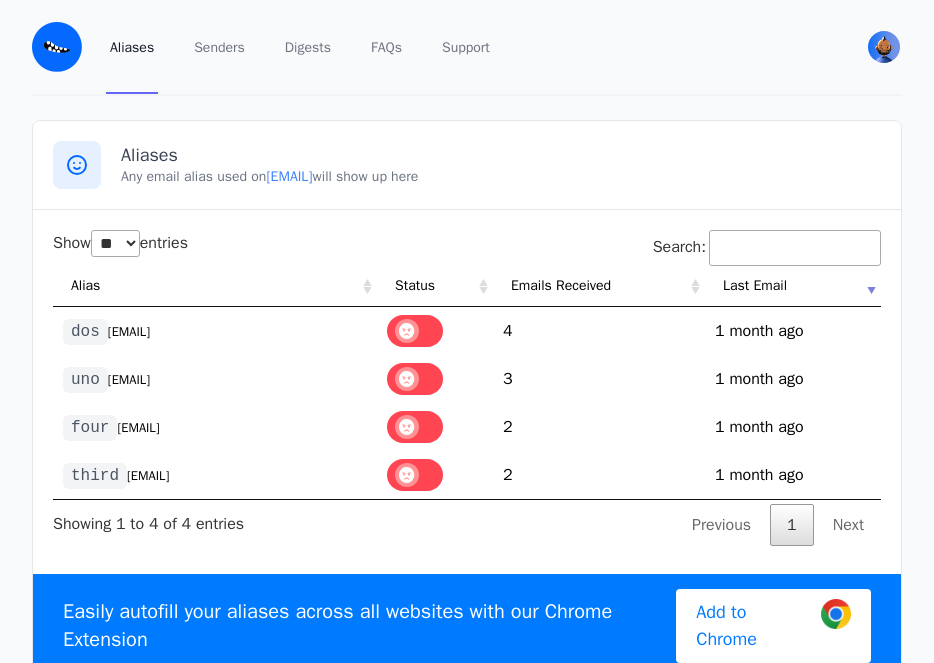 click on "[EMAIL]" at bounding box center (129, 332) 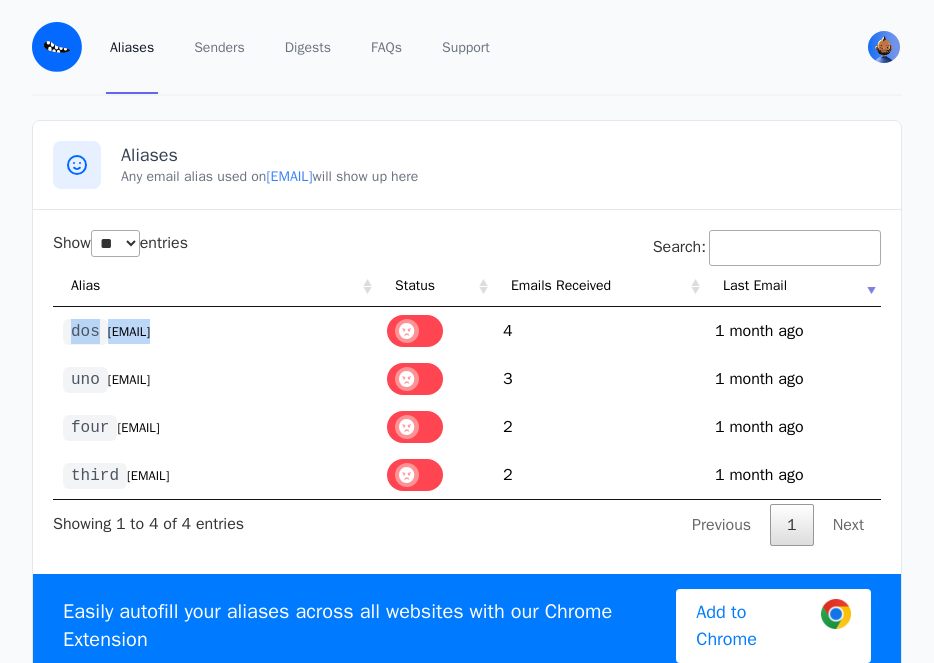 click on "[EMAIL]" at bounding box center (129, 332) 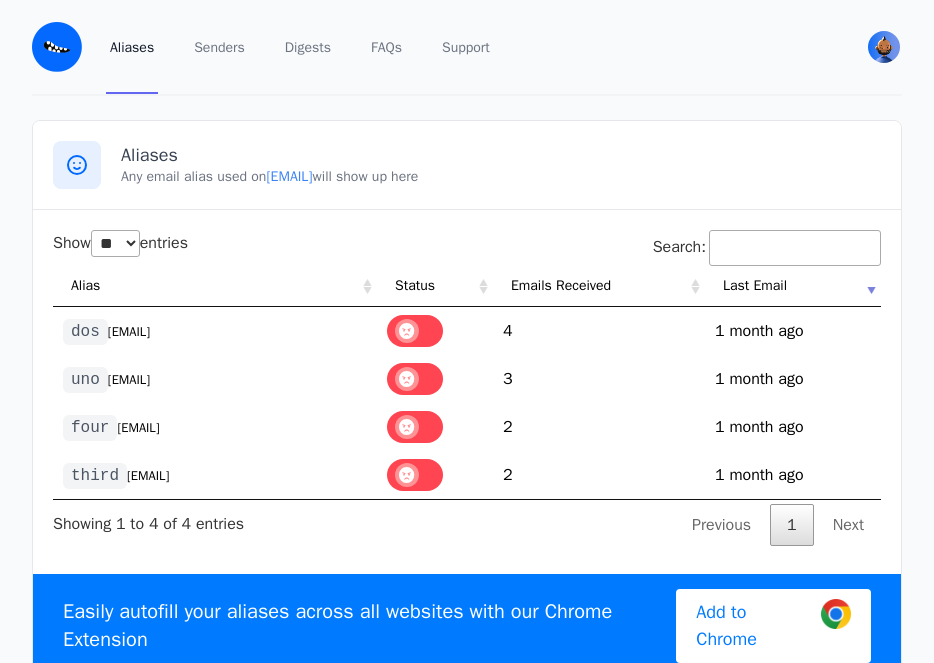 drag, startPoint x: 132, startPoint y: 335, endPoint x: 133, endPoint y: 375, distance: 40.012497 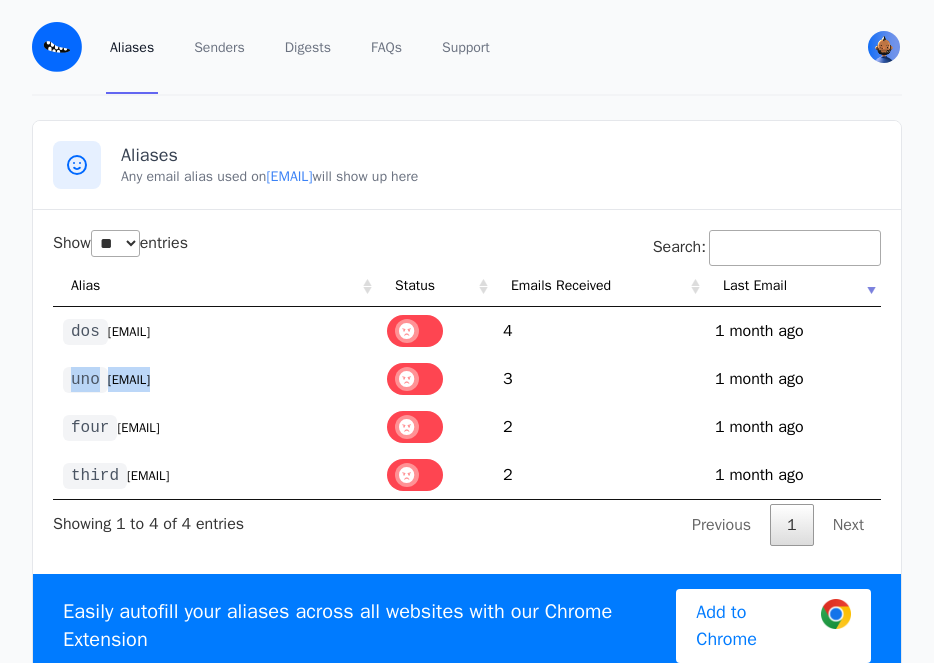 click on "[EMAIL]" at bounding box center (129, 380) 